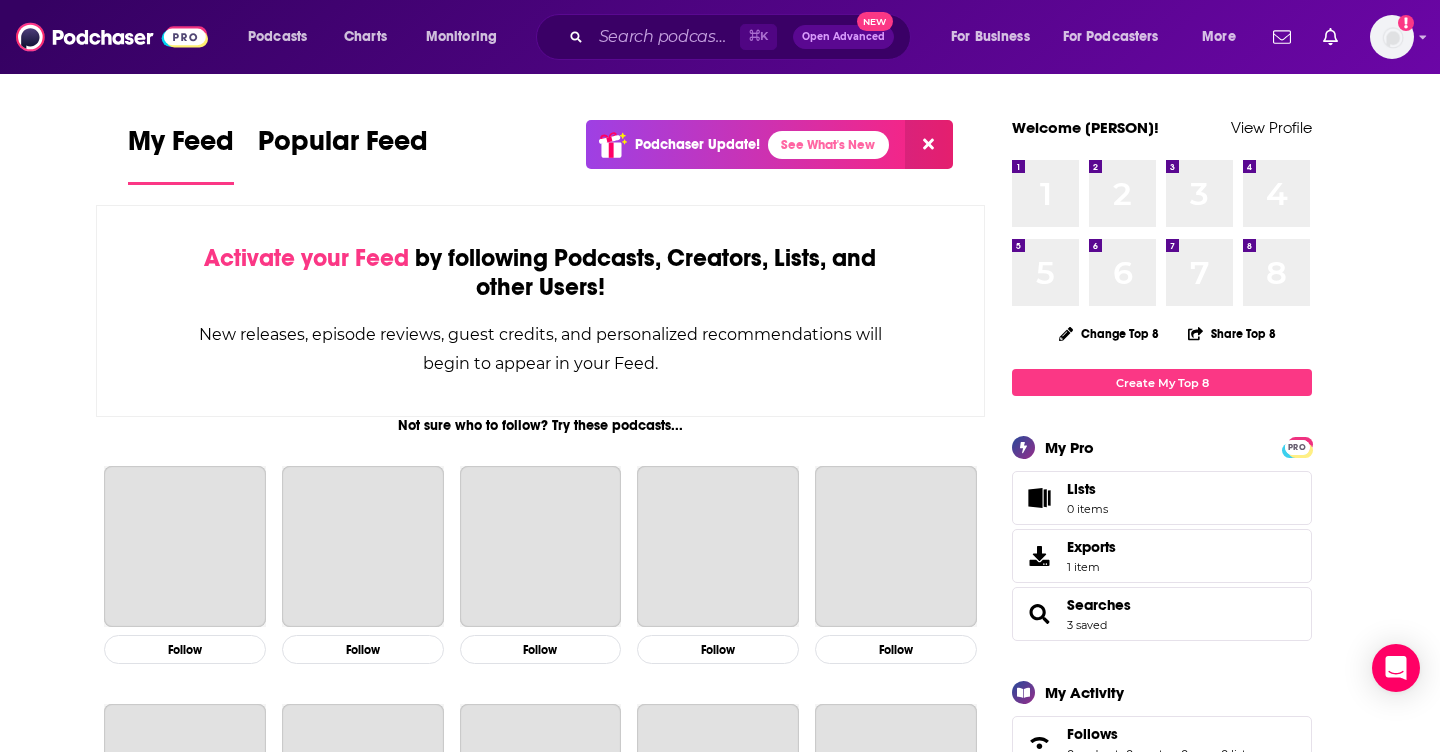 scroll, scrollTop: 0, scrollLeft: 0, axis: both 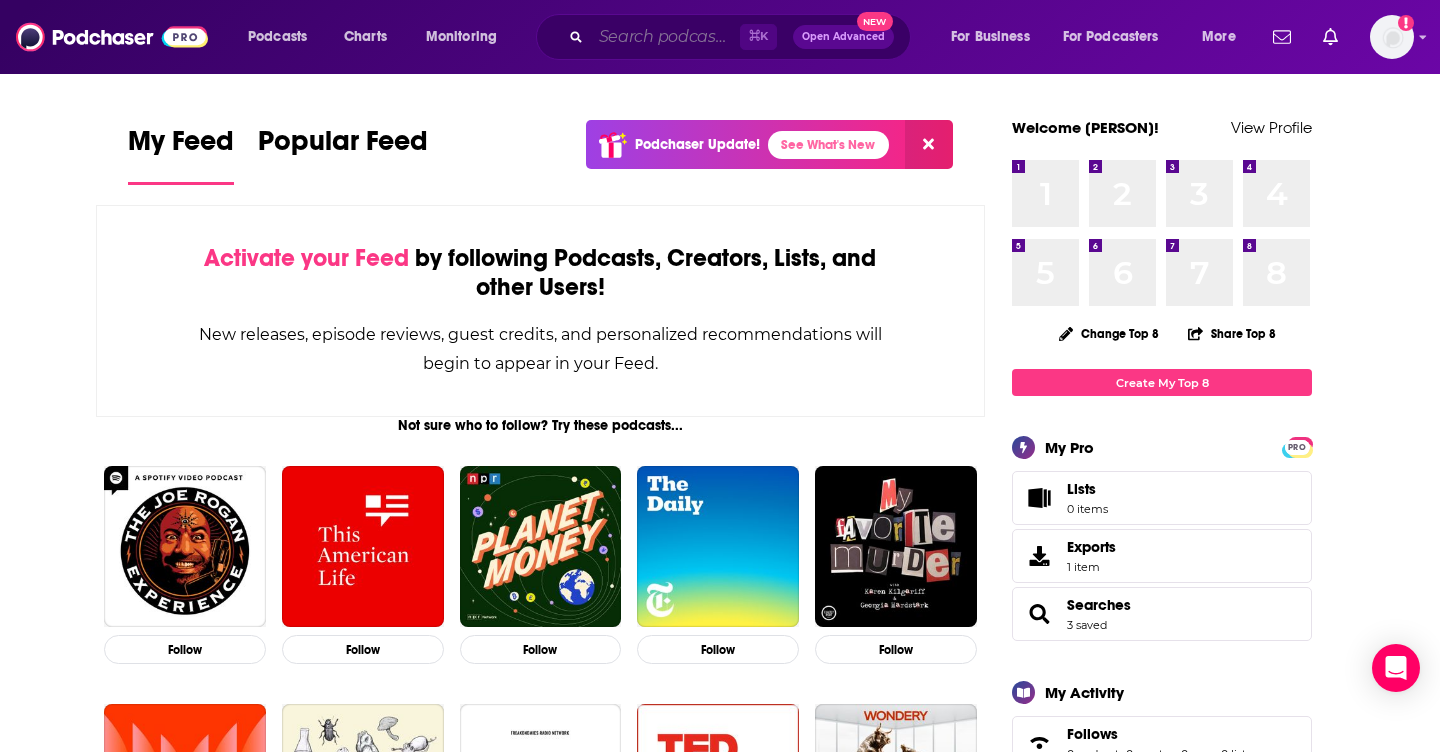 click at bounding box center [665, 37] 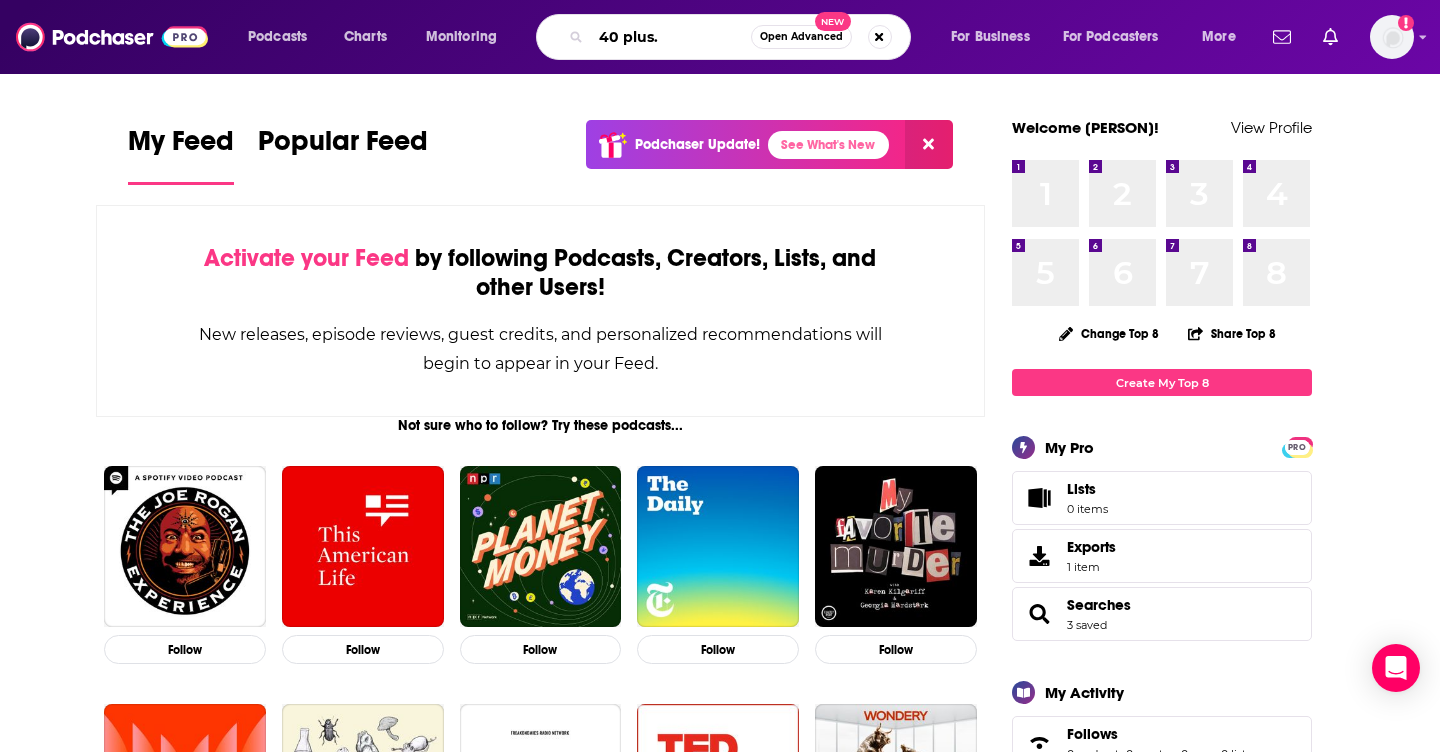type on "40 plus." 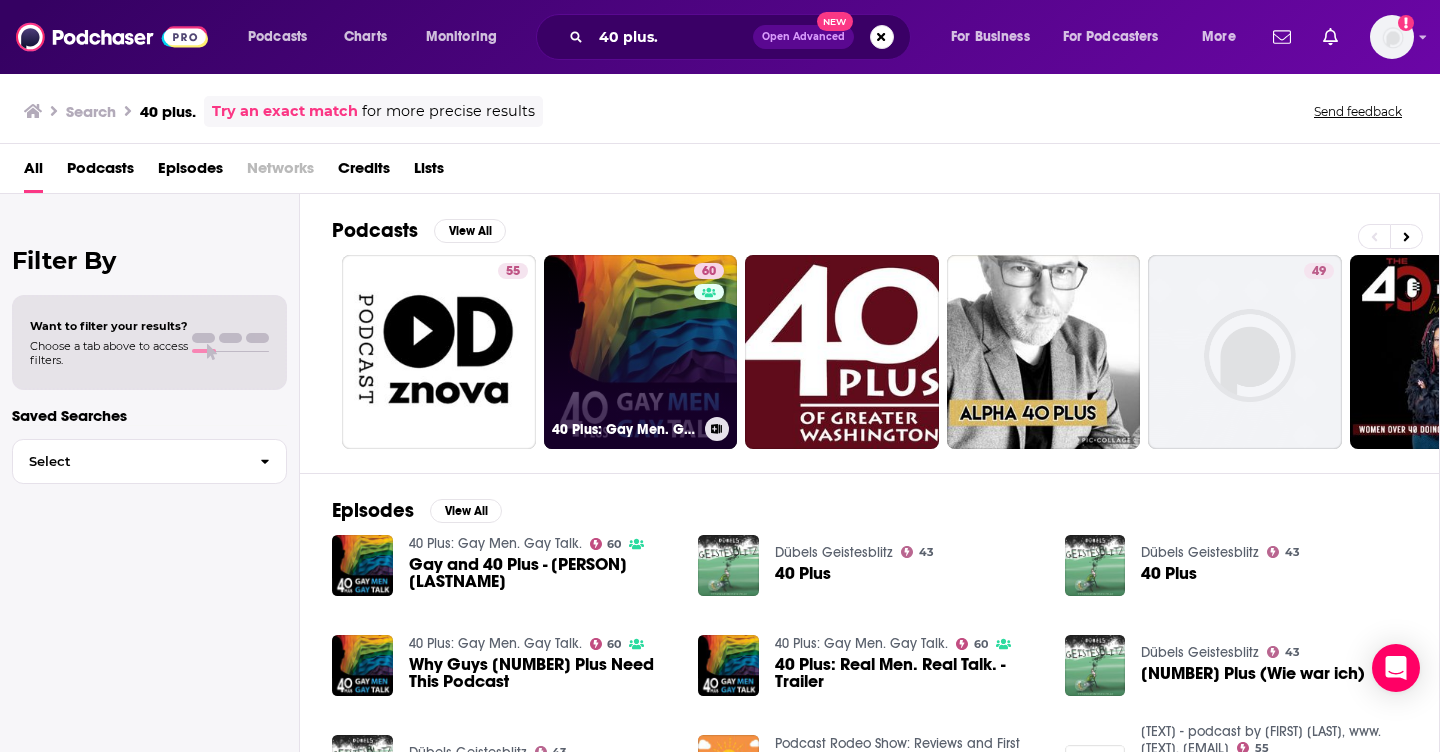 click on "60 40 Plus: Gay Men. Gay Talk." at bounding box center [641, 352] 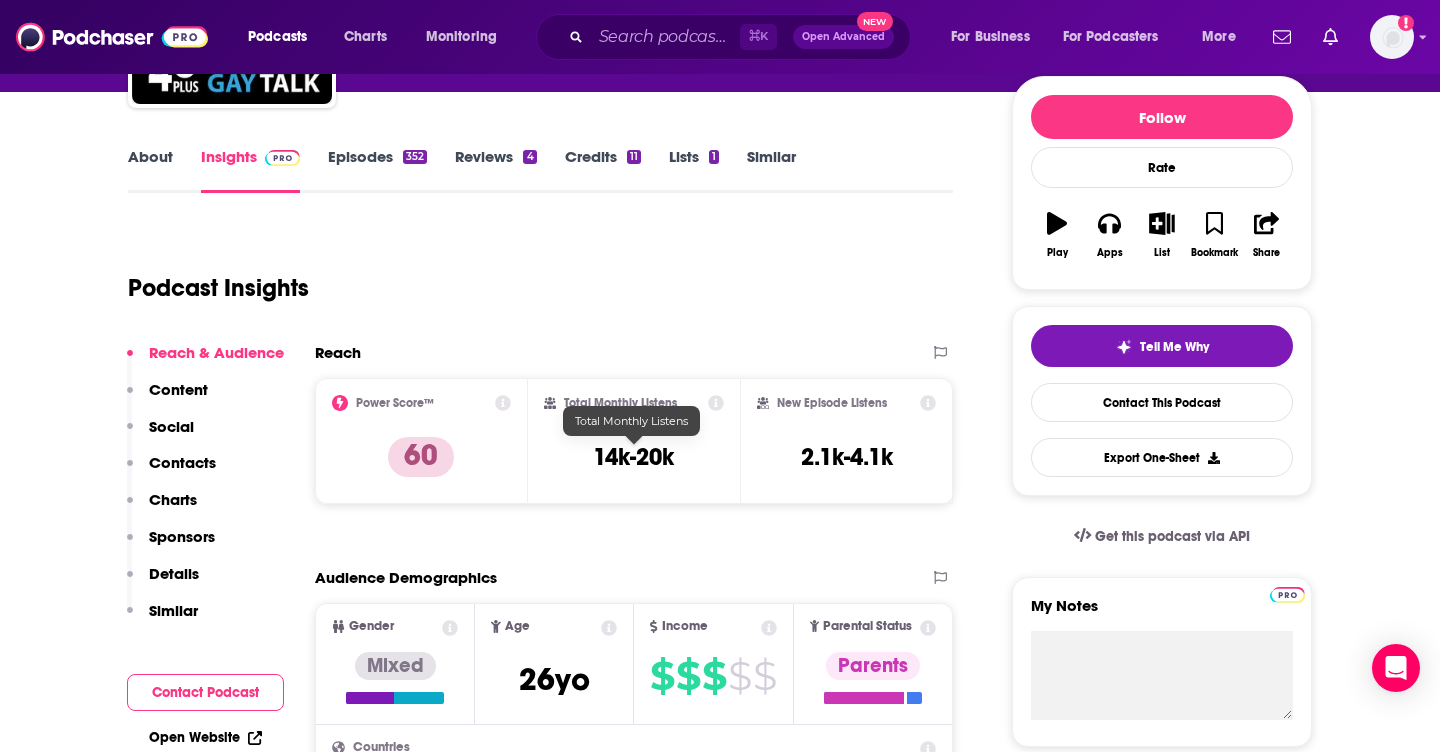 scroll, scrollTop: 441, scrollLeft: 0, axis: vertical 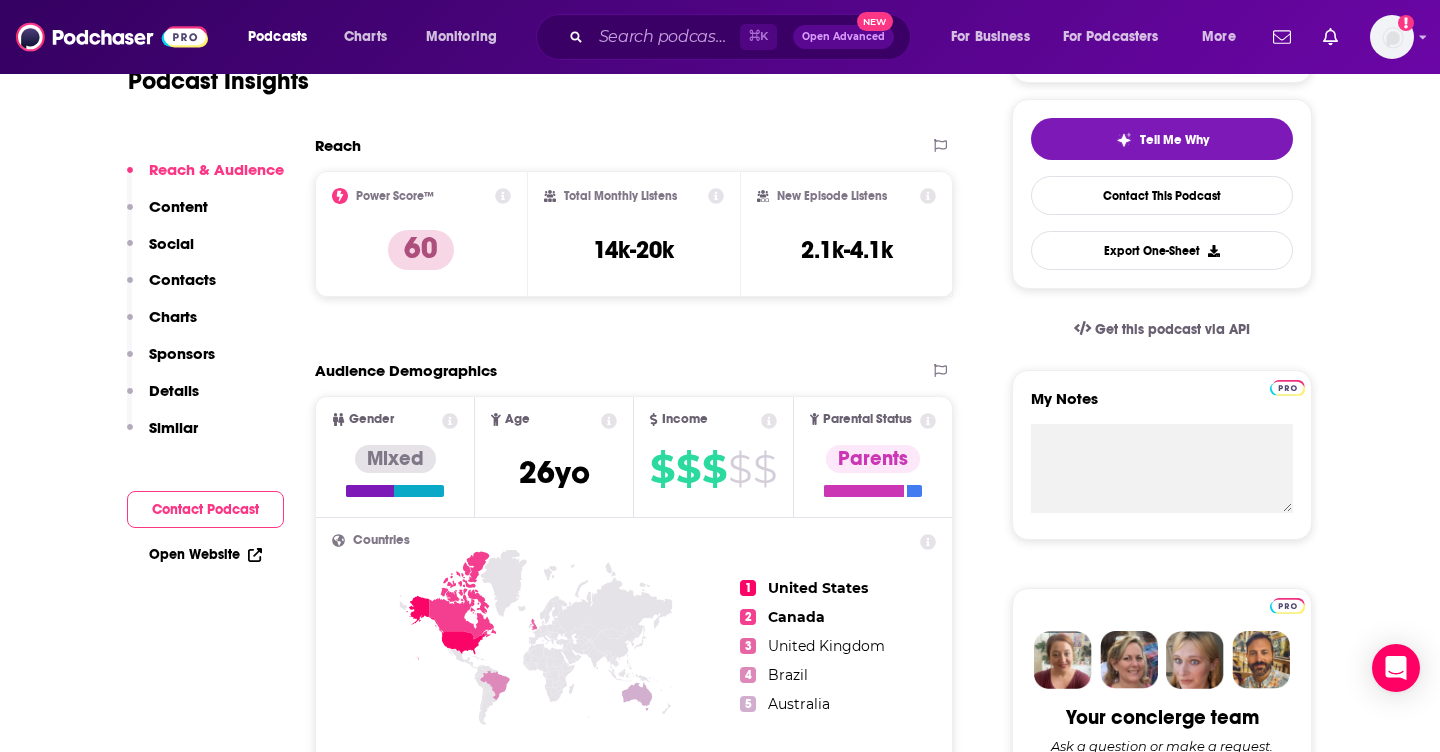 drag, startPoint x: 465, startPoint y: 372, endPoint x: 485, endPoint y: 416, distance: 48.332184 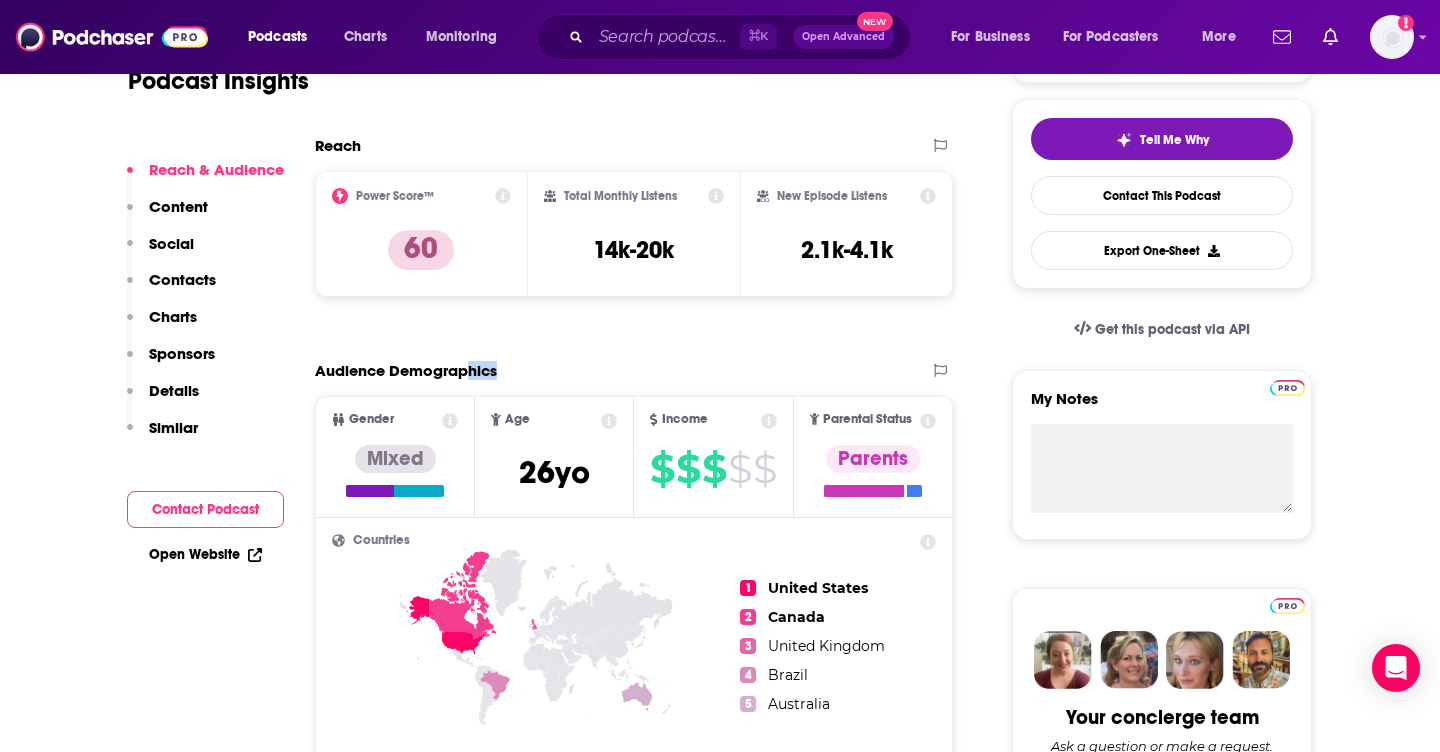 click on "Audience Demographics" at bounding box center (634, 378) 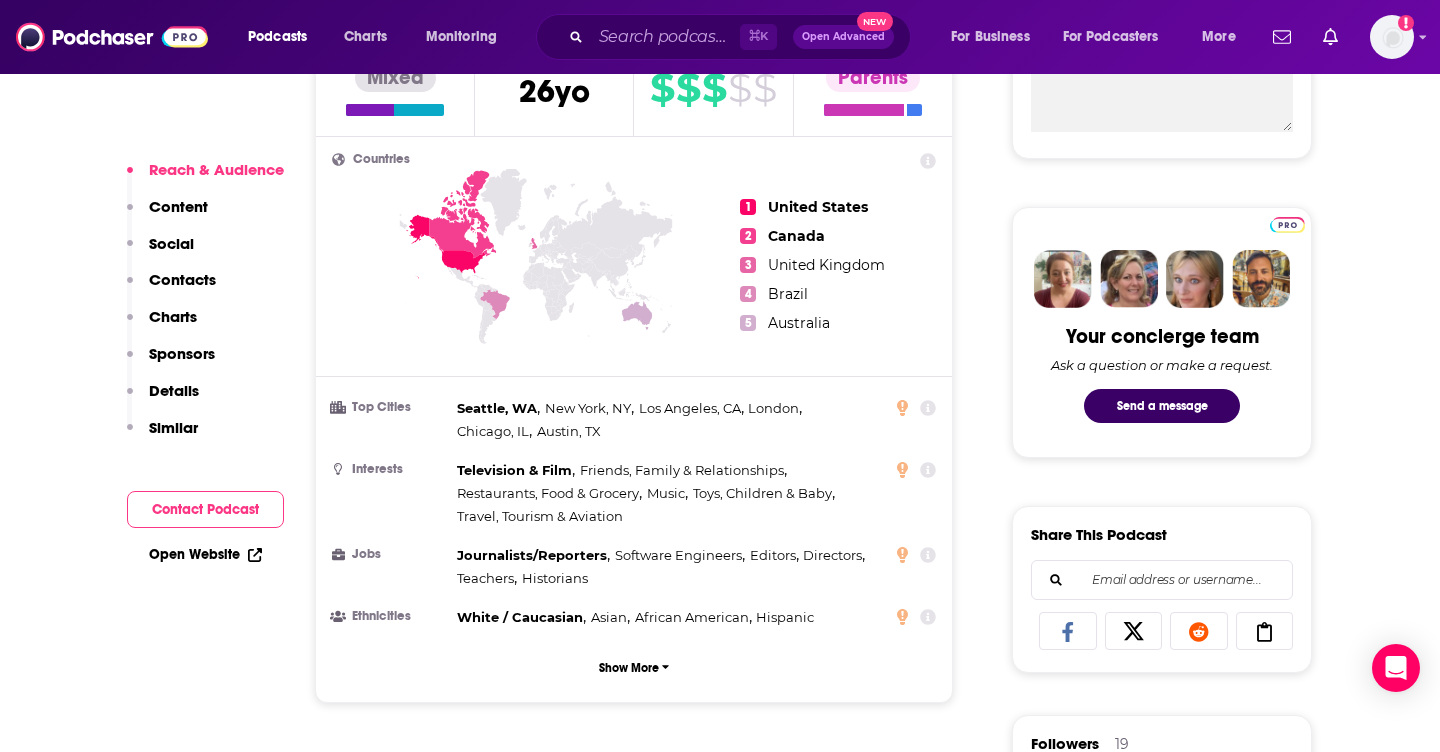 scroll, scrollTop: 704, scrollLeft: 0, axis: vertical 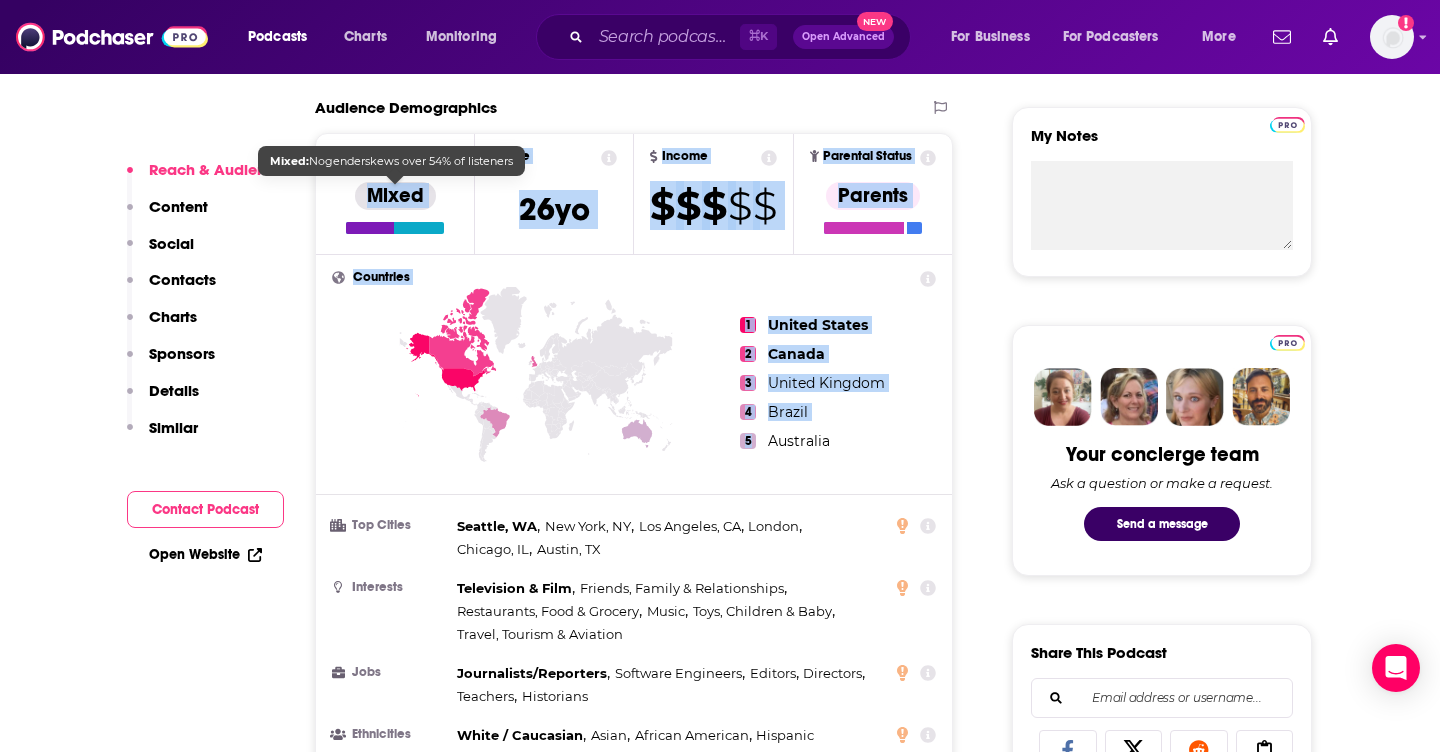 drag, startPoint x: 843, startPoint y: 422, endPoint x: 347, endPoint y: 181, distance: 551.4499 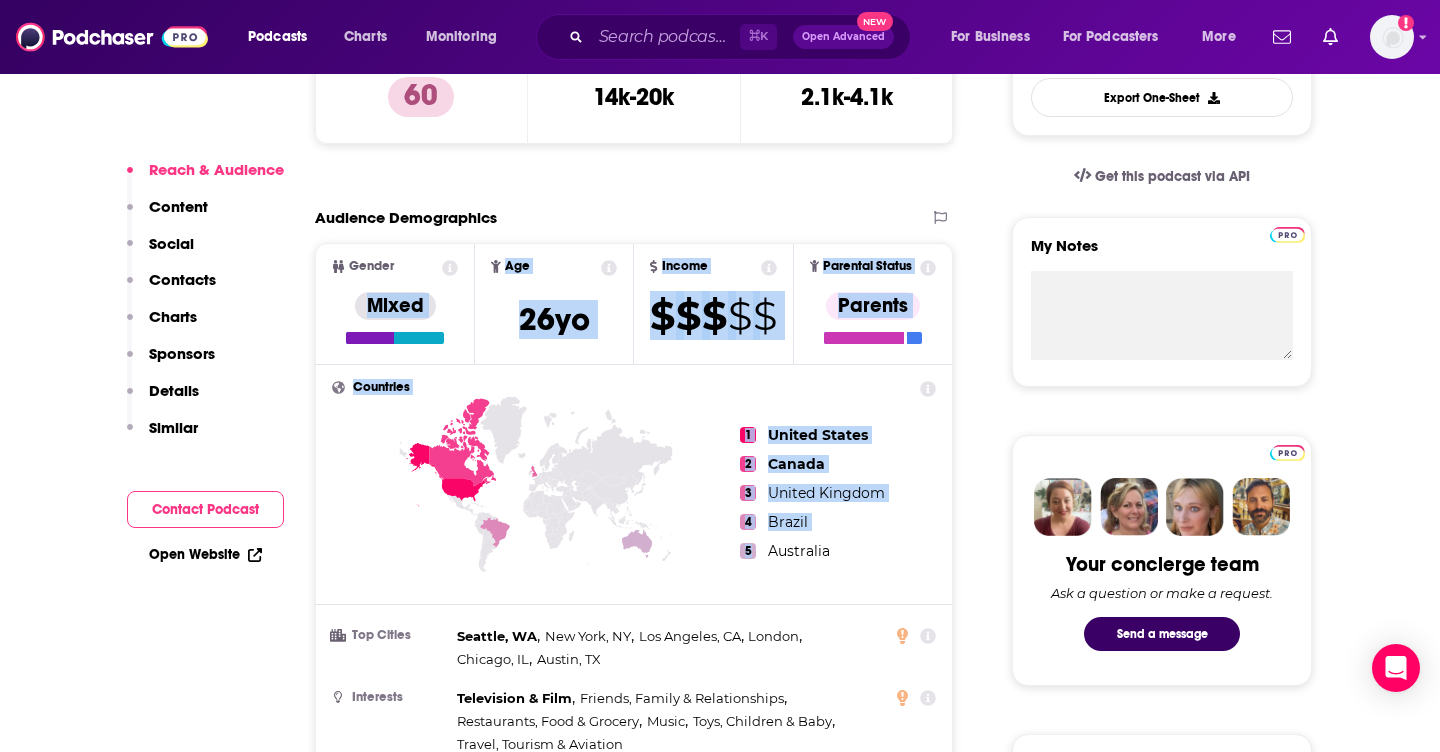 scroll, scrollTop: 576, scrollLeft: 0, axis: vertical 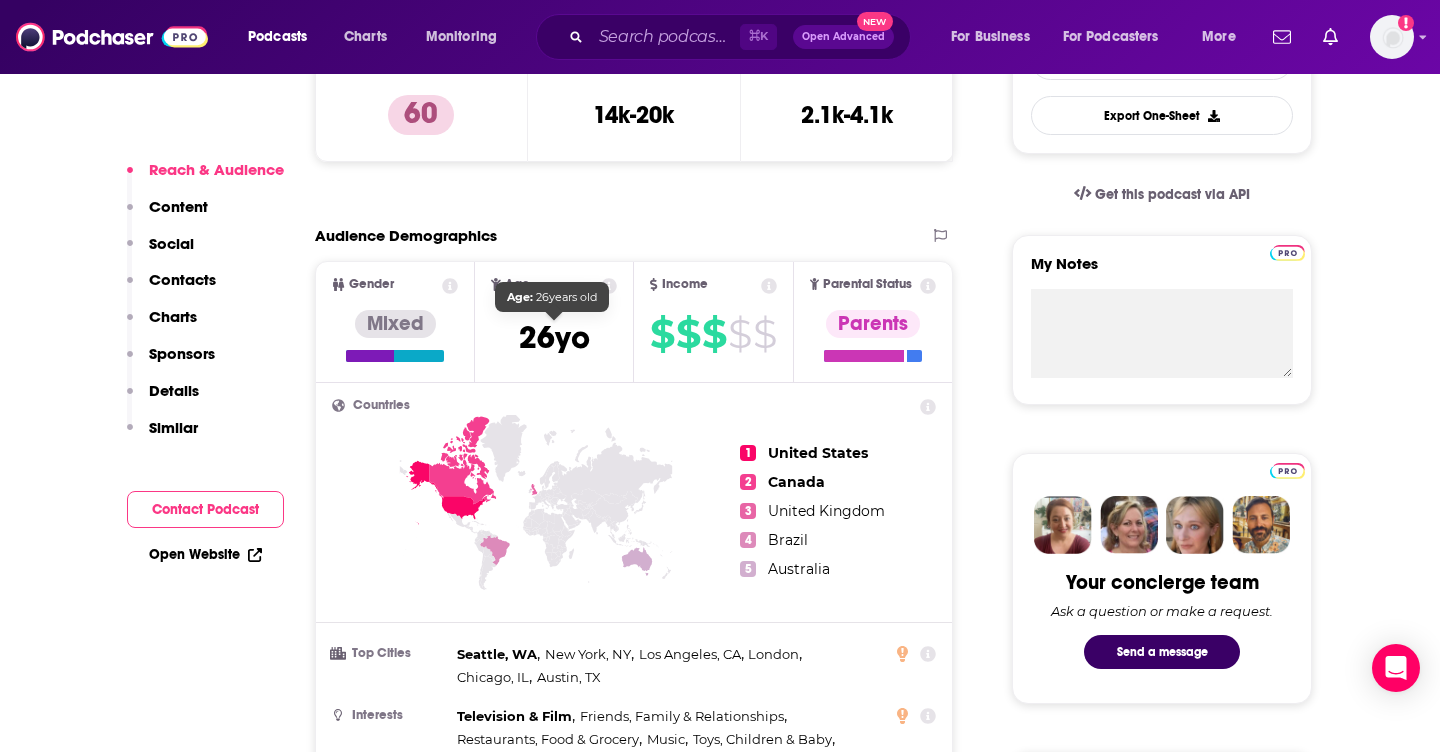 click on "26 yo" at bounding box center [554, 337] 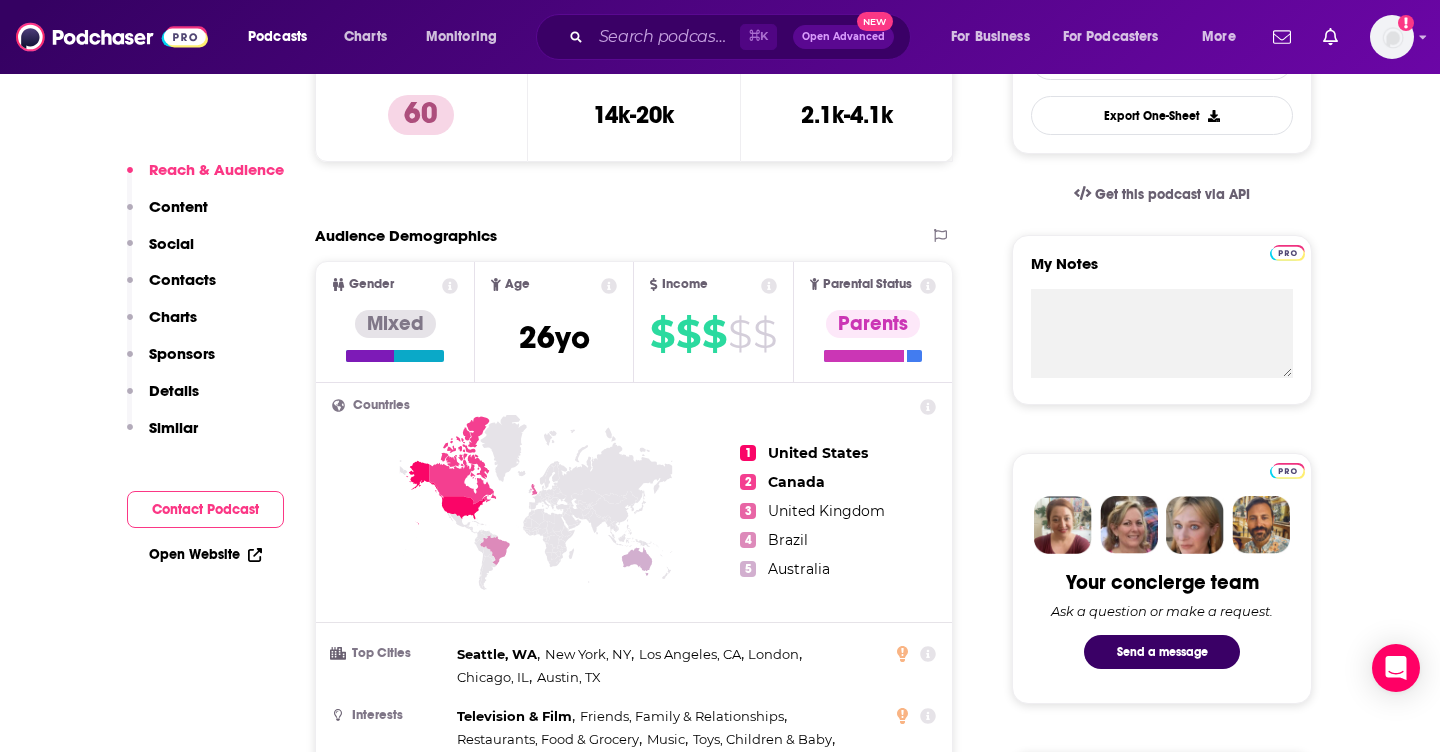 click 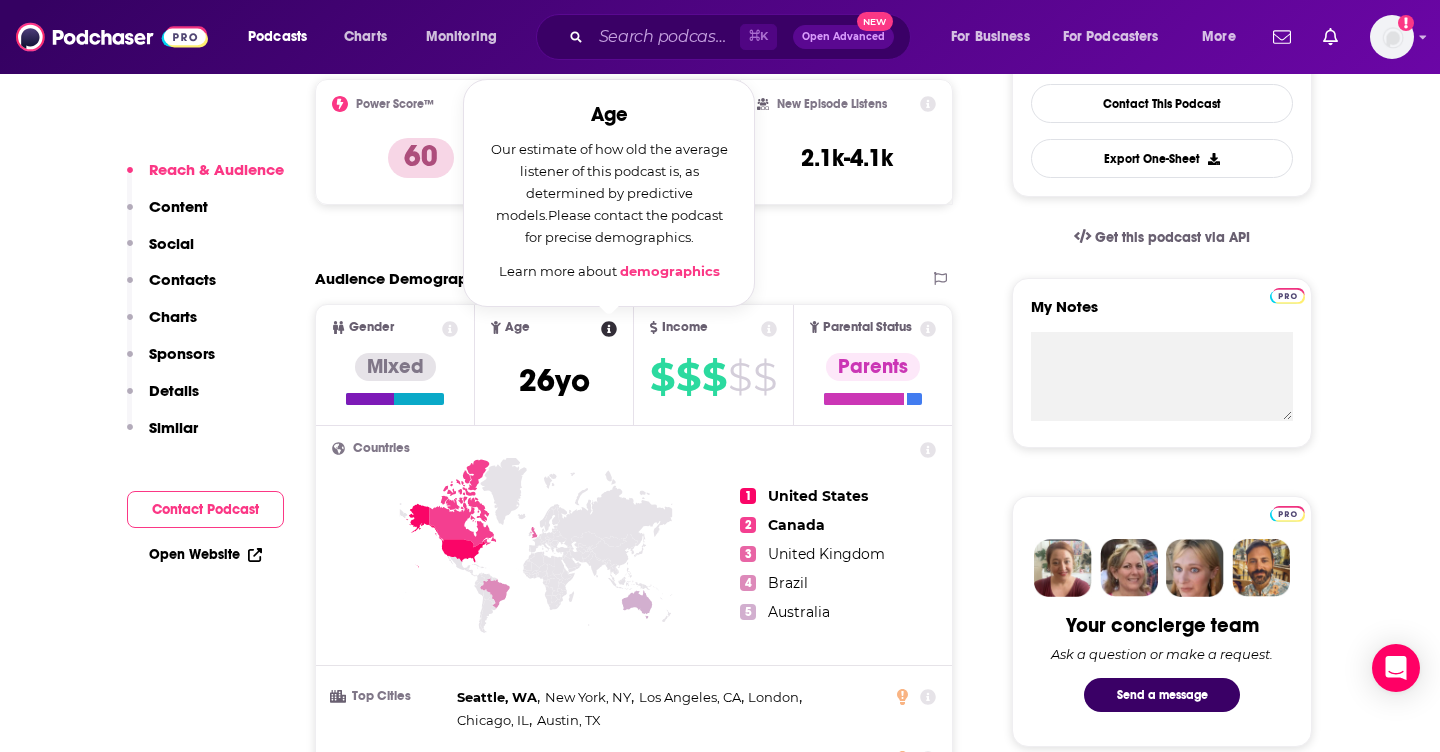 scroll, scrollTop: 531, scrollLeft: 0, axis: vertical 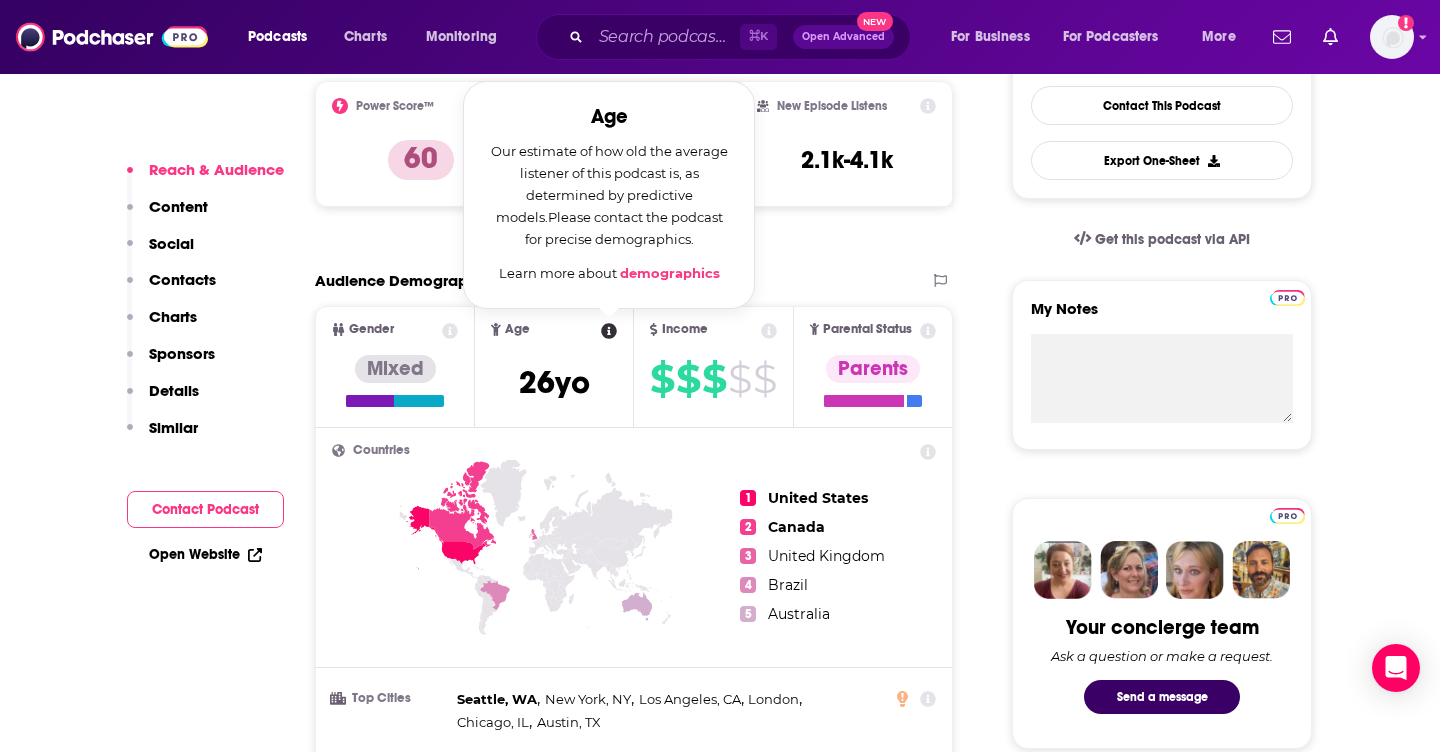 click 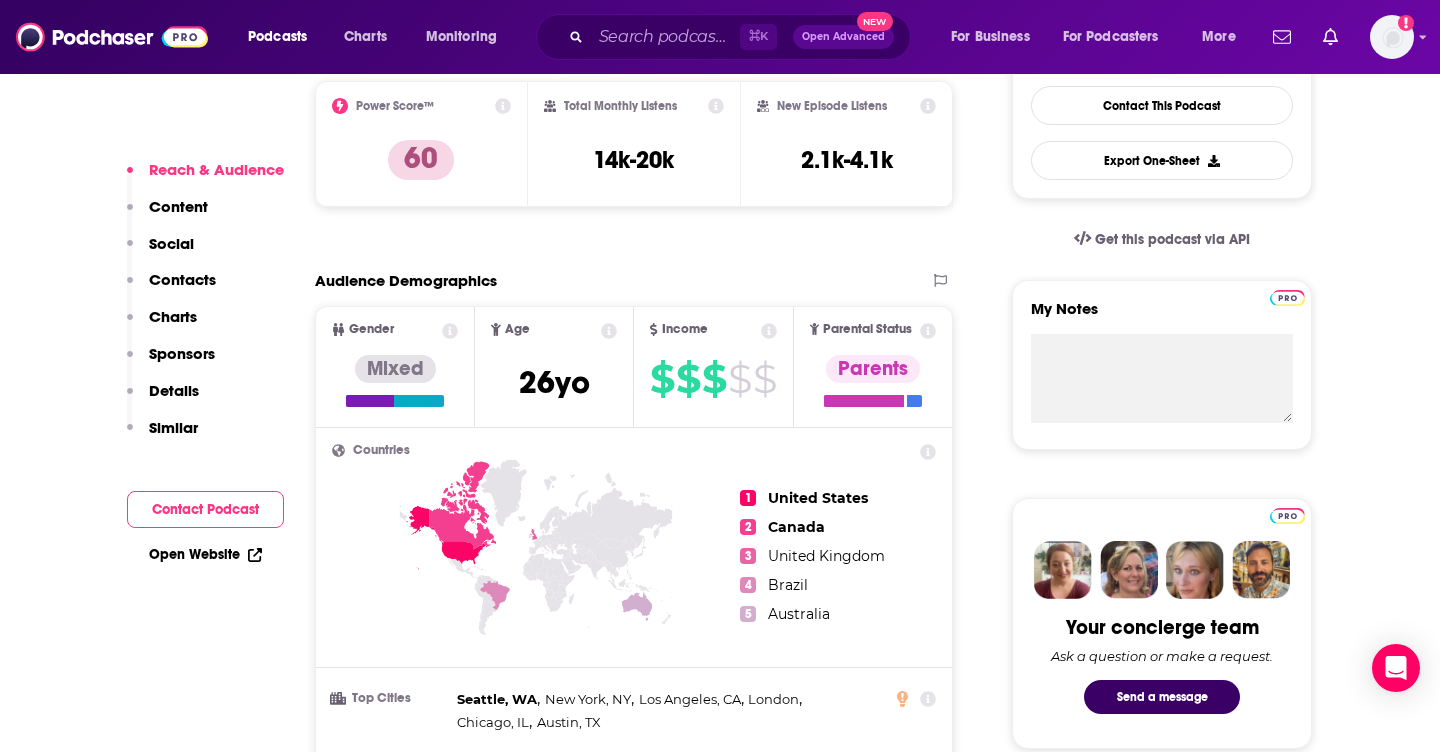 click 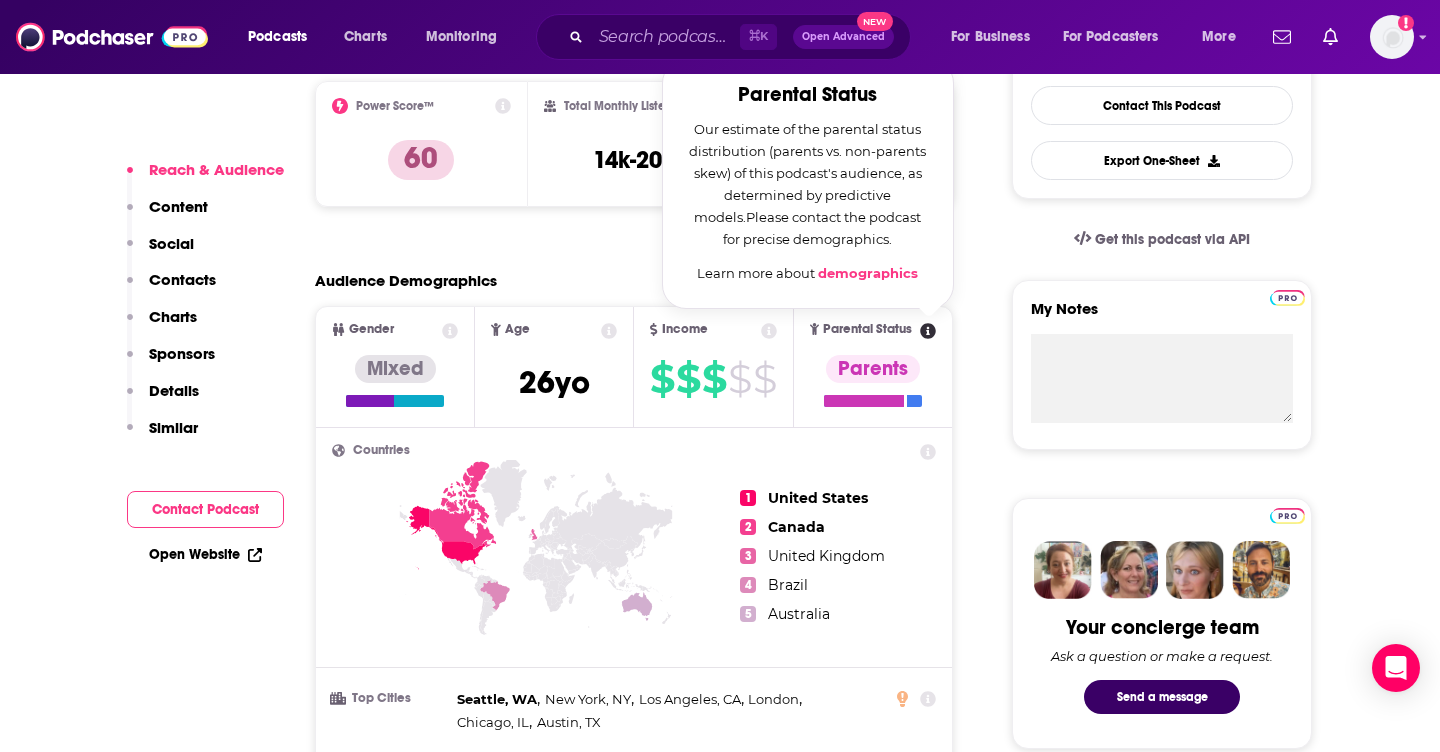 scroll, scrollTop: 530, scrollLeft: 0, axis: vertical 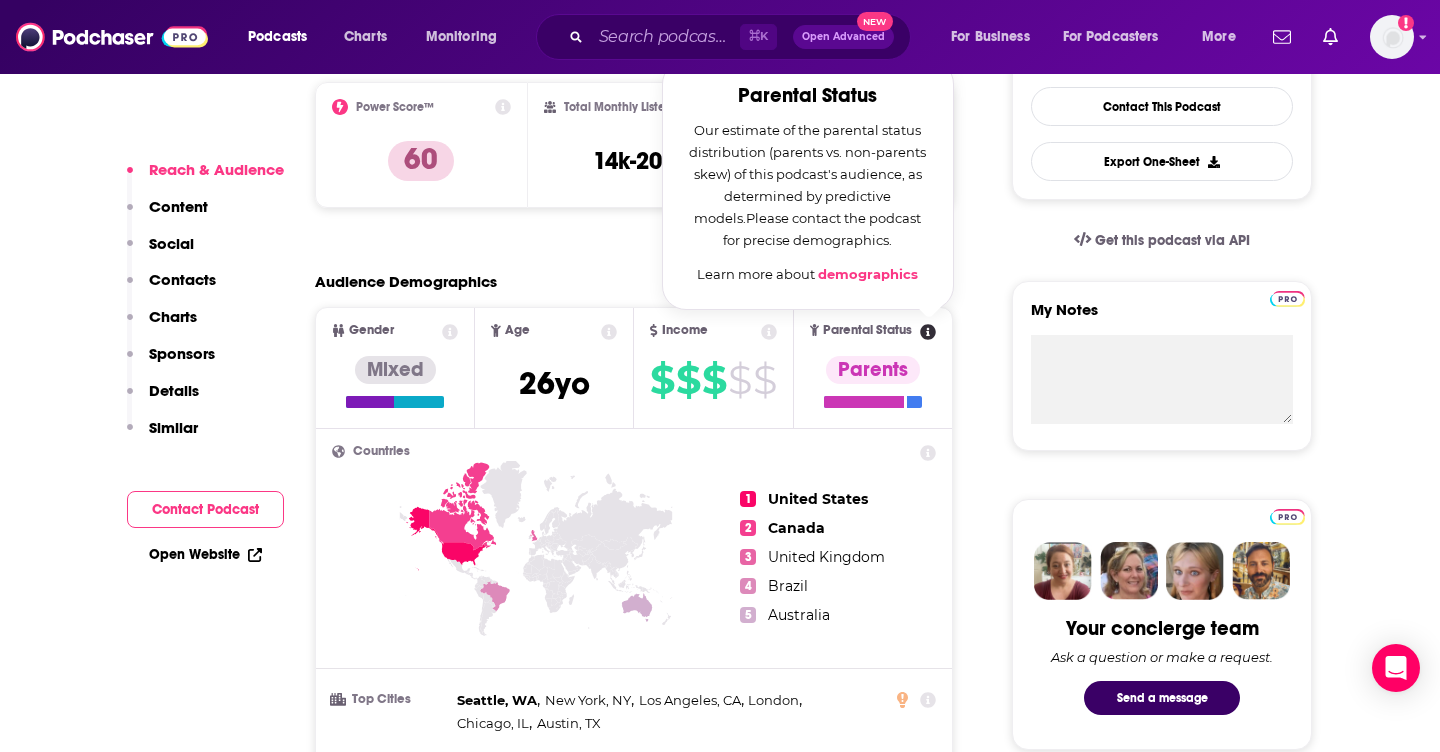 click 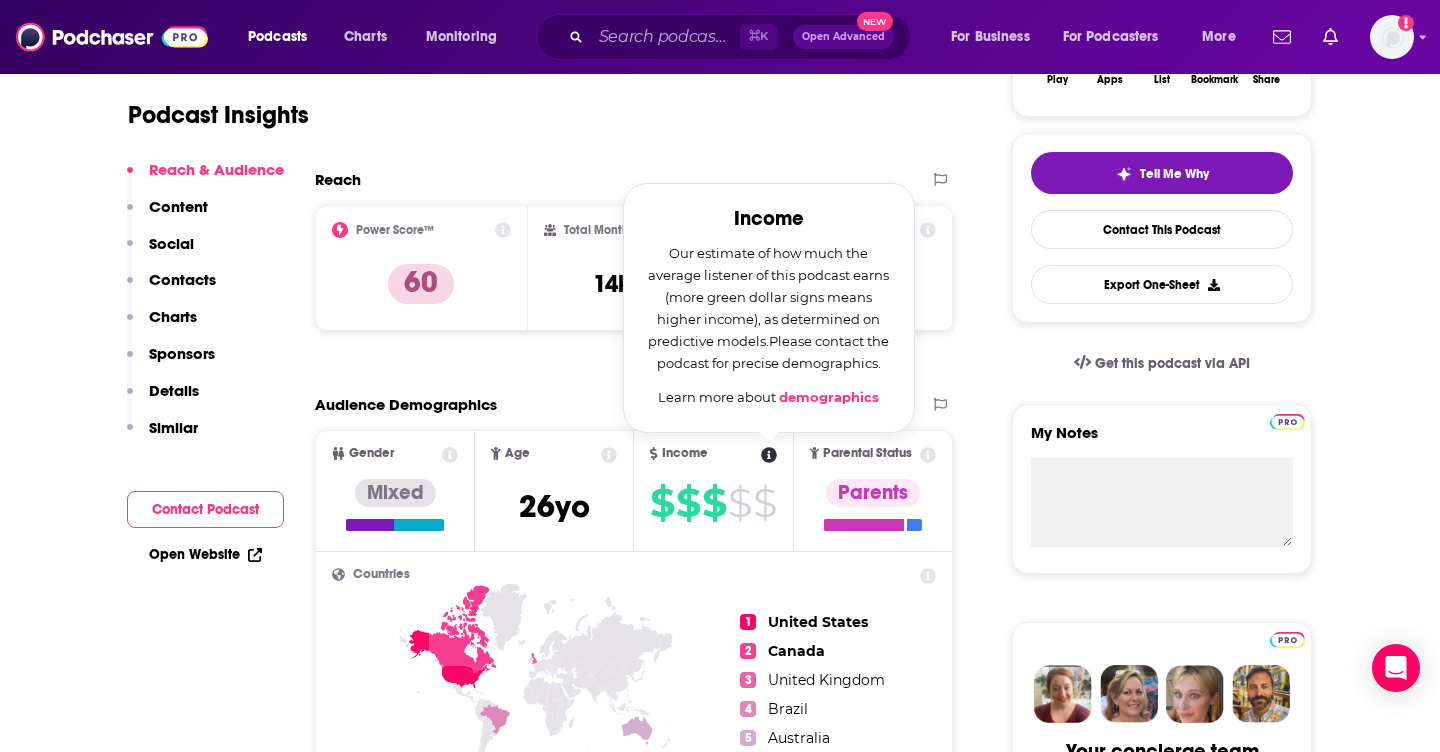 scroll, scrollTop: 406, scrollLeft: 0, axis: vertical 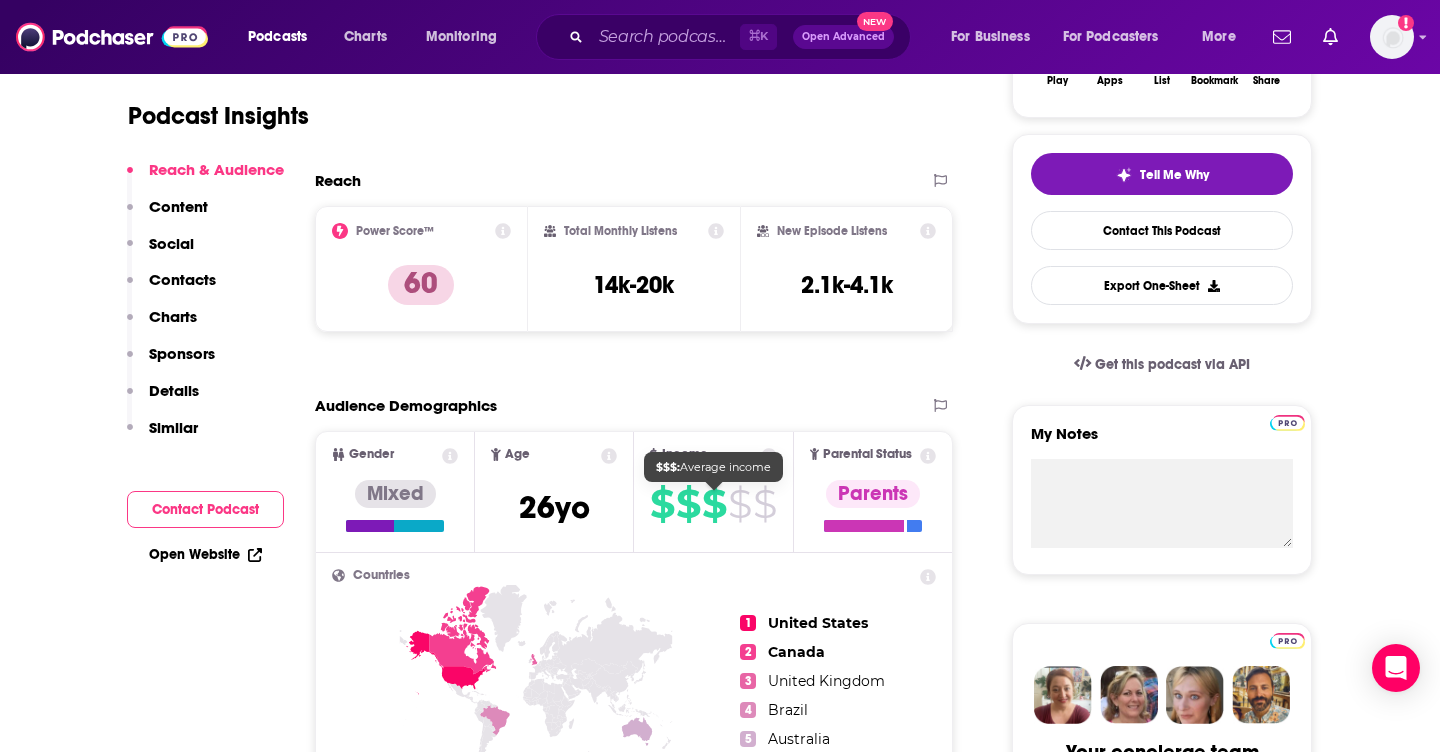 click on "$" at bounding box center (688, 504) 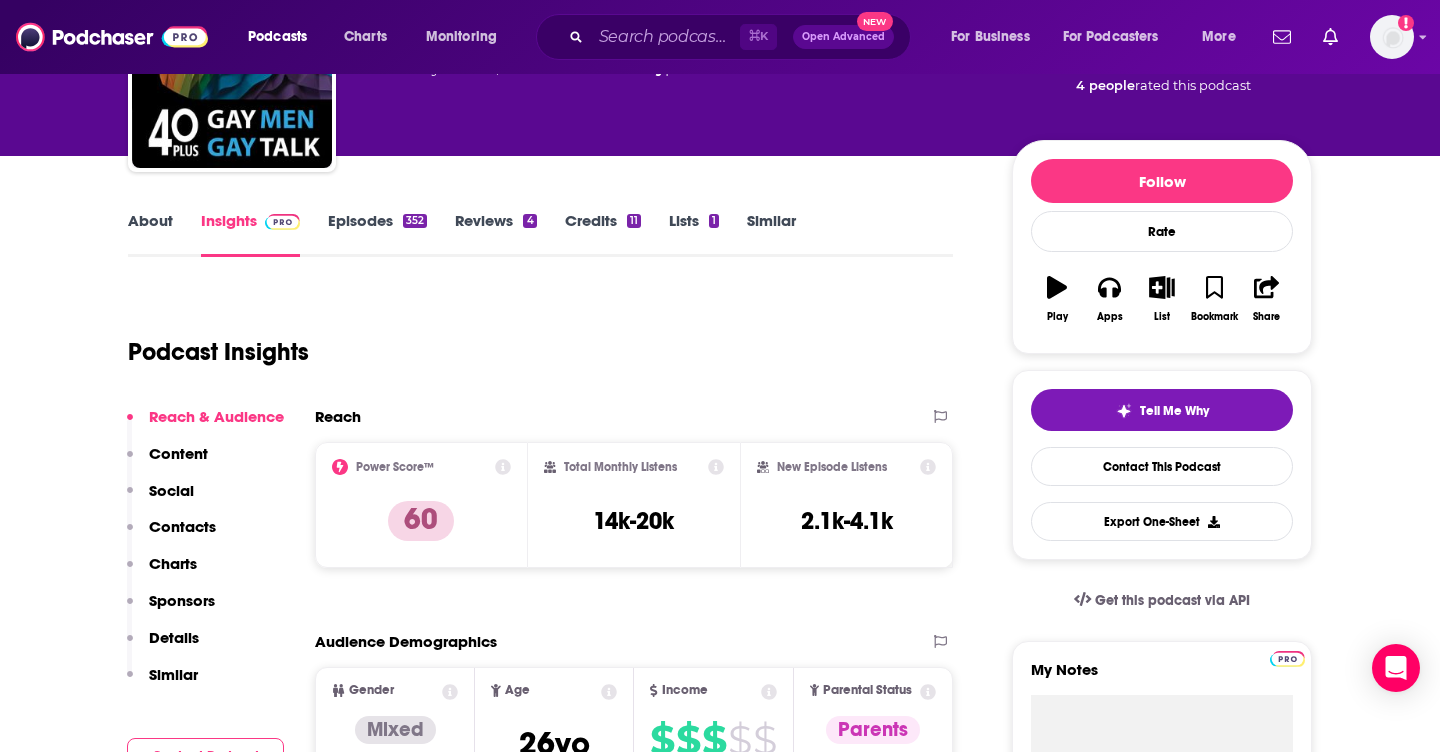 scroll, scrollTop: 335, scrollLeft: 0, axis: vertical 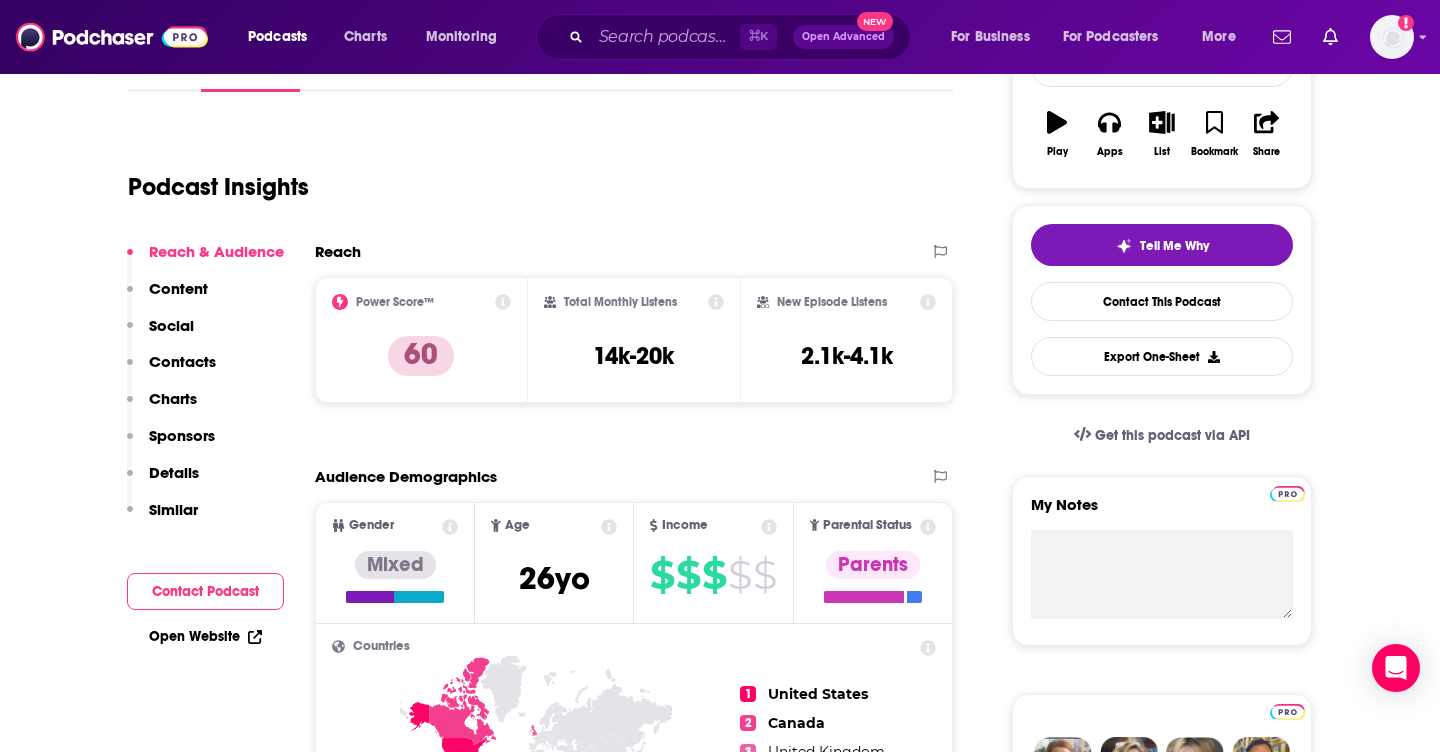 click 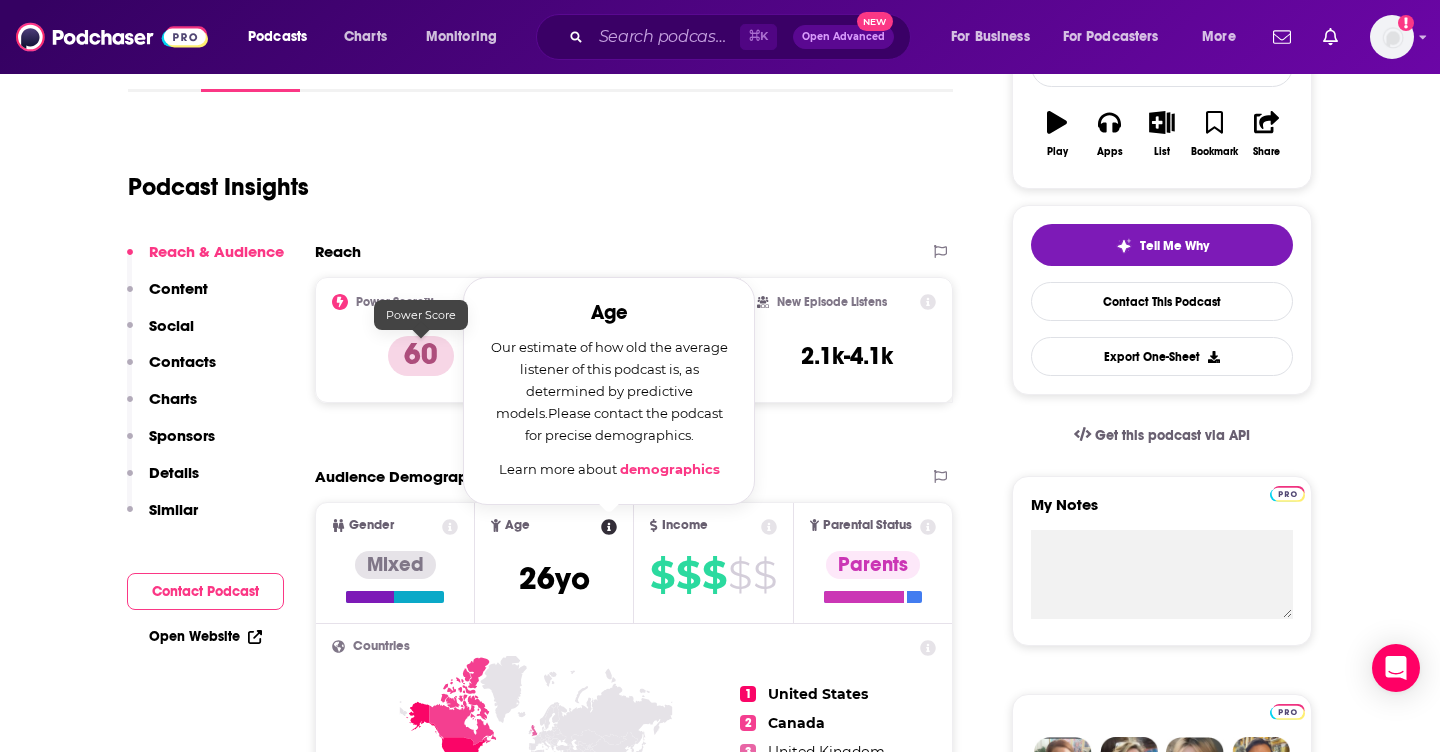 click on "60" at bounding box center (421, 356) 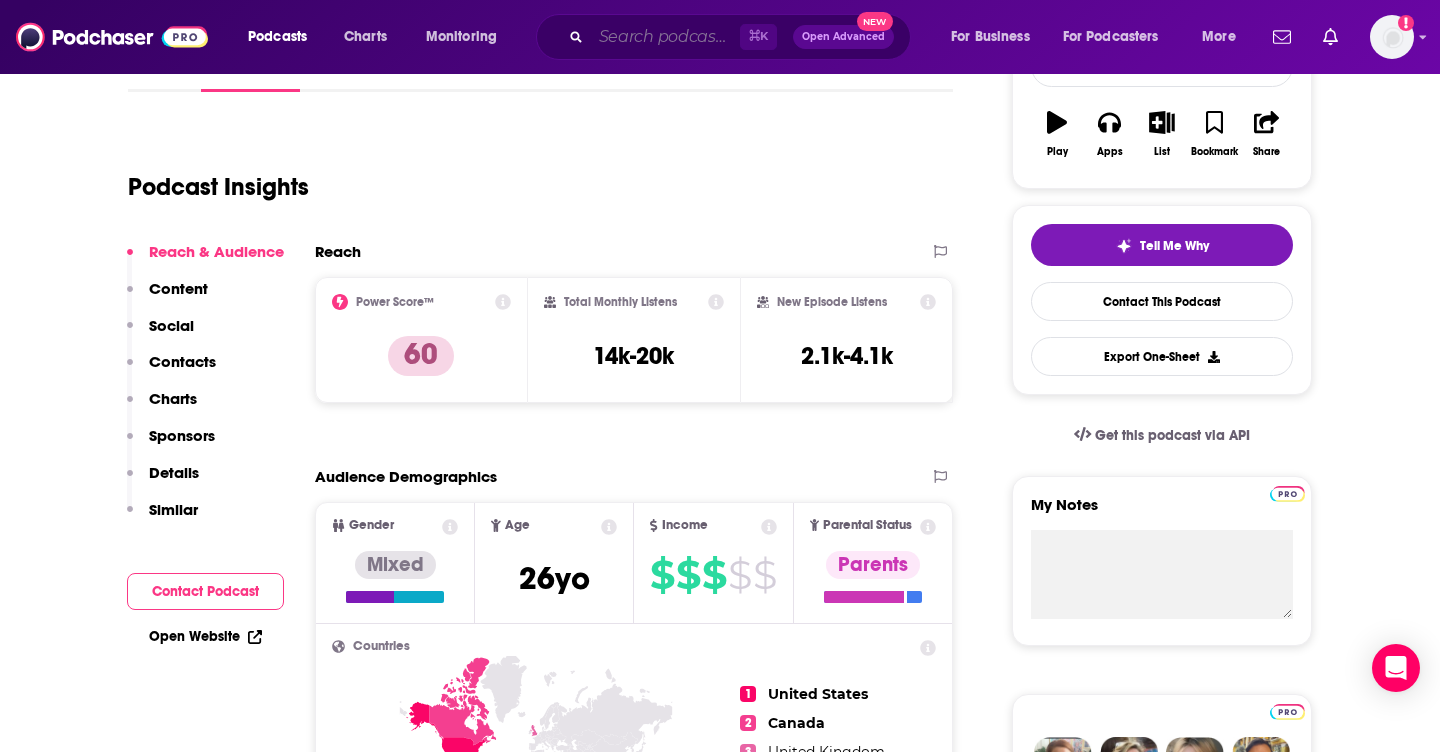 click at bounding box center [665, 37] 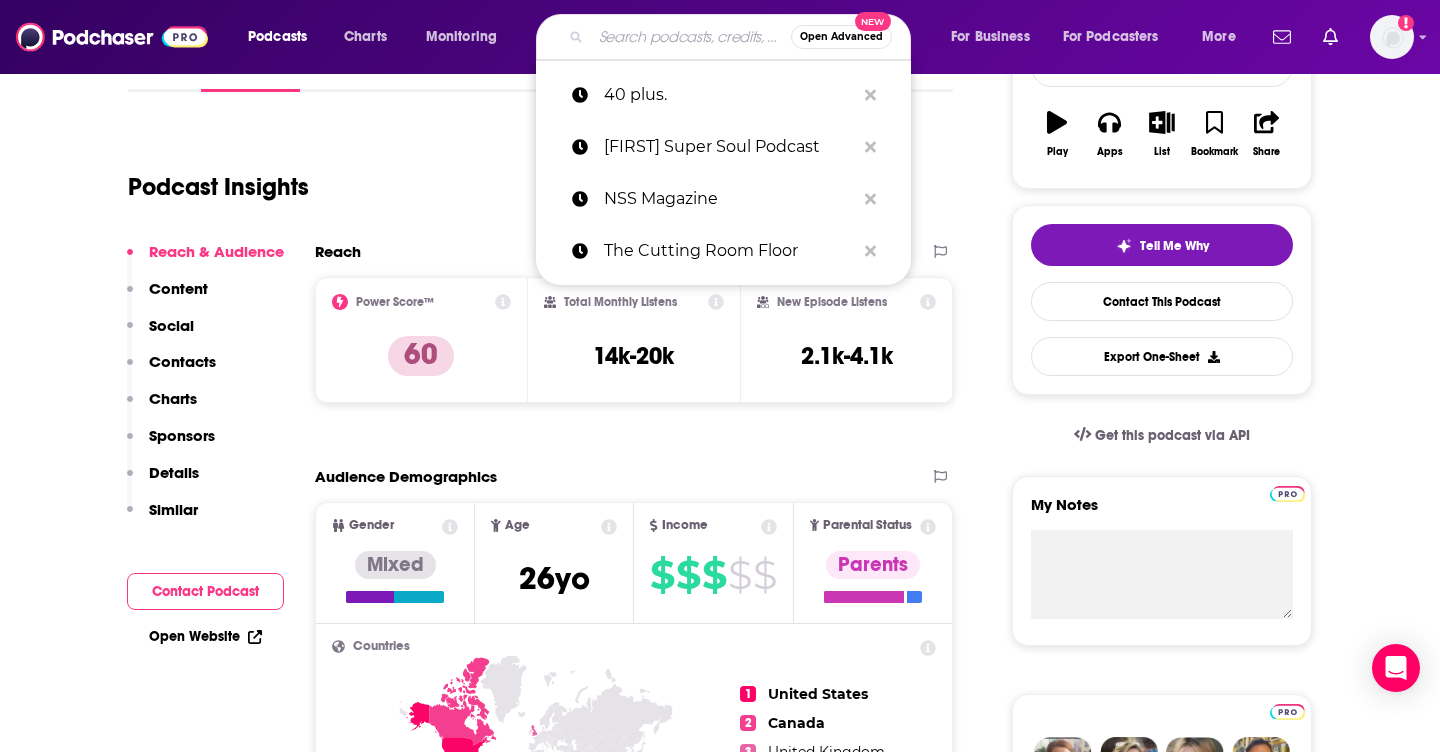 paste on "A Gay and a NonGay" 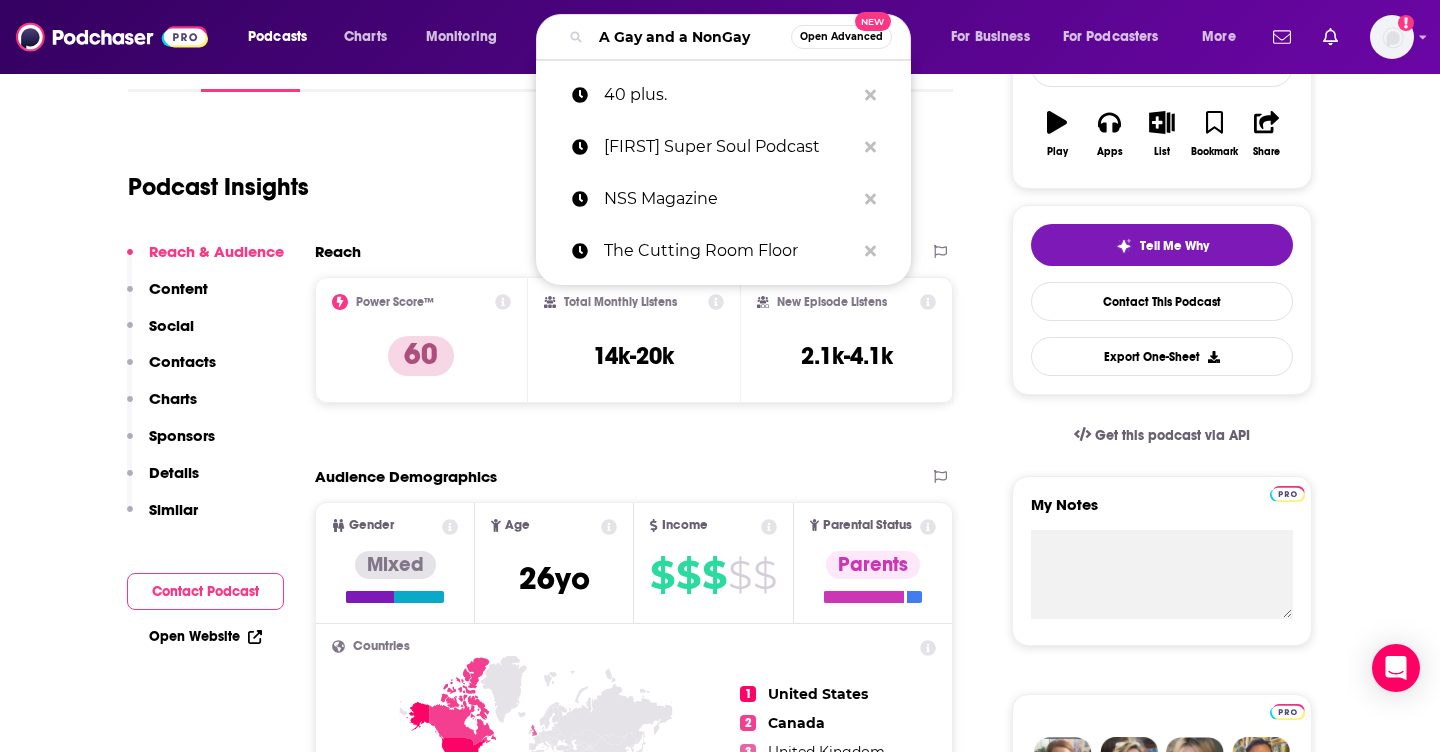 scroll, scrollTop: 0, scrollLeft: 7, axis: horizontal 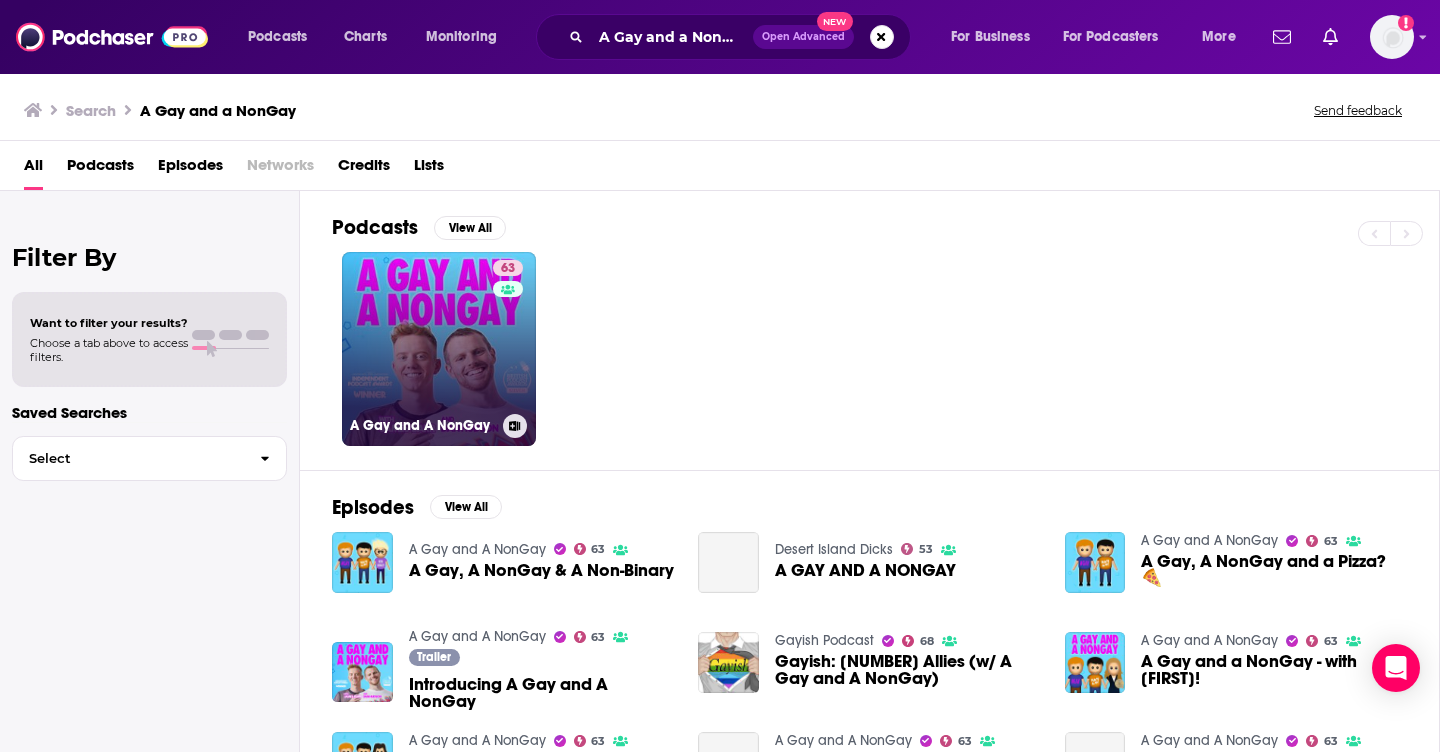 click on "63 A Gay and A NonGay" at bounding box center [439, 349] 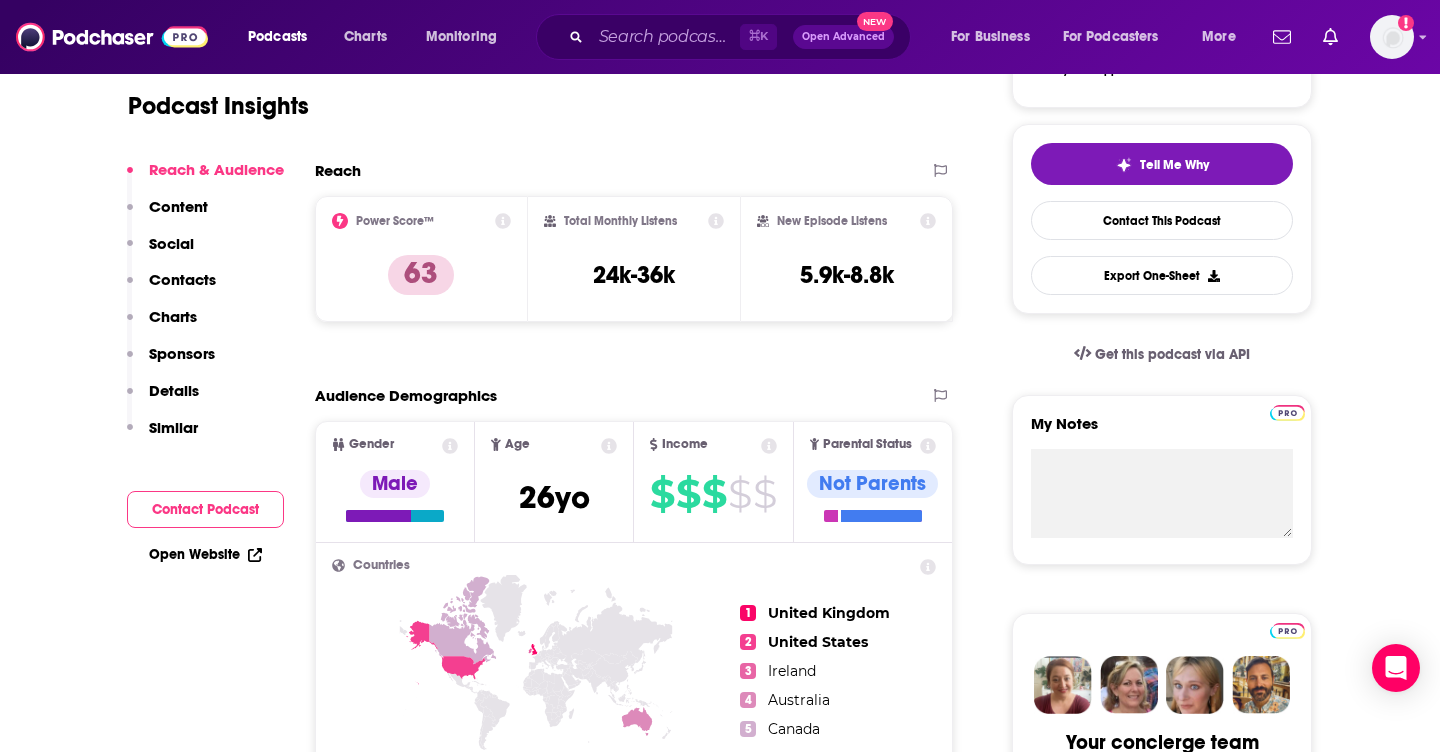 scroll, scrollTop: 664, scrollLeft: 0, axis: vertical 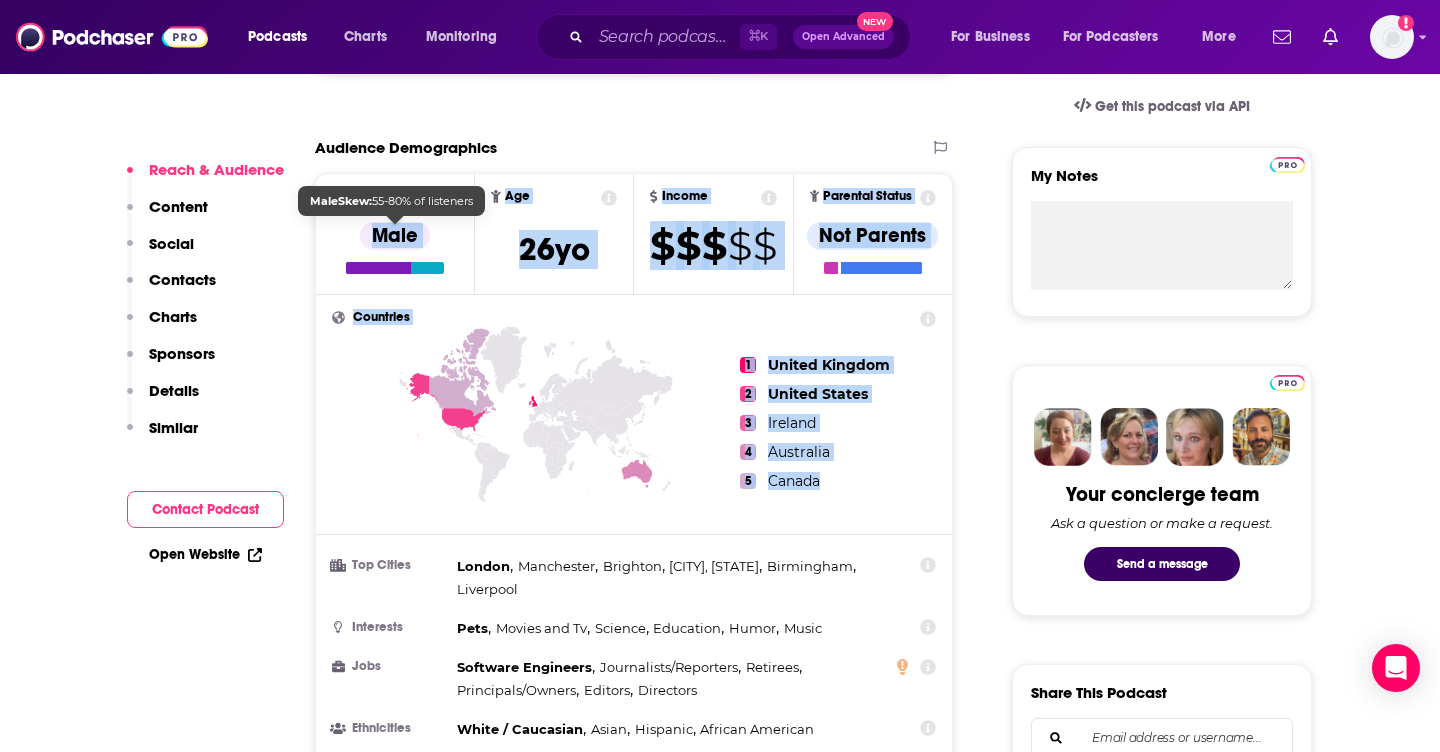 drag, startPoint x: 869, startPoint y: 495, endPoint x: 341, endPoint y: 200, distance: 604.8215 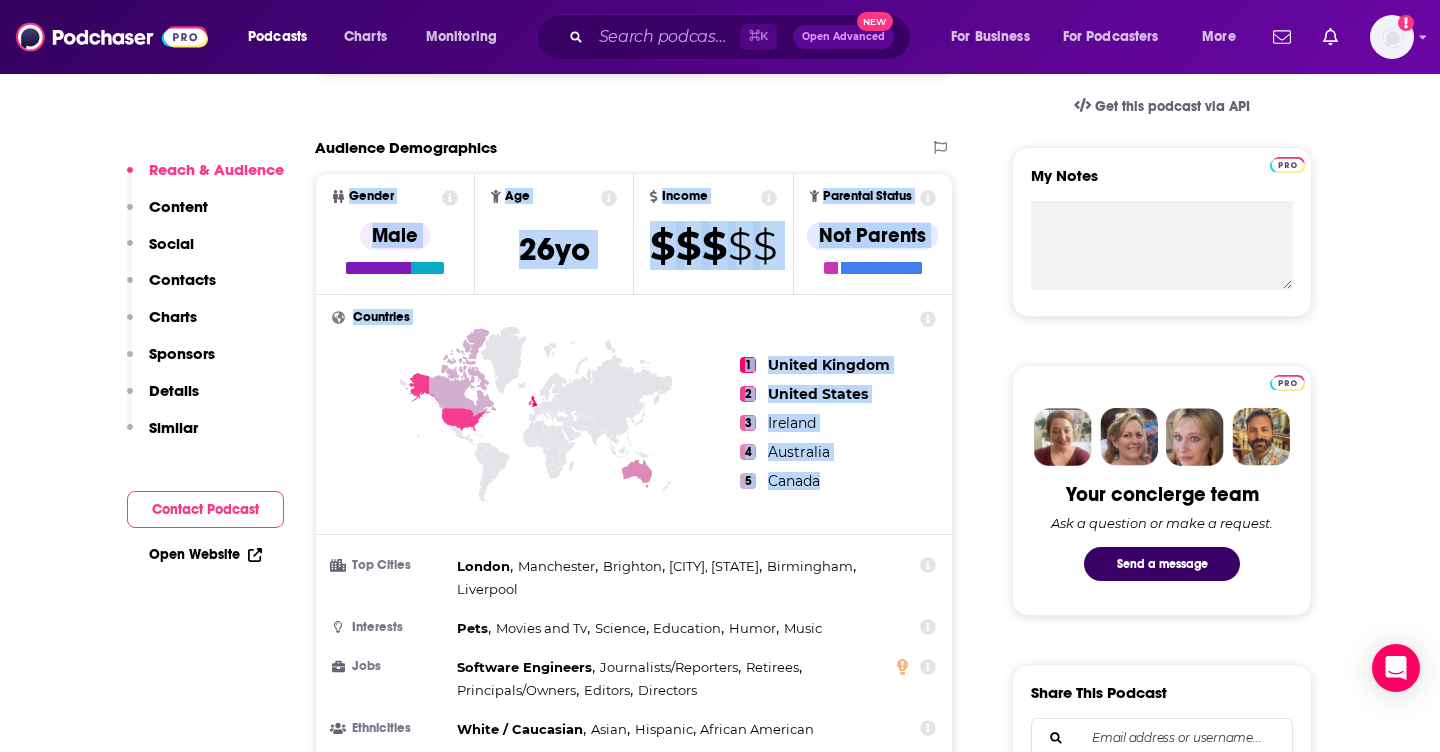 copy on "Gender Male Age 26 yo Income $ $ $ $ $ Parental Status Not Parents Countries 1 United Kingdom 2 United States 3 Ireland 4 Australia 5 Canada" 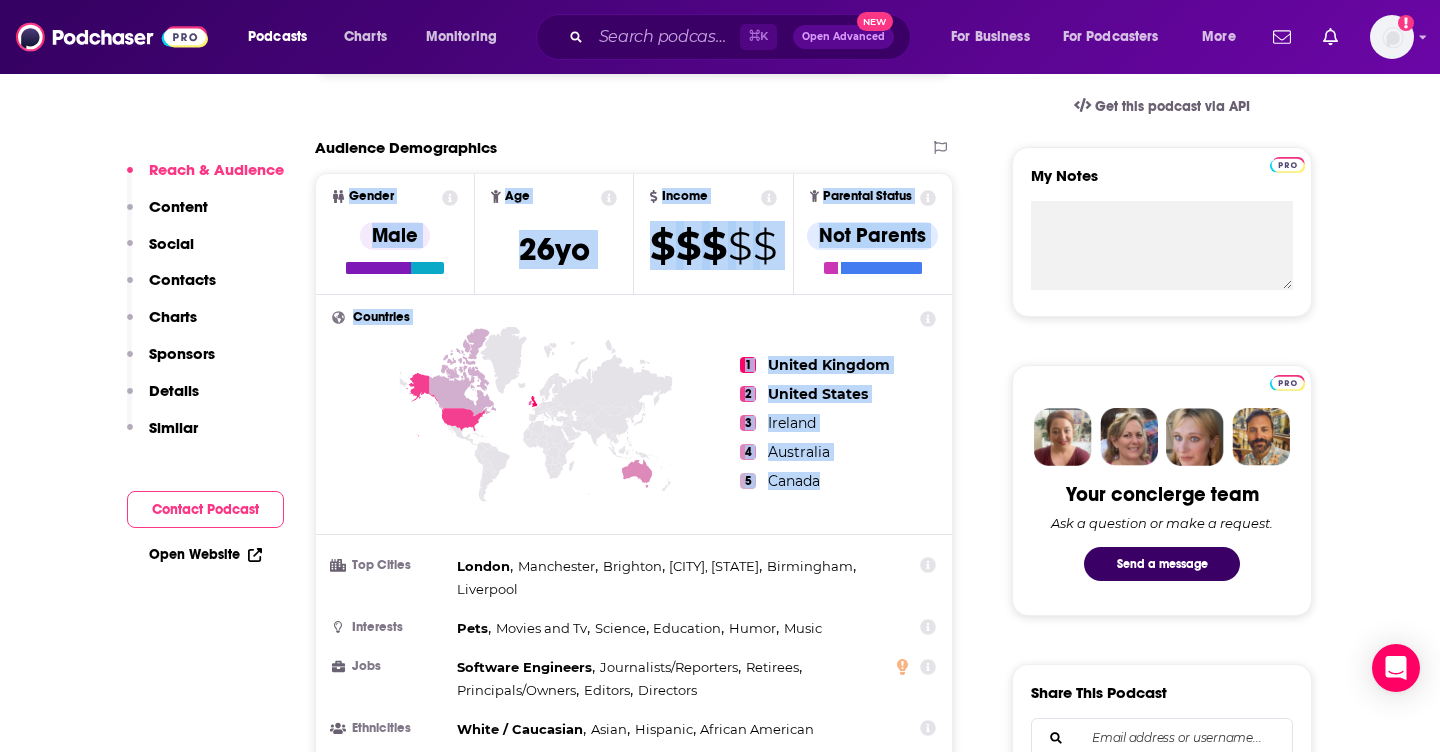 scroll, scrollTop: 666, scrollLeft: 0, axis: vertical 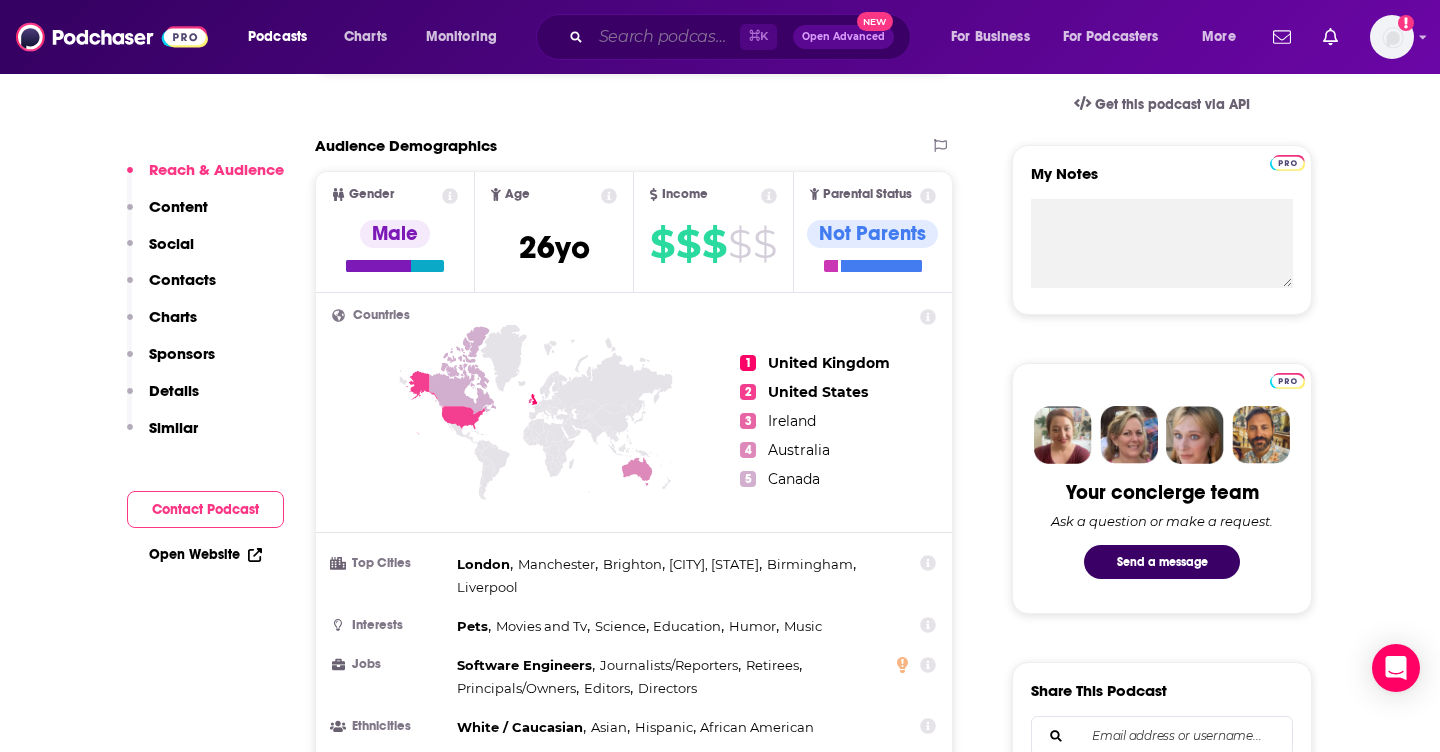 click at bounding box center (665, 37) 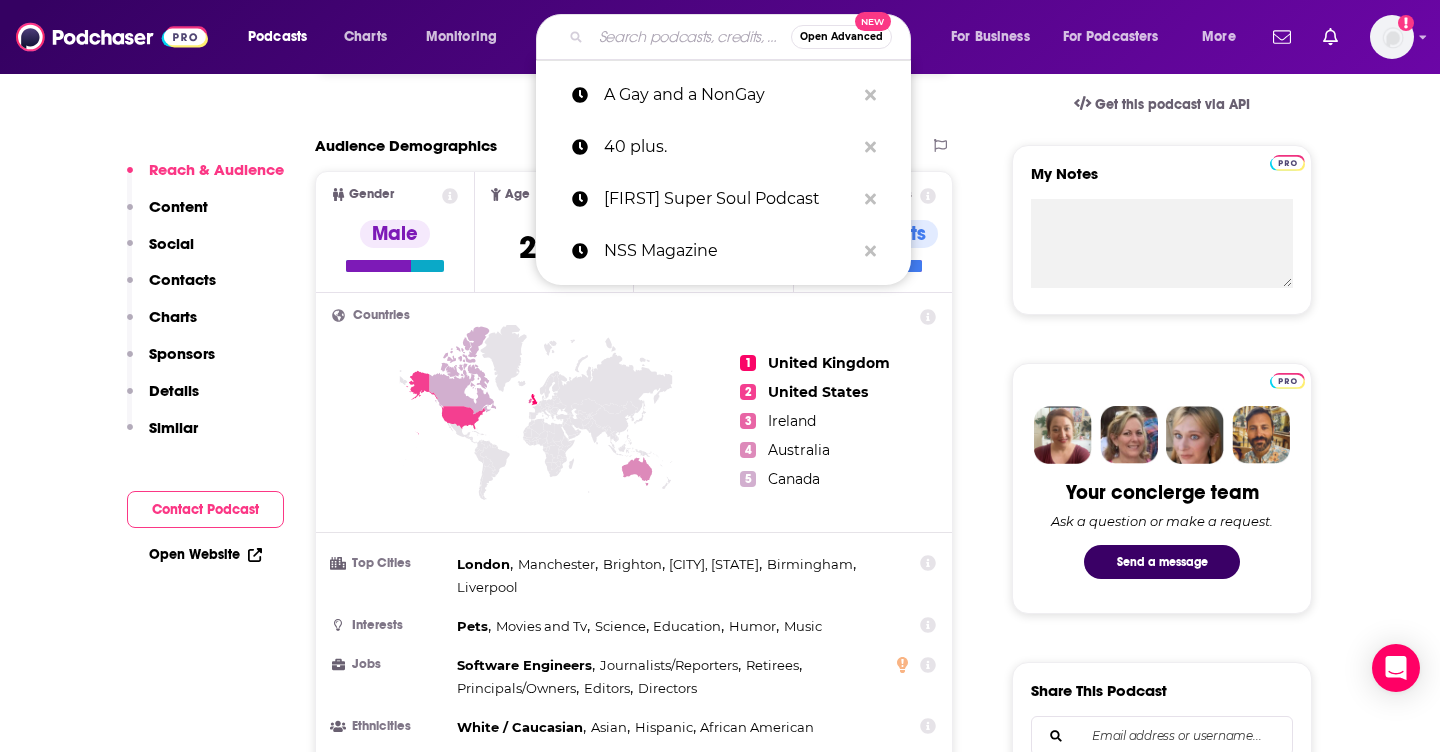 paste on "Getting Better with Jonathan Van Ness" 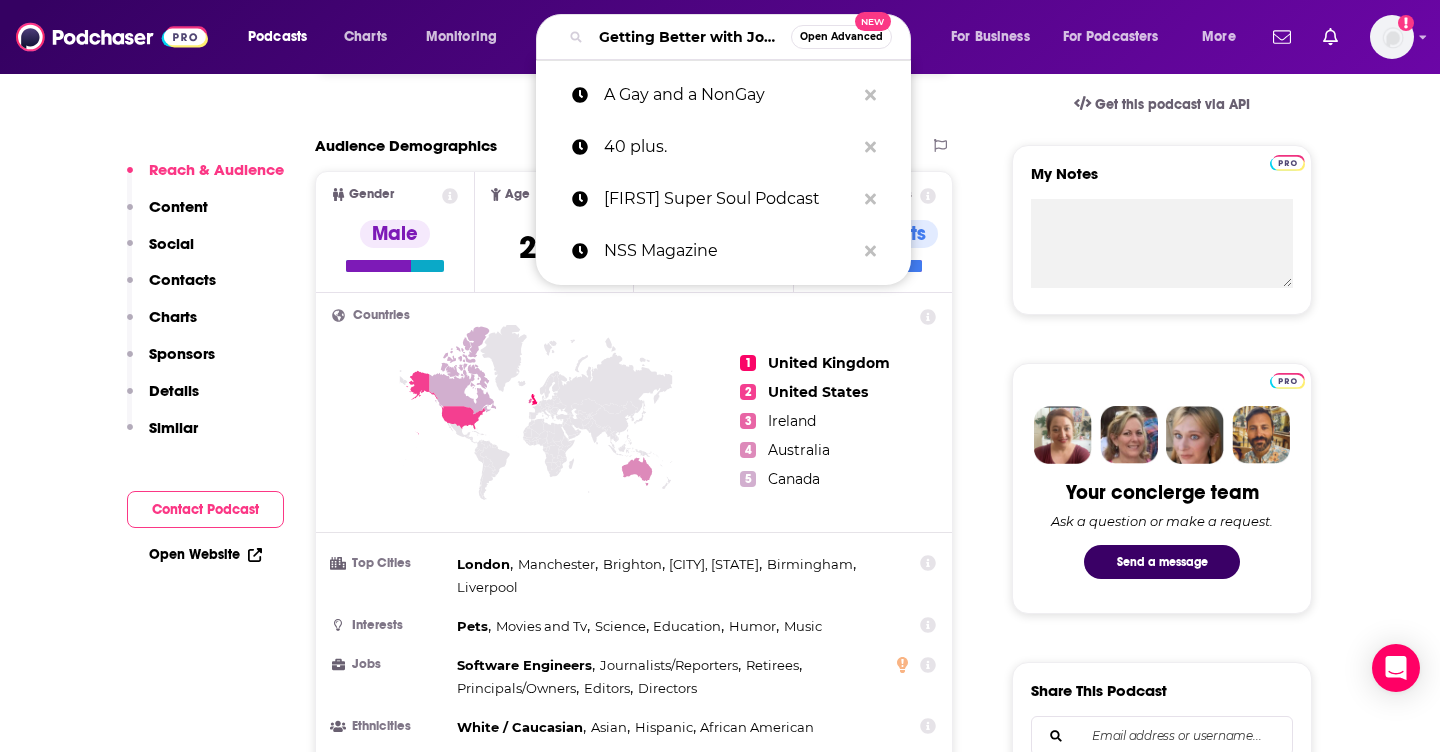 scroll, scrollTop: 0, scrollLeft: 144, axis: horizontal 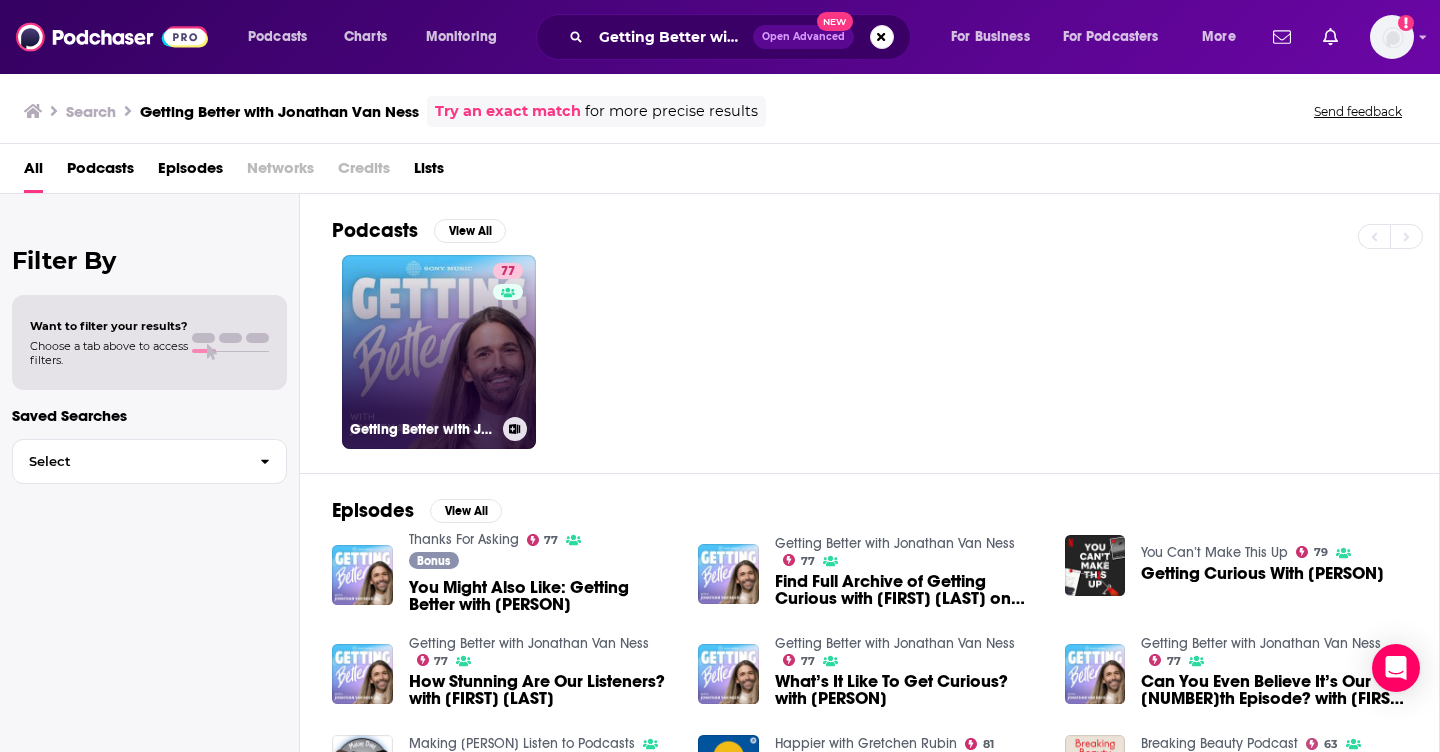 click on "77 Getting Better with Jonathan Van Ness" at bounding box center [439, 352] 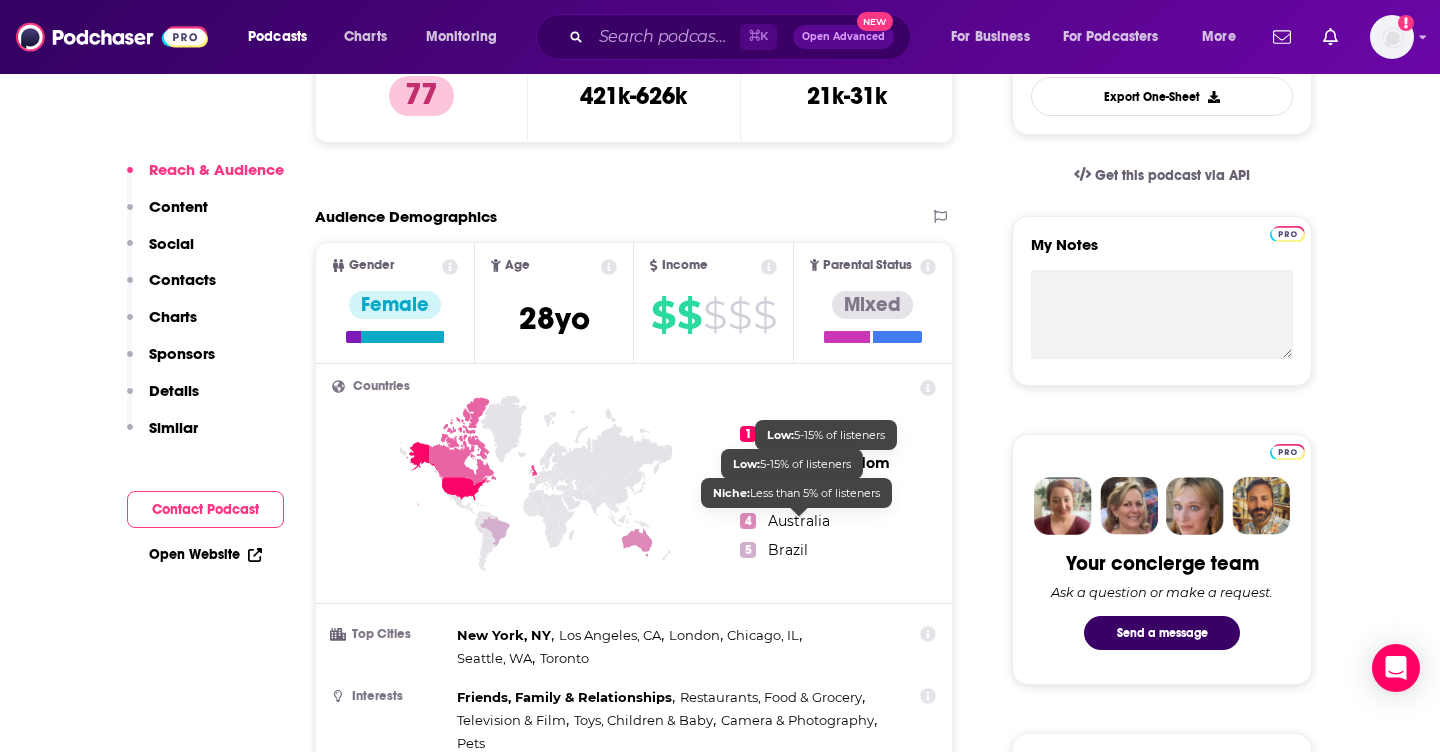 scroll, scrollTop: 606, scrollLeft: 0, axis: vertical 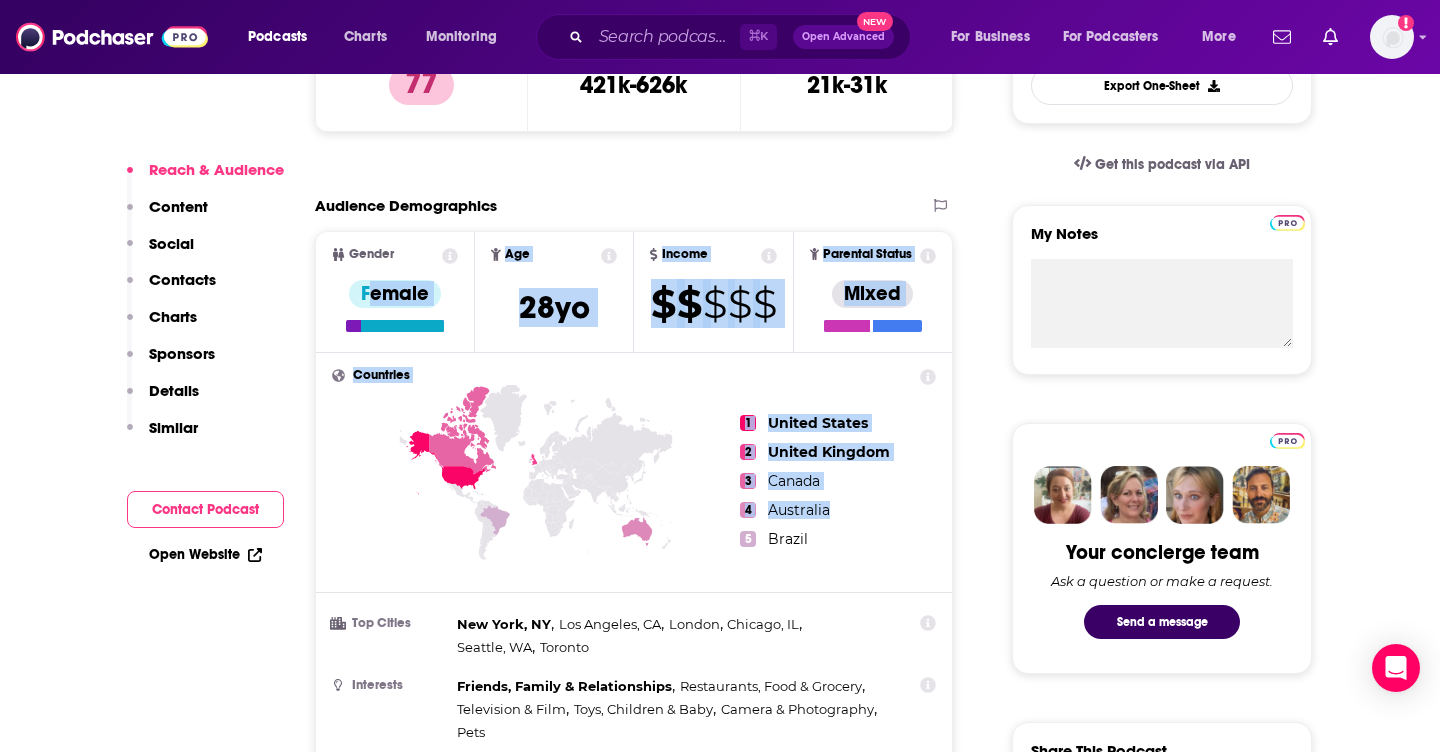 click on "Podcasts Charts Monitoring ⌘  K Open Advanced New For Business For Podcasters More Add a profile image Podcasts Charts Monitoring For Business For Podcasters More Sony Music    •  Sony Music Getting Better with Jonathan Van Ness 77 An   Education ,  Society  and  Culture  podcast  featuring  Jonathan Van Ness  and  Laci Mosley 77   19   people  rated this podcast Message your Concierge Team Send a message Sony Music    •  Sony Music Getting Better with Jonathan Van Ness 77 Insights Sony Music    •  Sony Music Getting Better with Jonathan Van Ness 77 An   Education ,  Society  and  Culture  podcast  featuring  Jonathan Van Ness  and  Laci Mosley 77   19   people  rated this podcast Follow Rate Podcast Play Apps List Bookmark Share About Insights Episodes 635 Reviews 7 Credits 304 Lists 24 Similar Podcast Insights Reach & Audience Content Social Contacts Charts Sponsors Details Similar Contact Podcast Open Website  Reach Power Score™ 77 Total Monthly Listens 421k-626k New Episode Listens 21k-31k Age" at bounding box center (720, 5218) 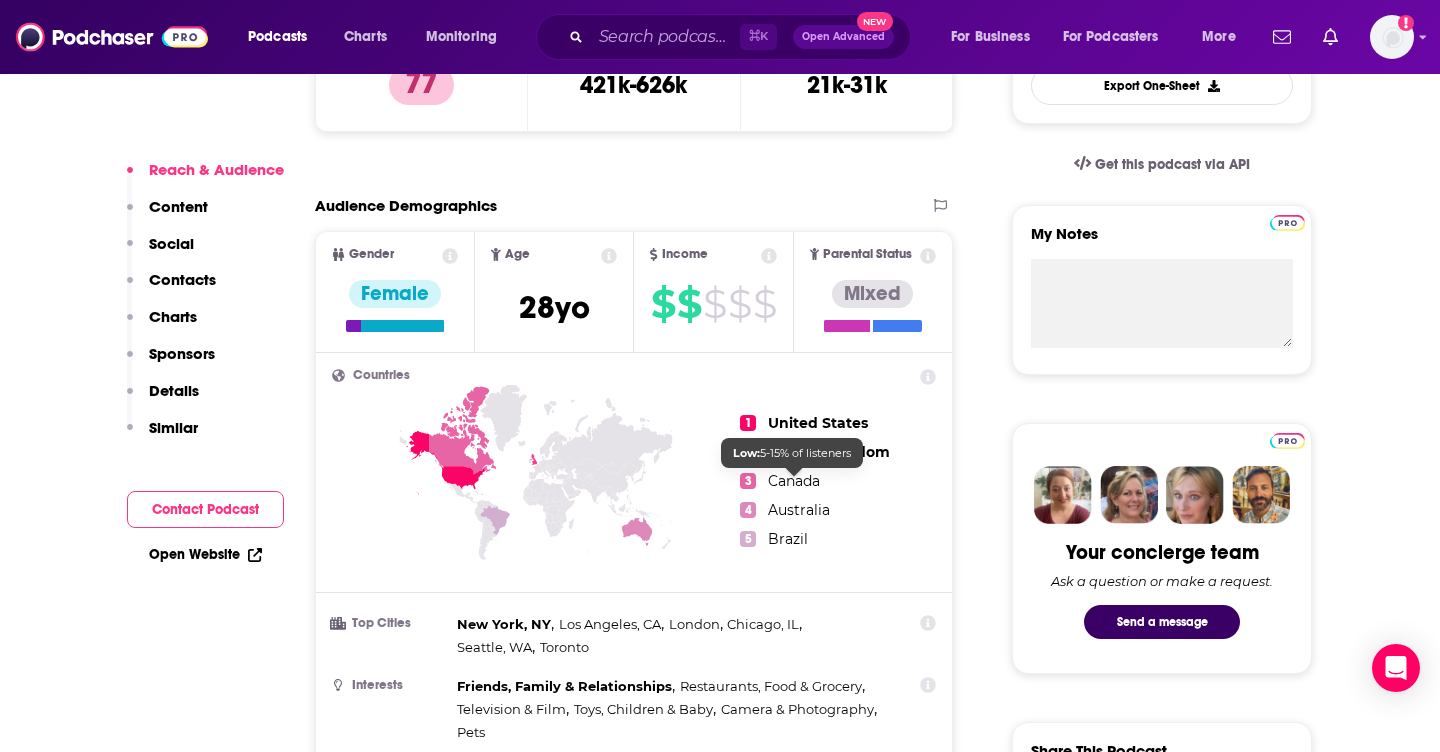 click on "Canada" at bounding box center [794, 481] 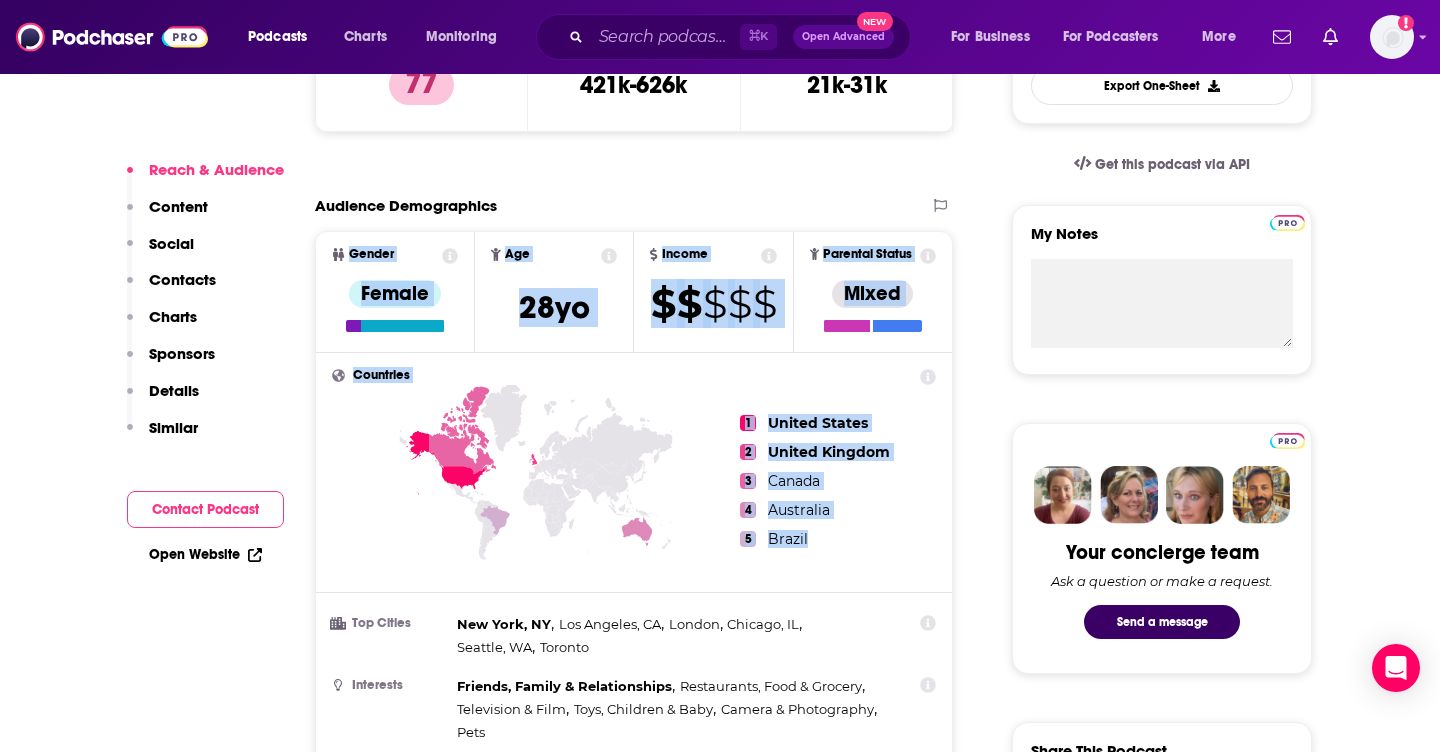 drag, startPoint x: 820, startPoint y: 536, endPoint x: 342, endPoint y: 254, distance: 554.9847 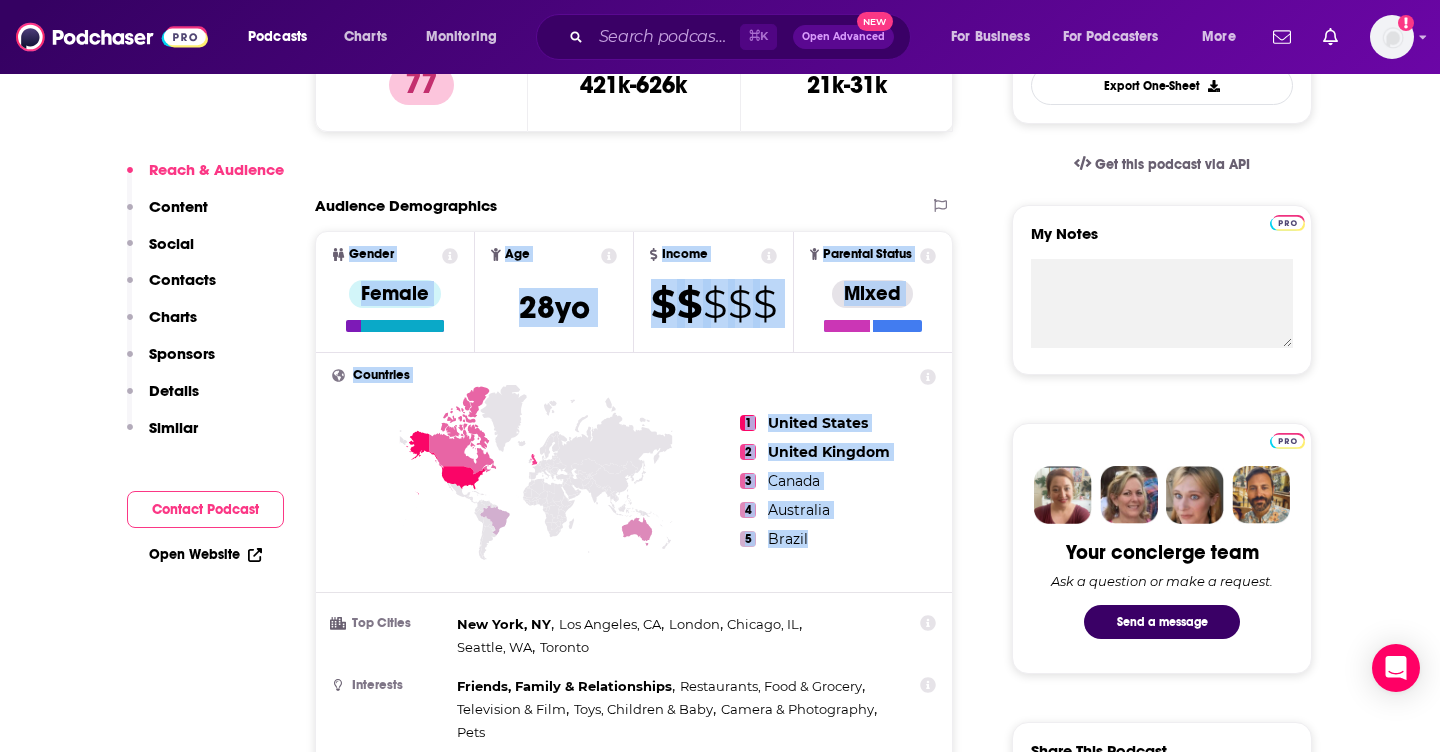 scroll, scrollTop: 999, scrollLeft: 0, axis: vertical 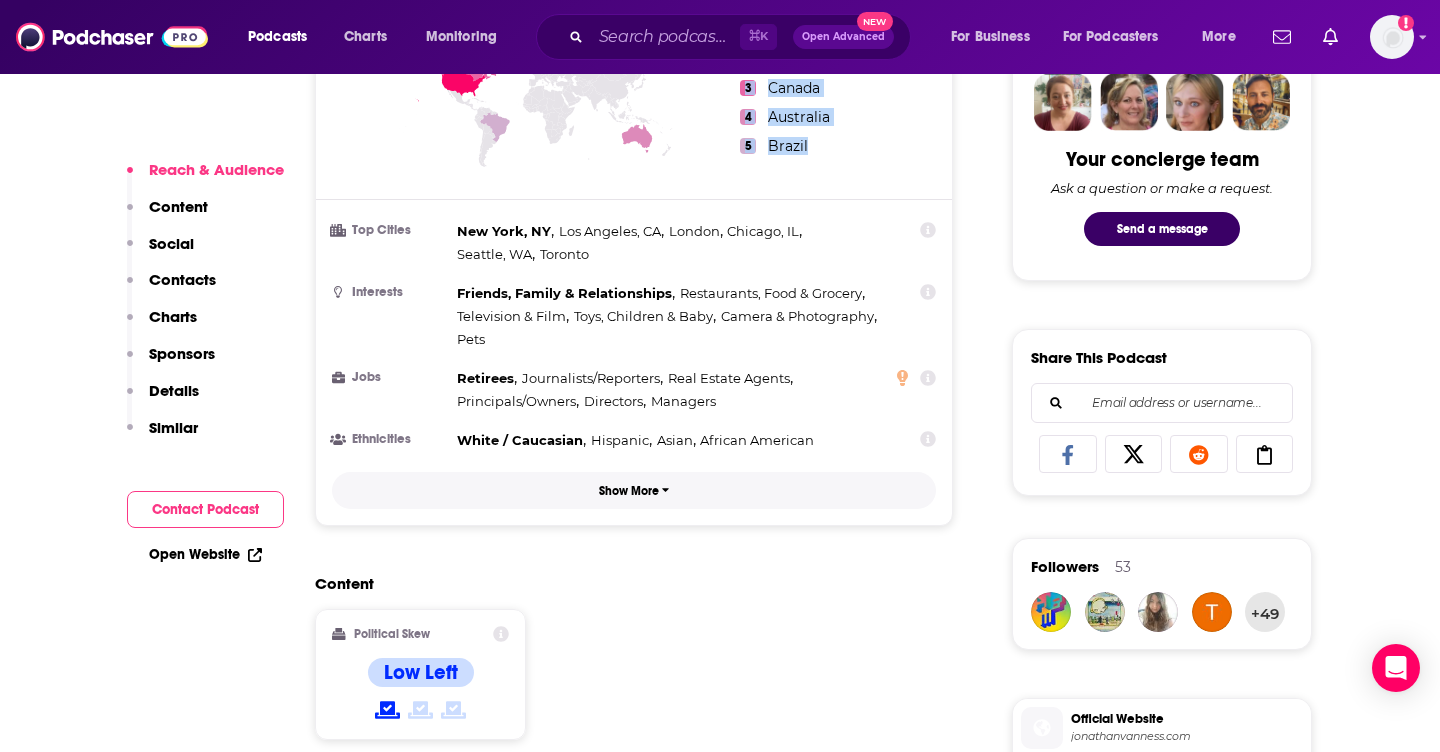 click on "Show More" at bounding box center (634, 490) 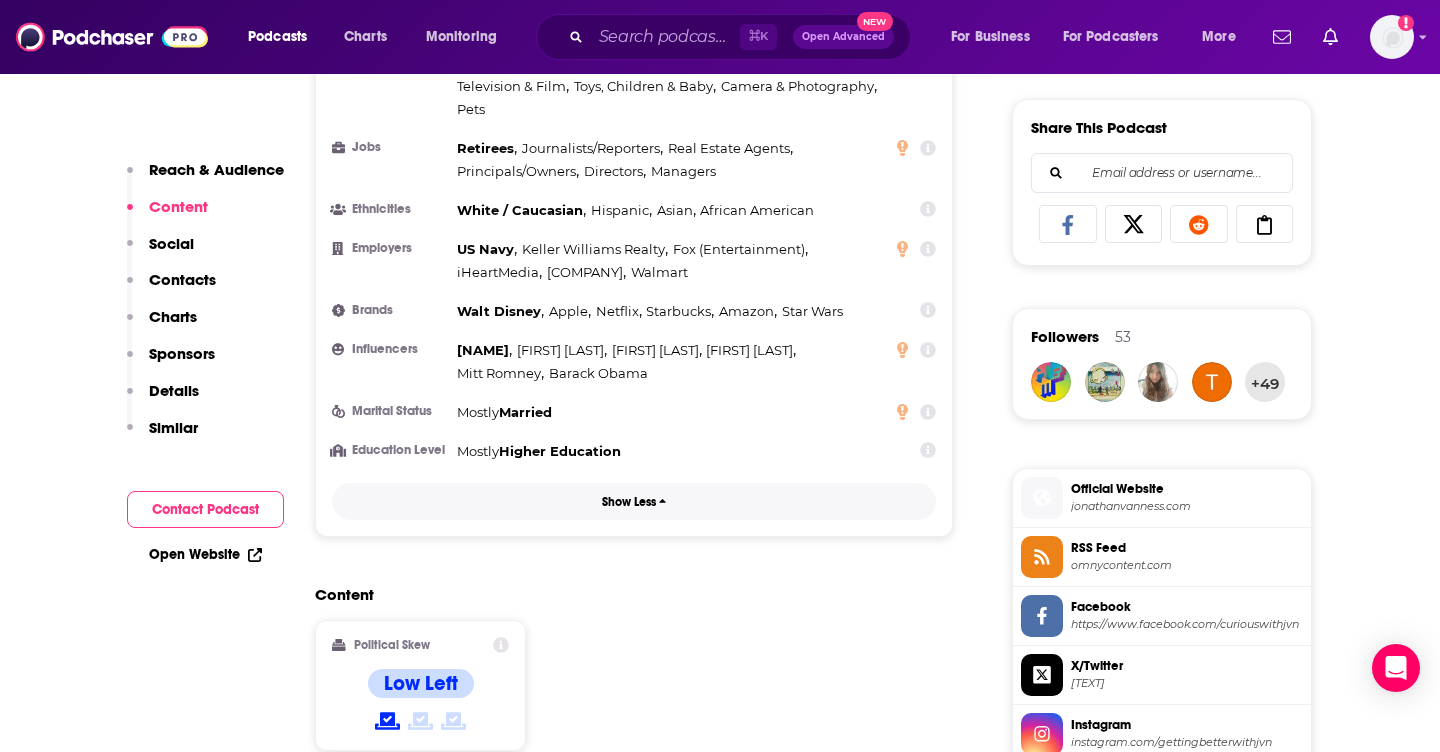 scroll, scrollTop: 1547, scrollLeft: 0, axis: vertical 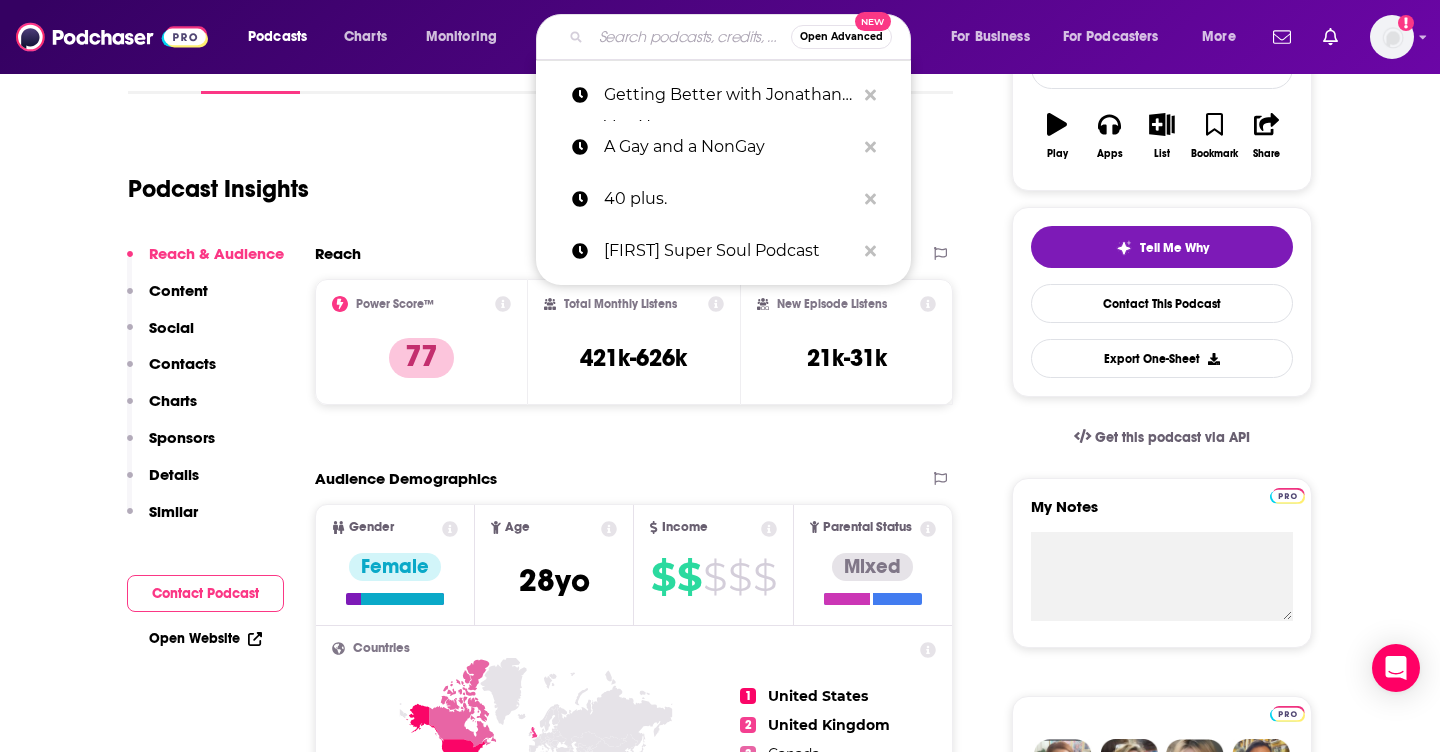 click at bounding box center (691, 37) 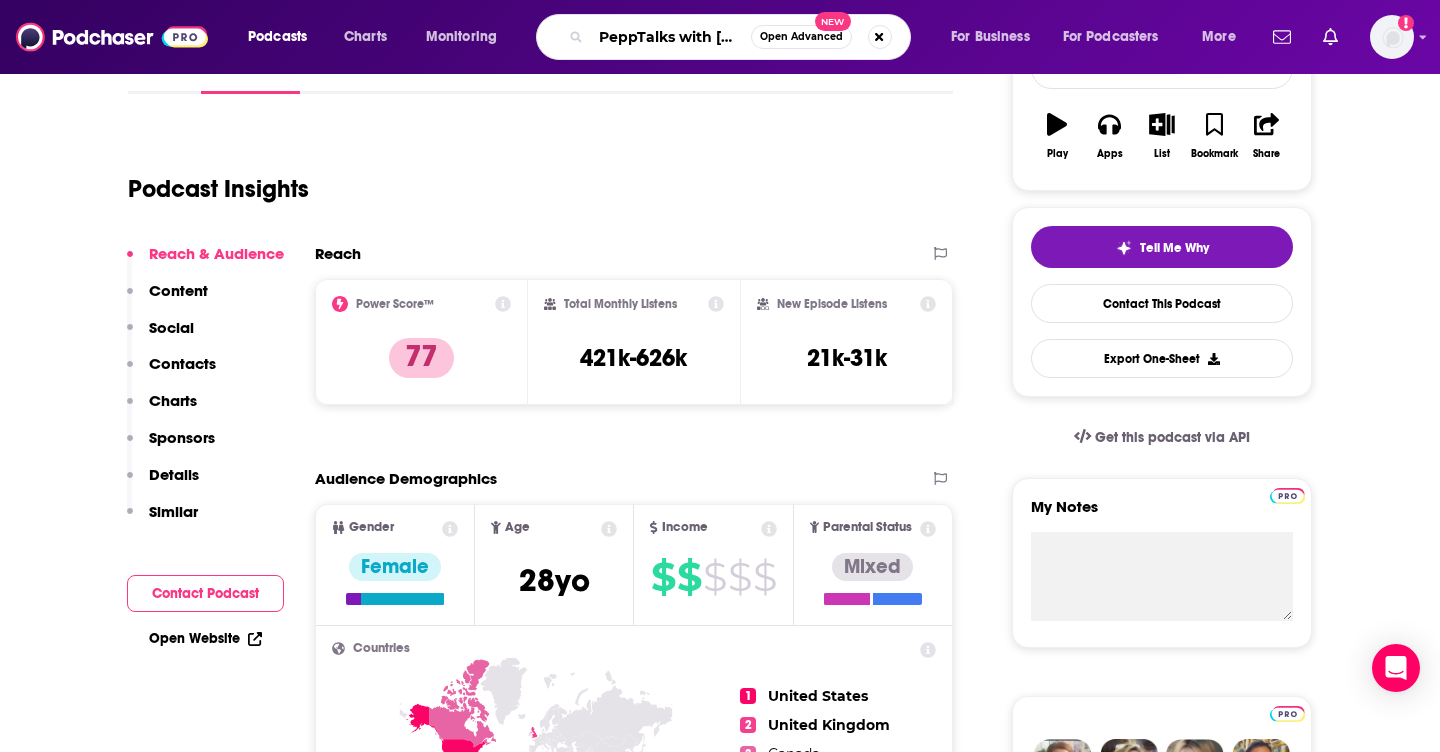 scroll, scrollTop: 0, scrollLeft: 27, axis: horizontal 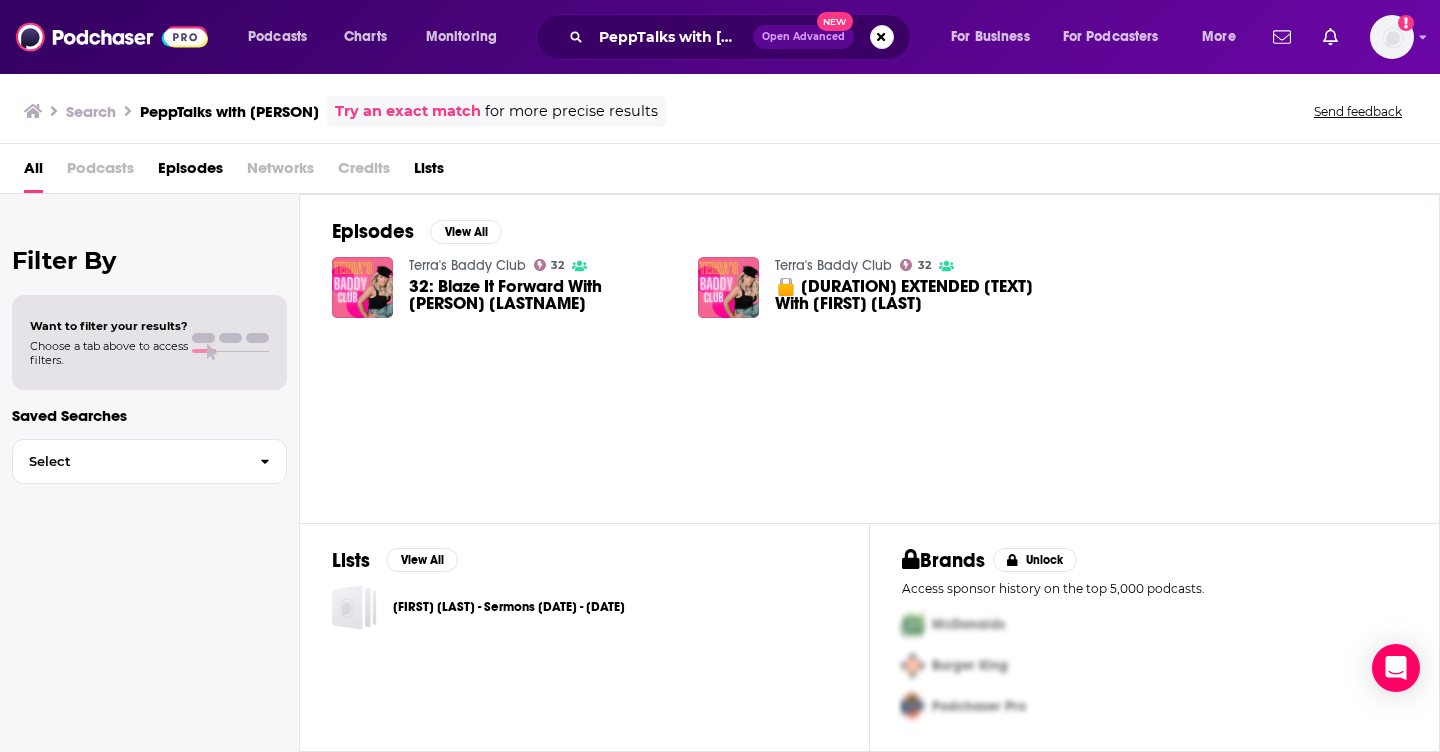 click on "Terra's Baddy Club 32 32: Blaze It Forward With Jeanne Pepper" at bounding box center (503, 296) 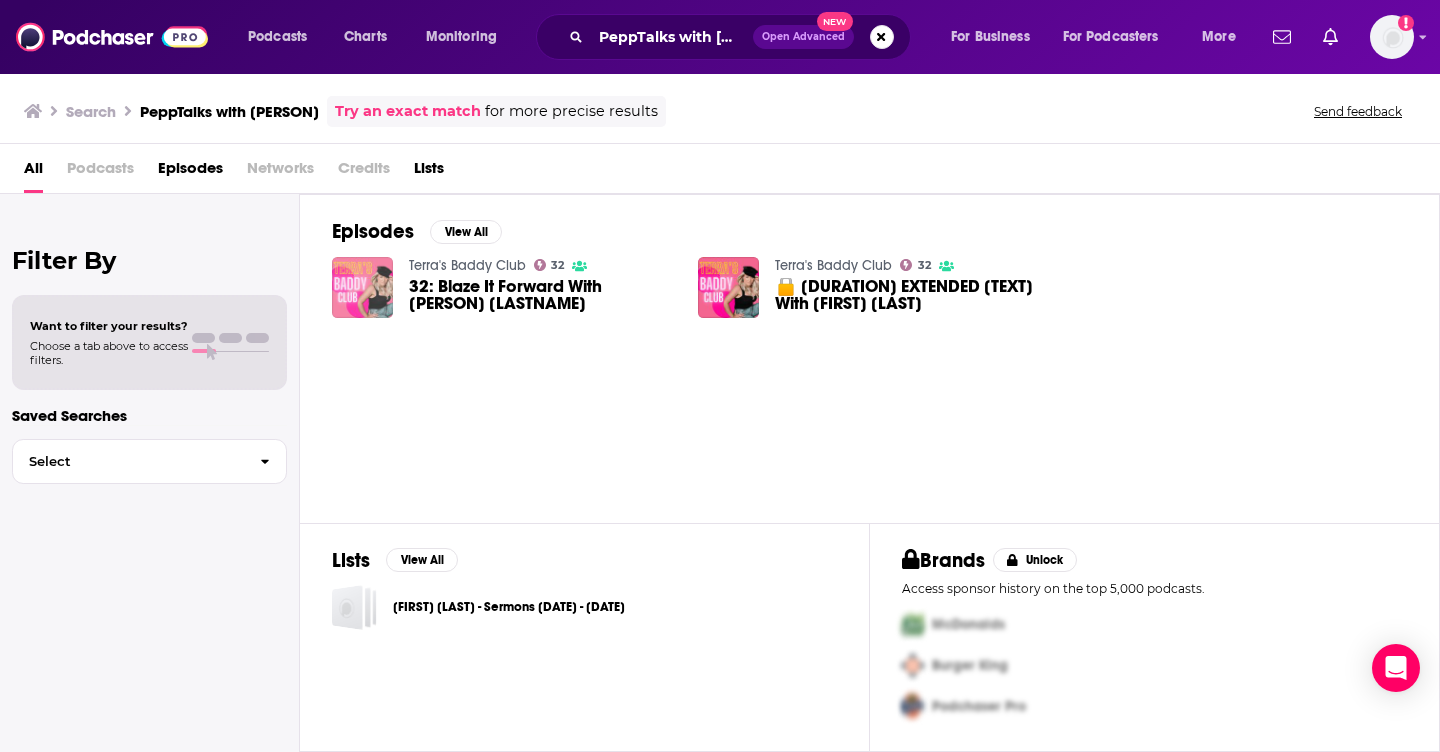 click at bounding box center [362, 287] 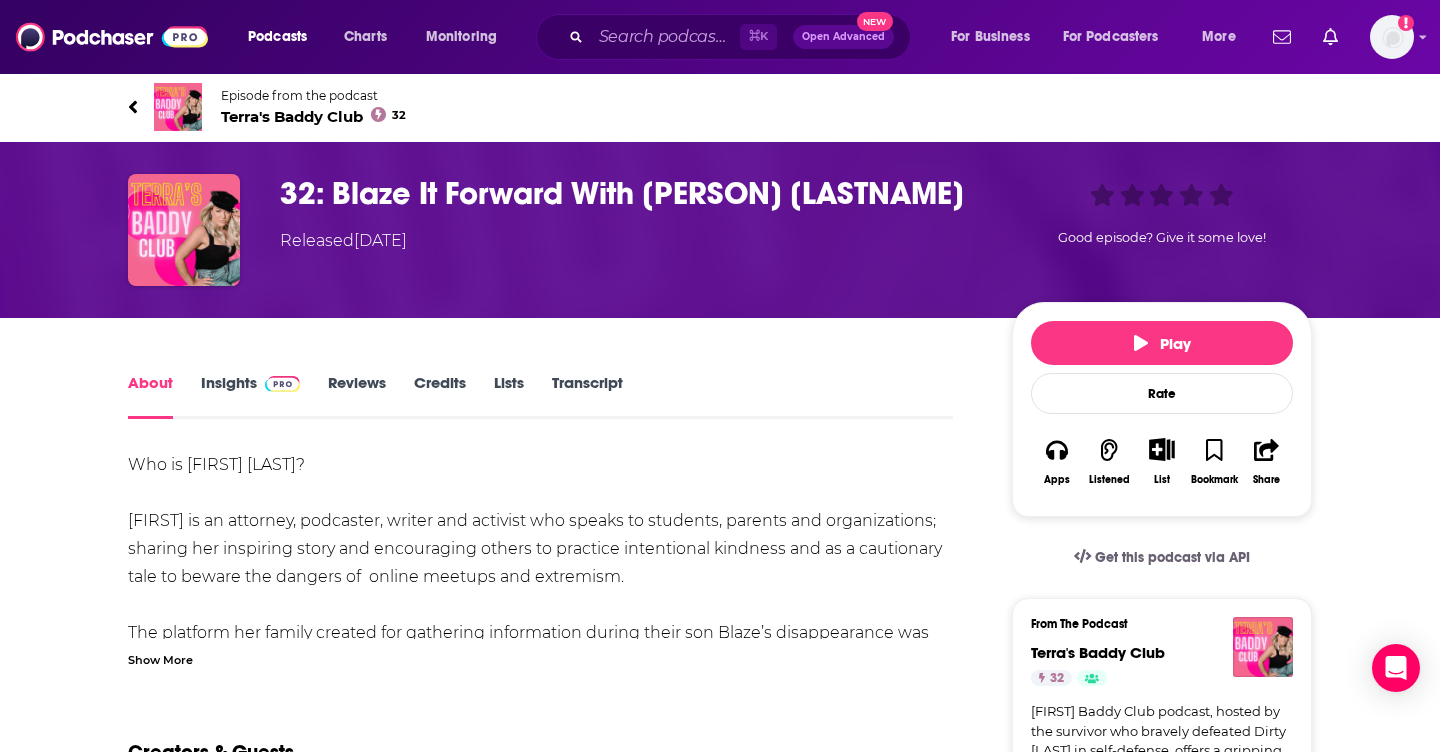 click on "Show More" at bounding box center [160, 658] 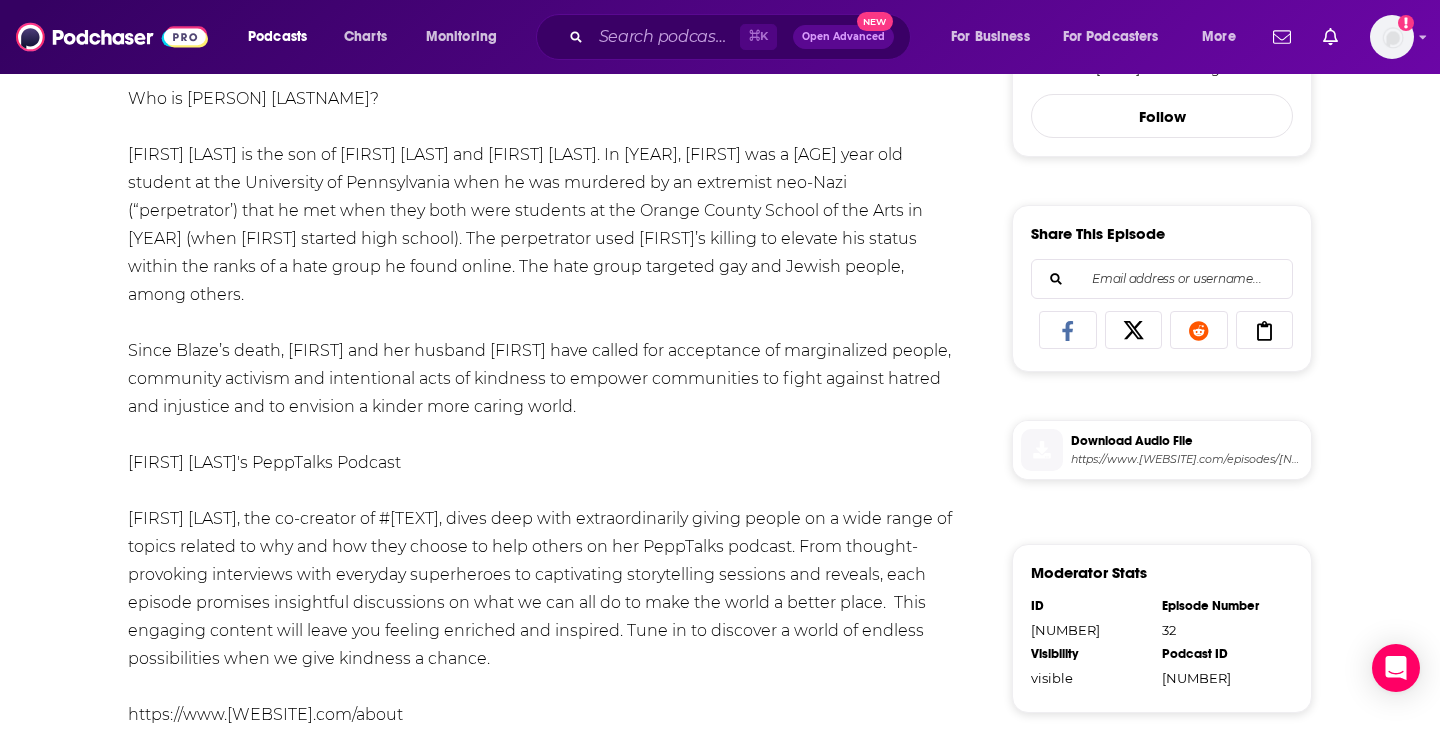 scroll, scrollTop: 0, scrollLeft: 0, axis: both 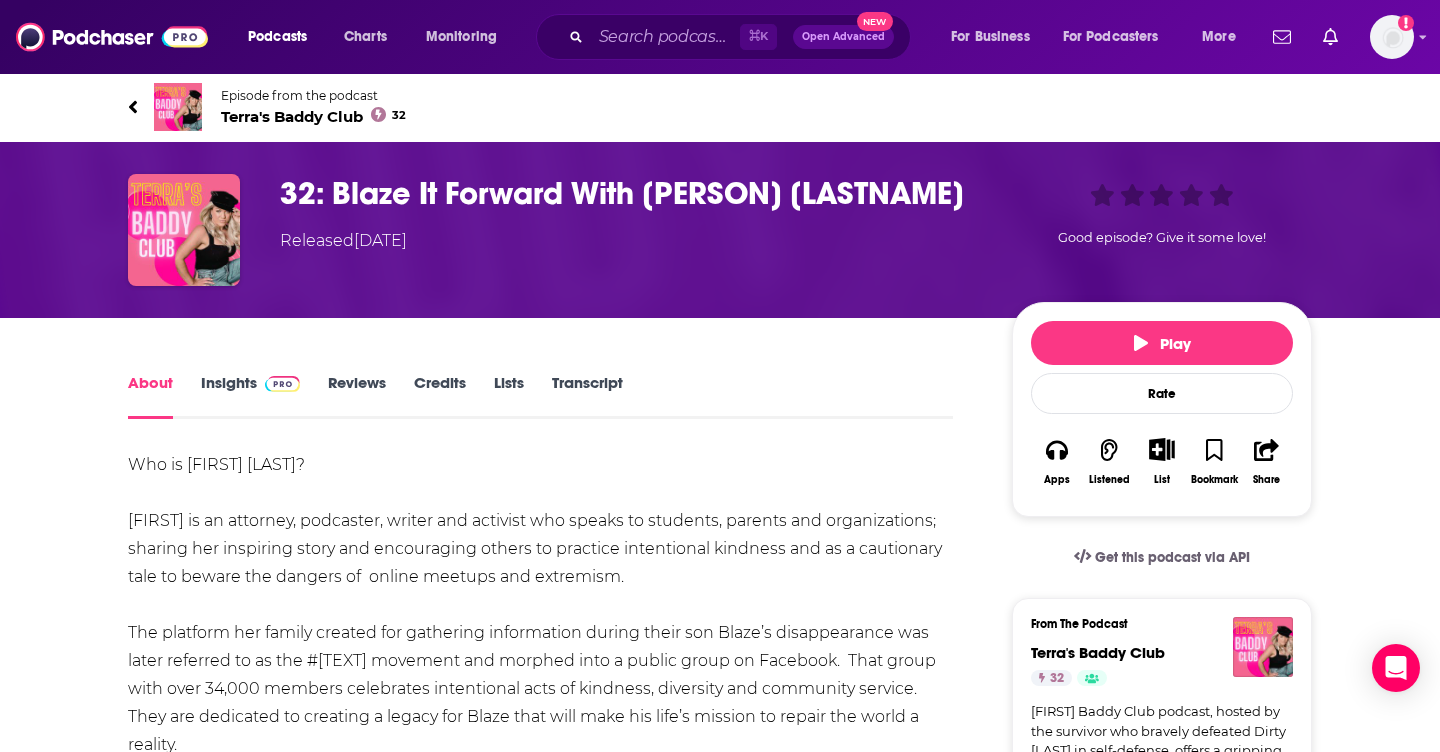 click on "32: Blaze It Forward With Jeanne Pepper" at bounding box center (630, 193) 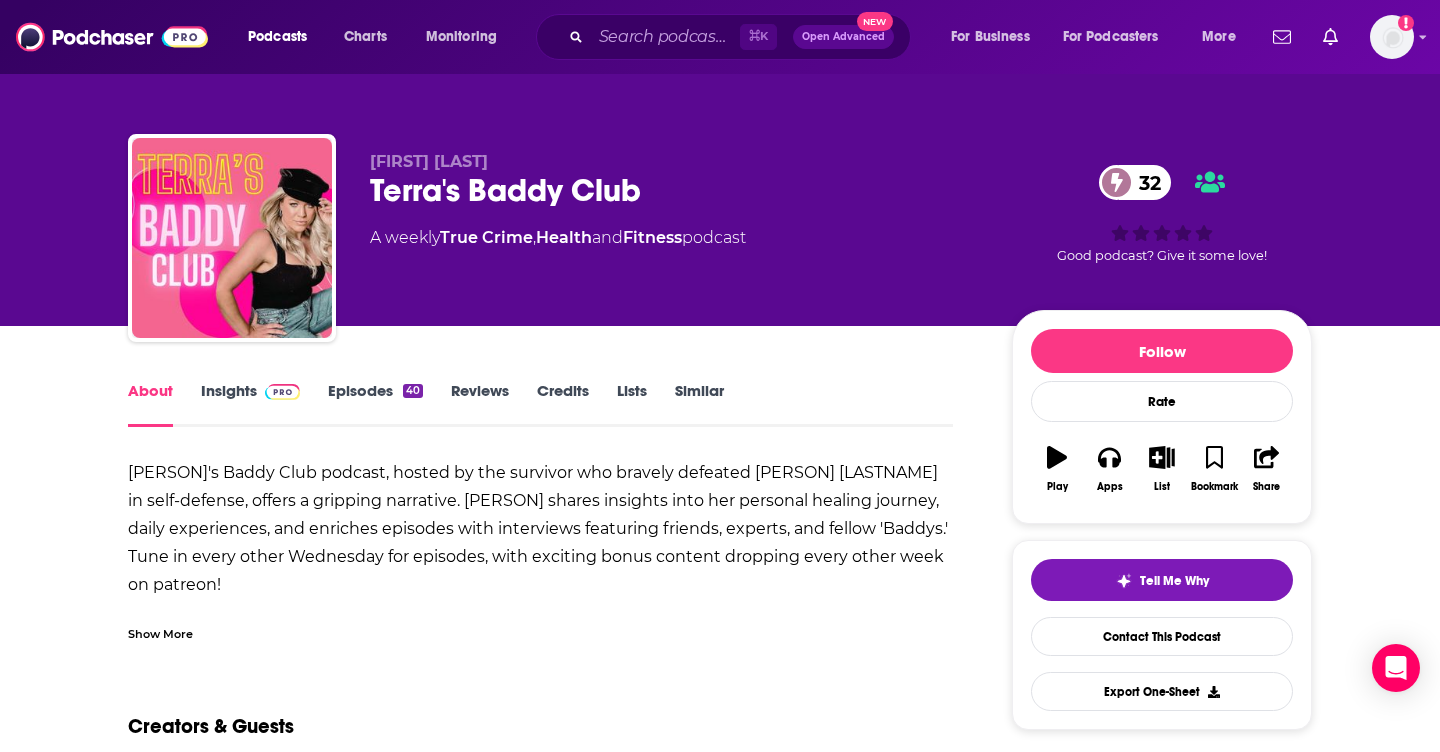 click on "Terra's Baddy Club 32" at bounding box center [675, 190] 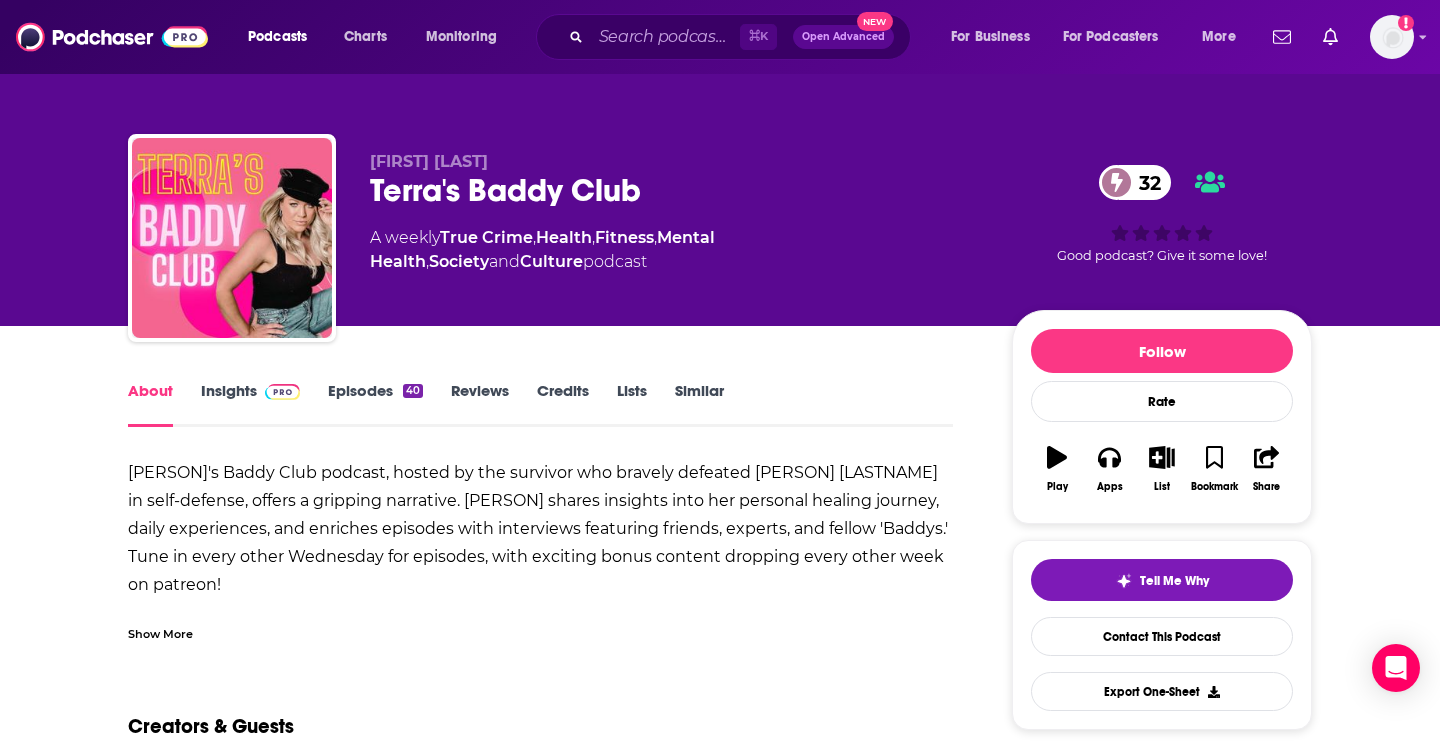 click on "Terra's Baddy Club 32" at bounding box center [675, 190] 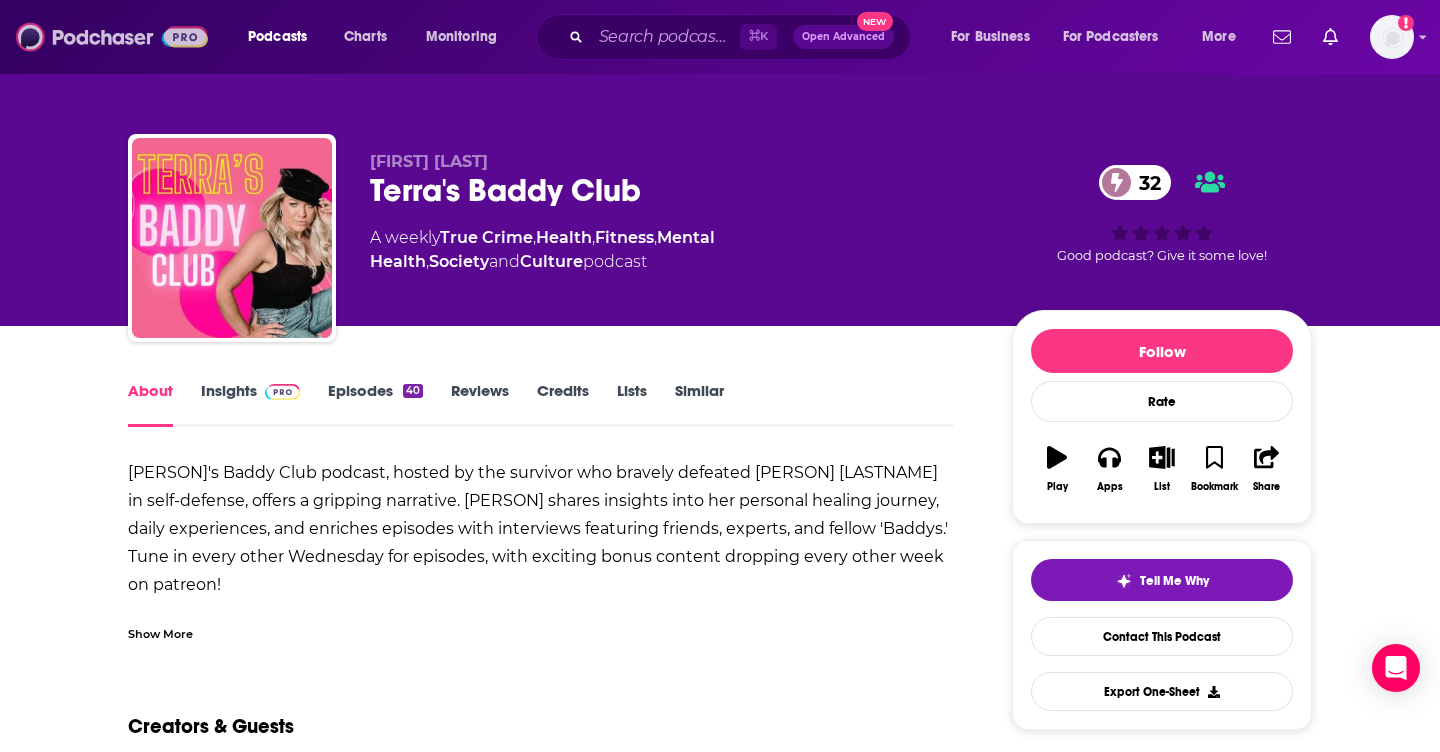 click at bounding box center [112, 37] 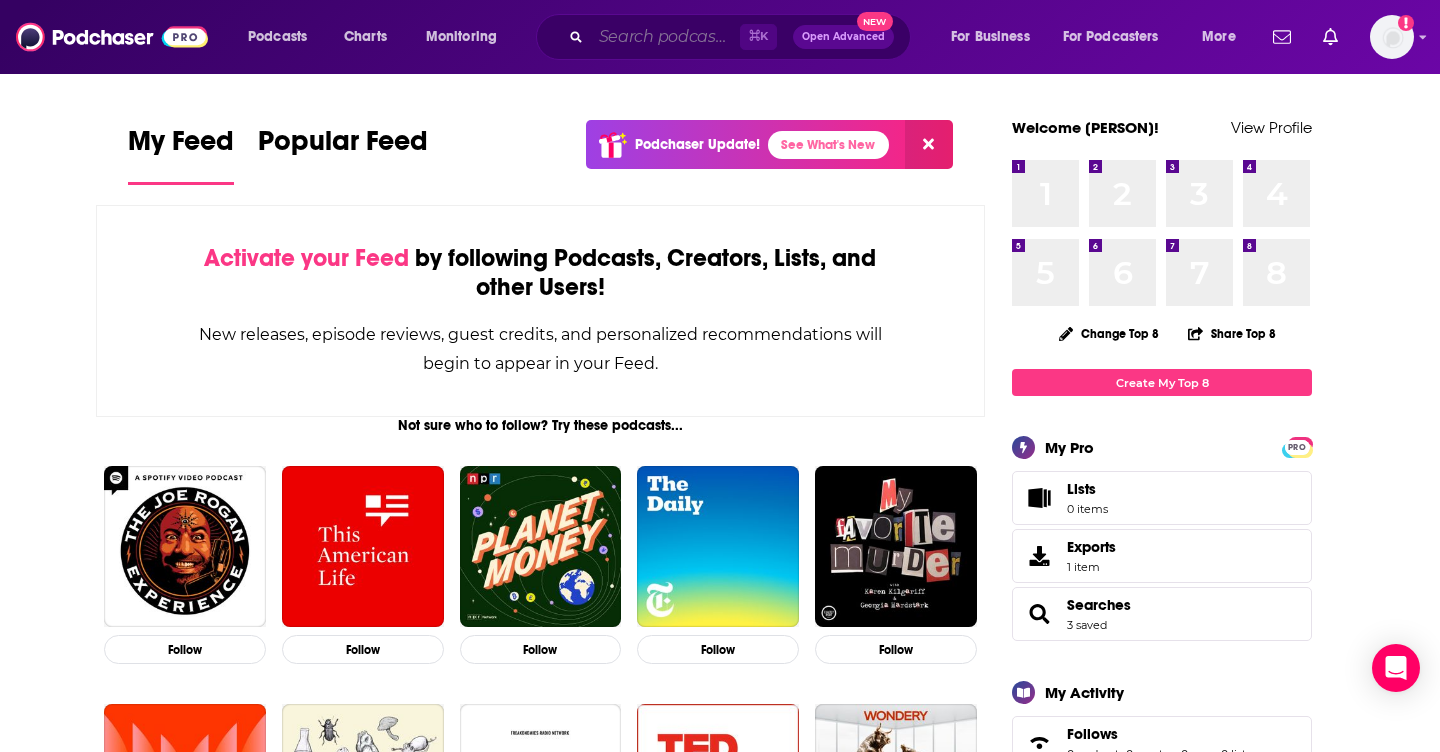 click at bounding box center (665, 37) 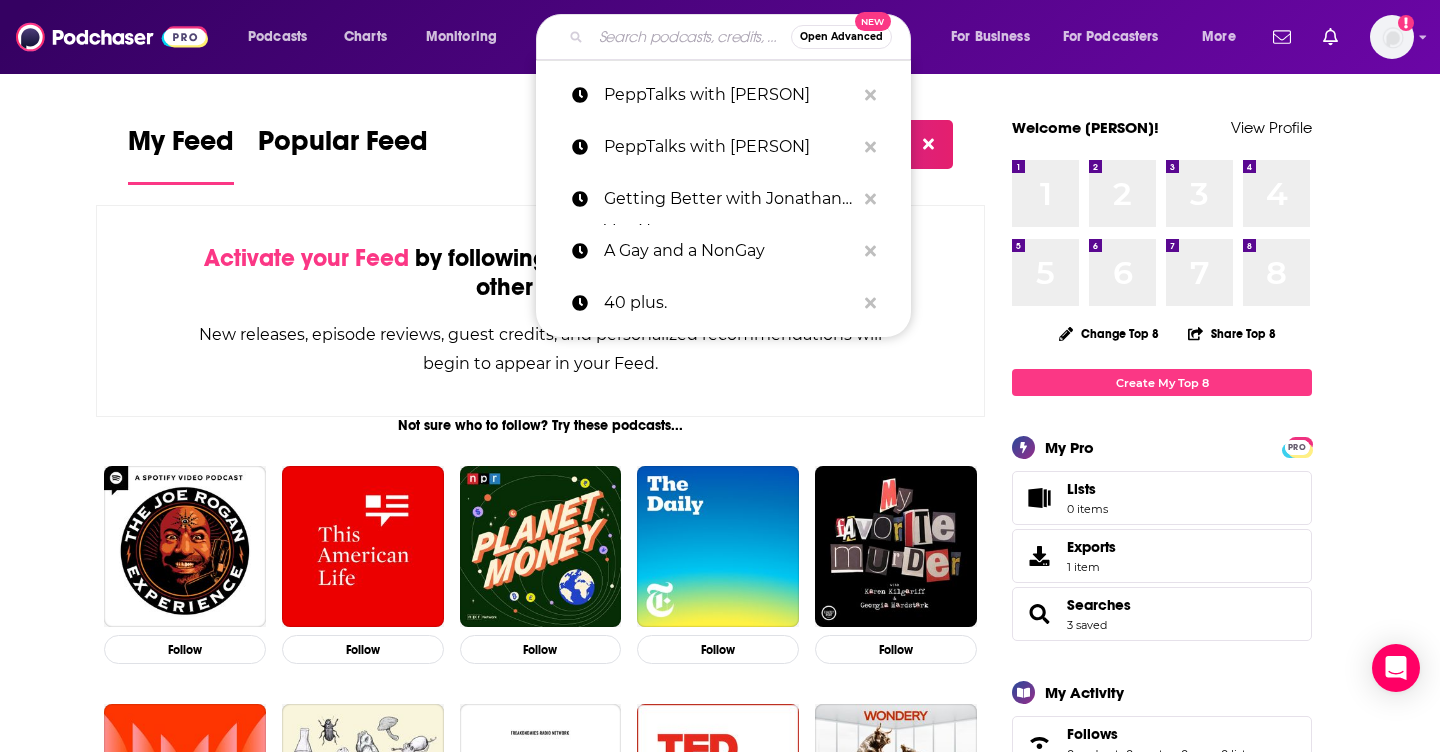 paste on "The PoliticsGirl Podcast" 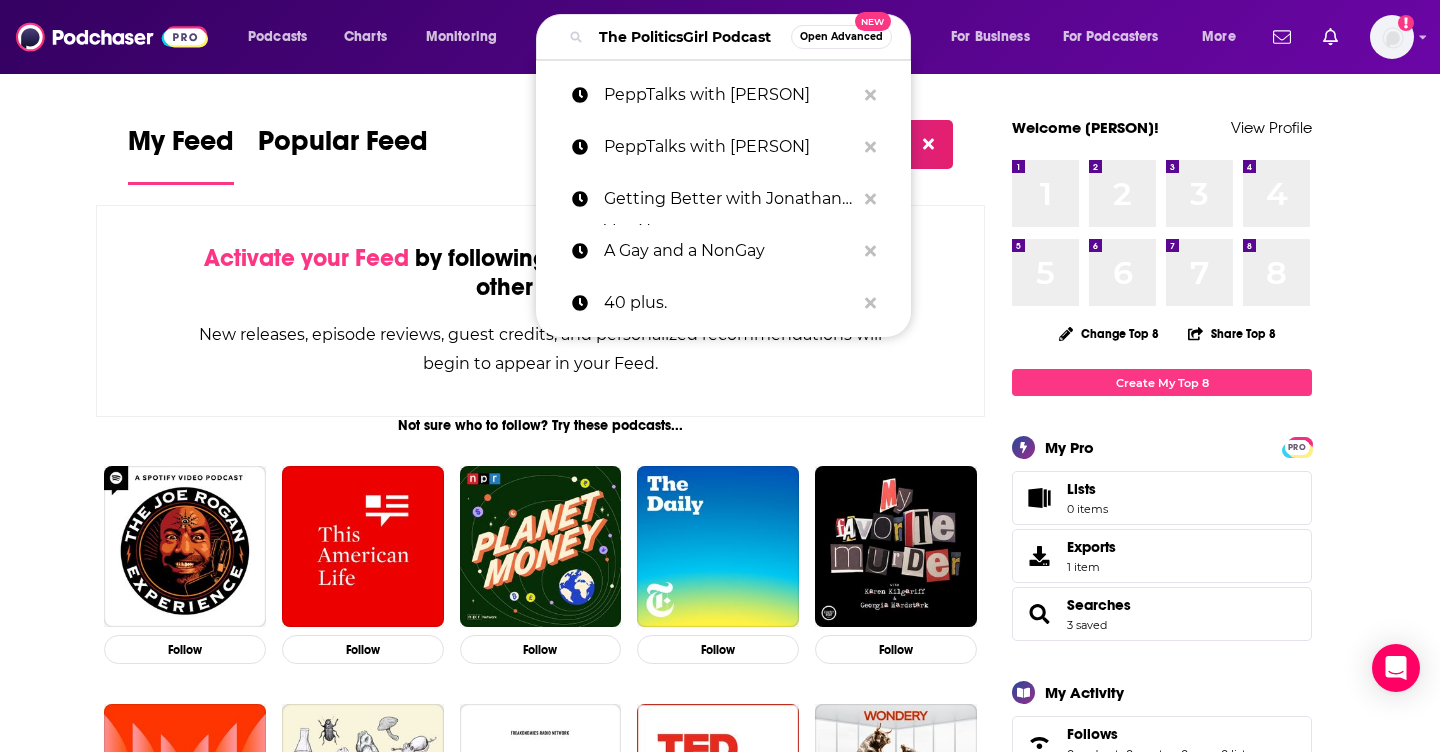 scroll, scrollTop: 0, scrollLeft: 31, axis: horizontal 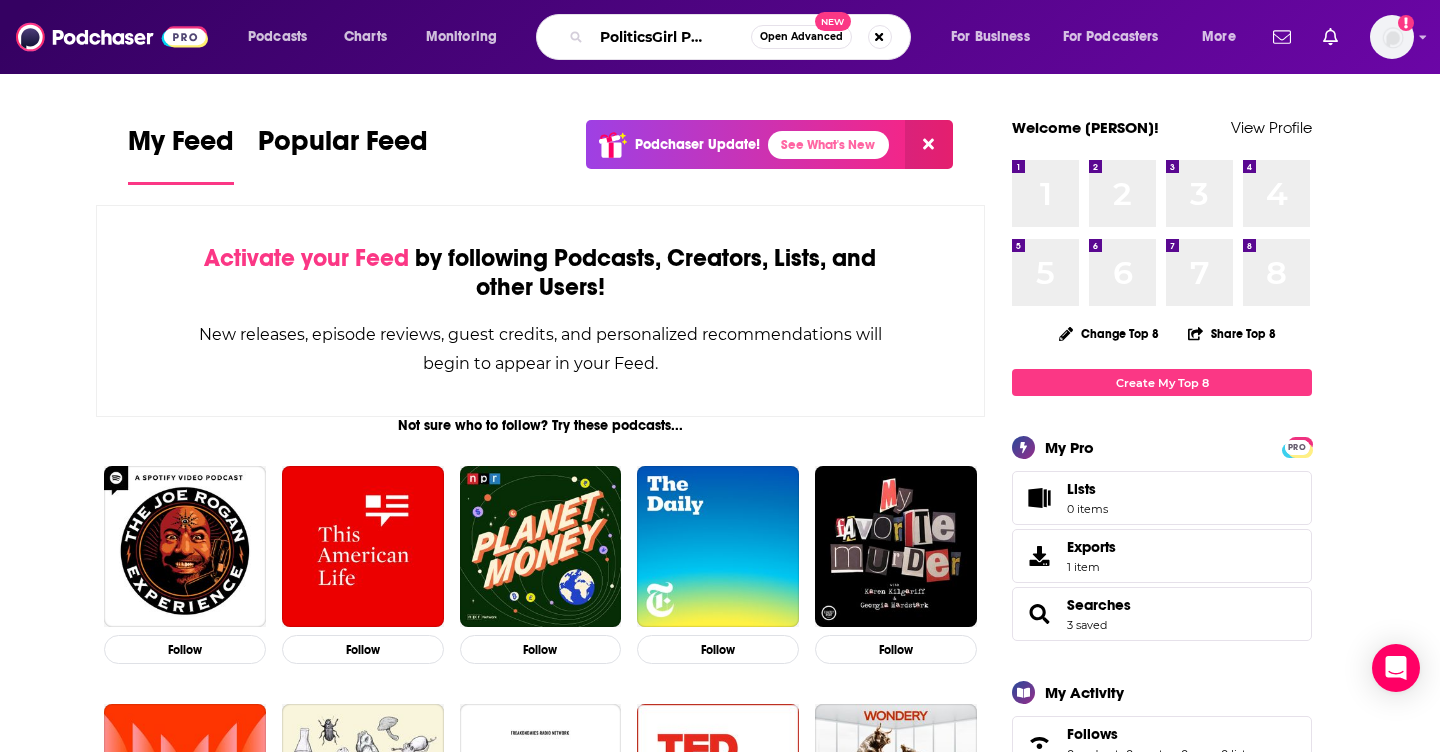 type on "The PoliticsGirl Podcast" 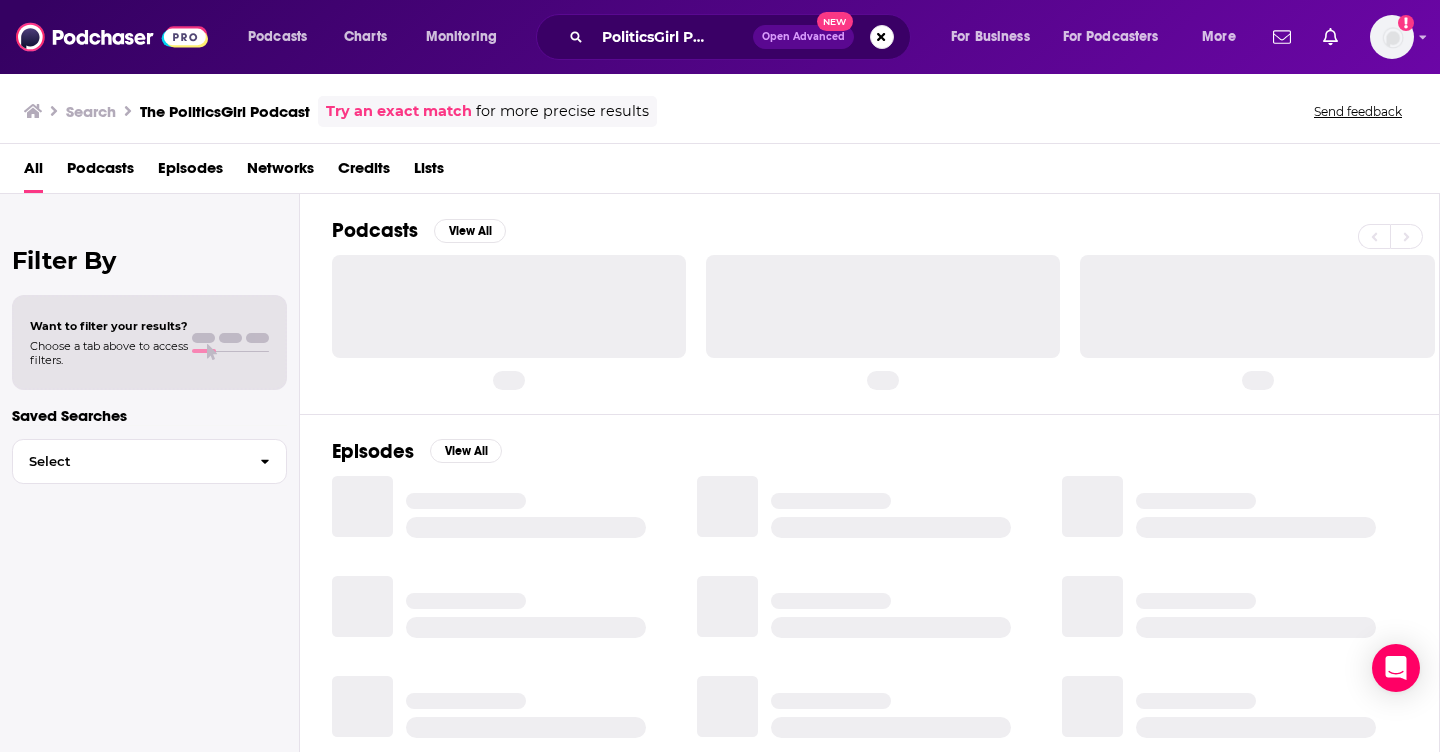 scroll, scrollTop: 0, scrollLeft: 0, axis: both 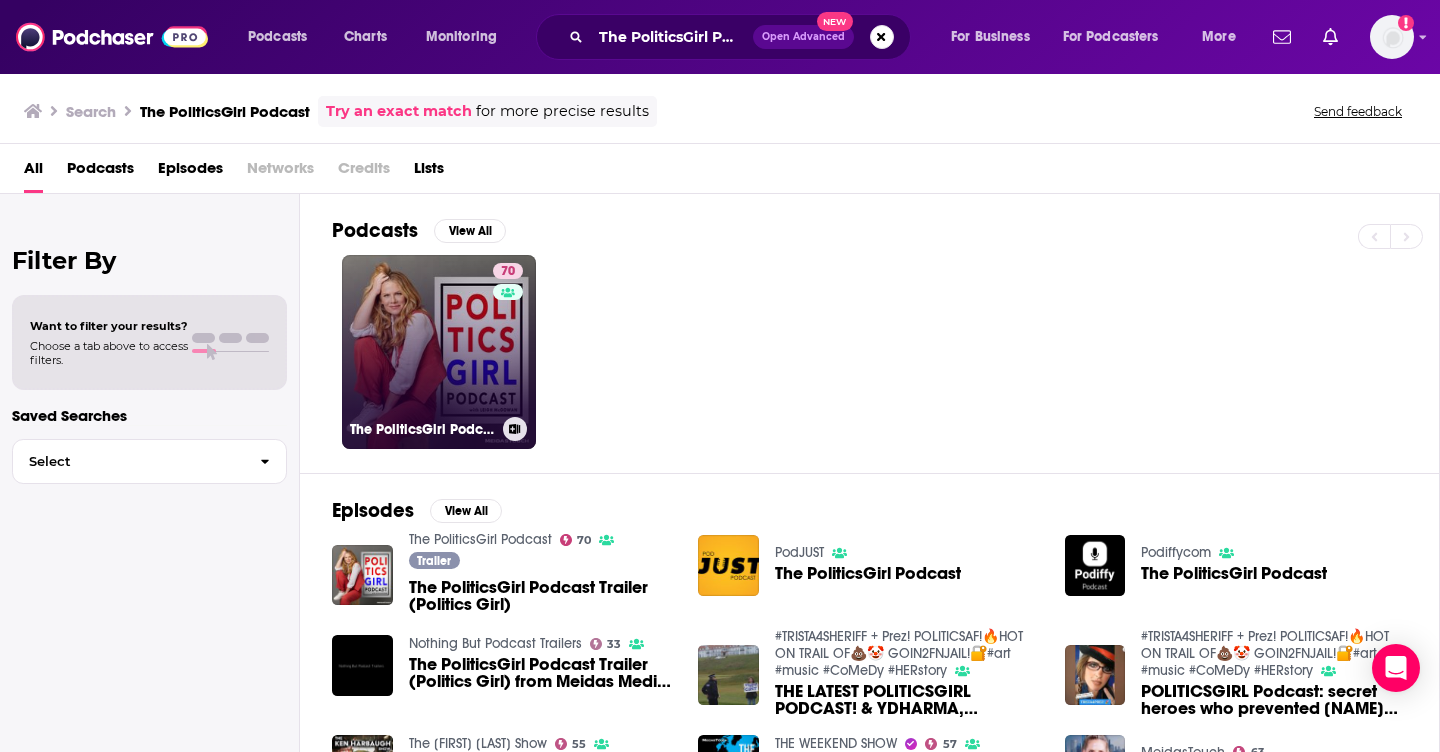 click on "70 The PoliticsGirl Podcast" at bounding box center (439, 352) 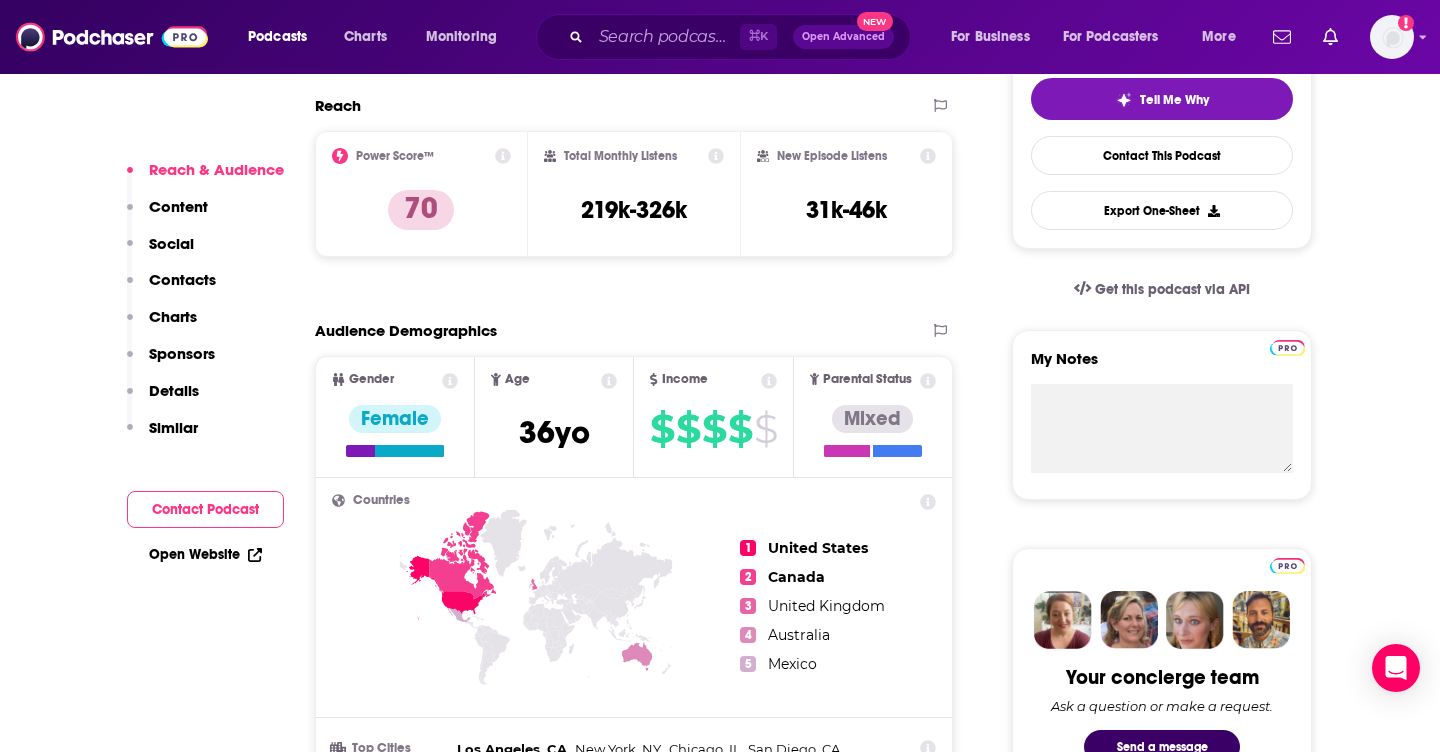 scroll, scrollTop: 574, scrollLeft: 0, axis: vertical 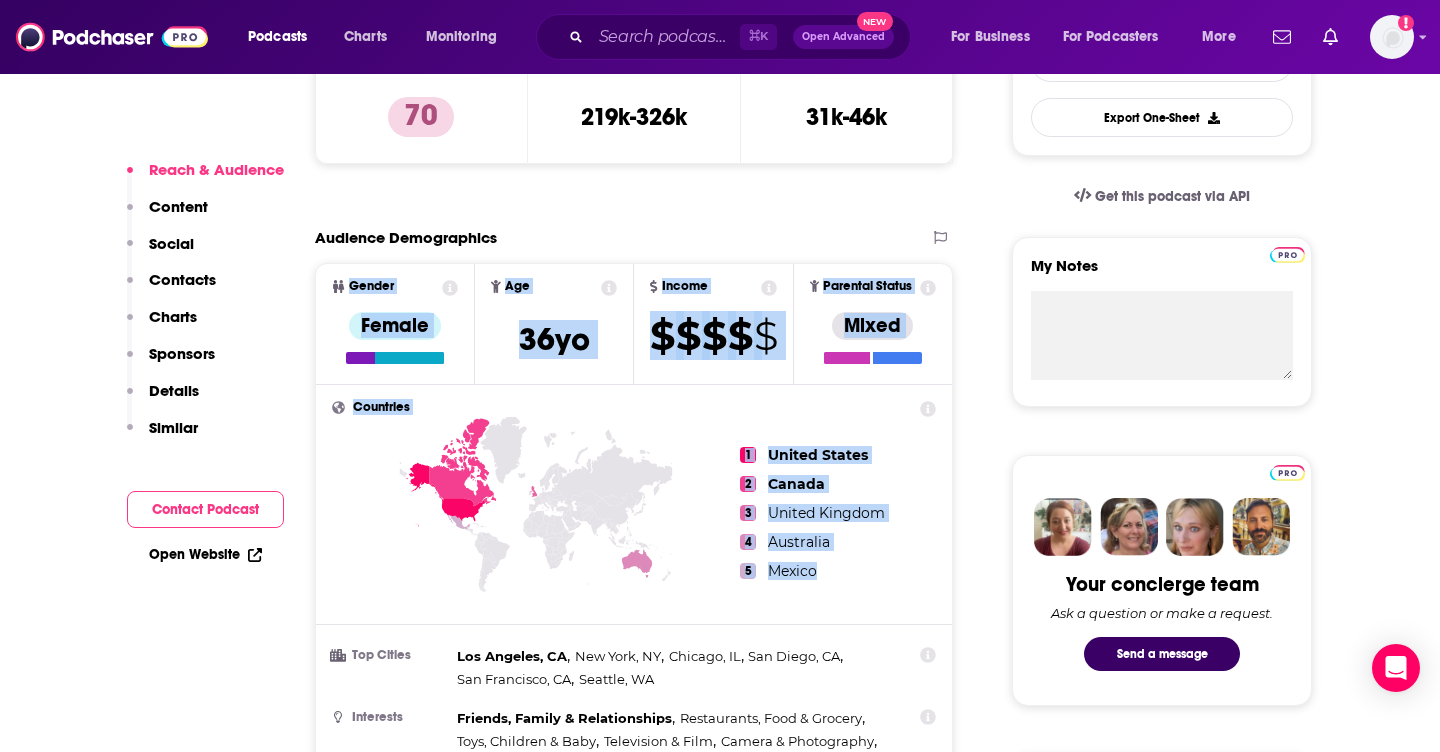 drag, startPoint x: 843, startPoint y: 589, endPoint x: 346, endPoint y: 304, distance: 572.9171 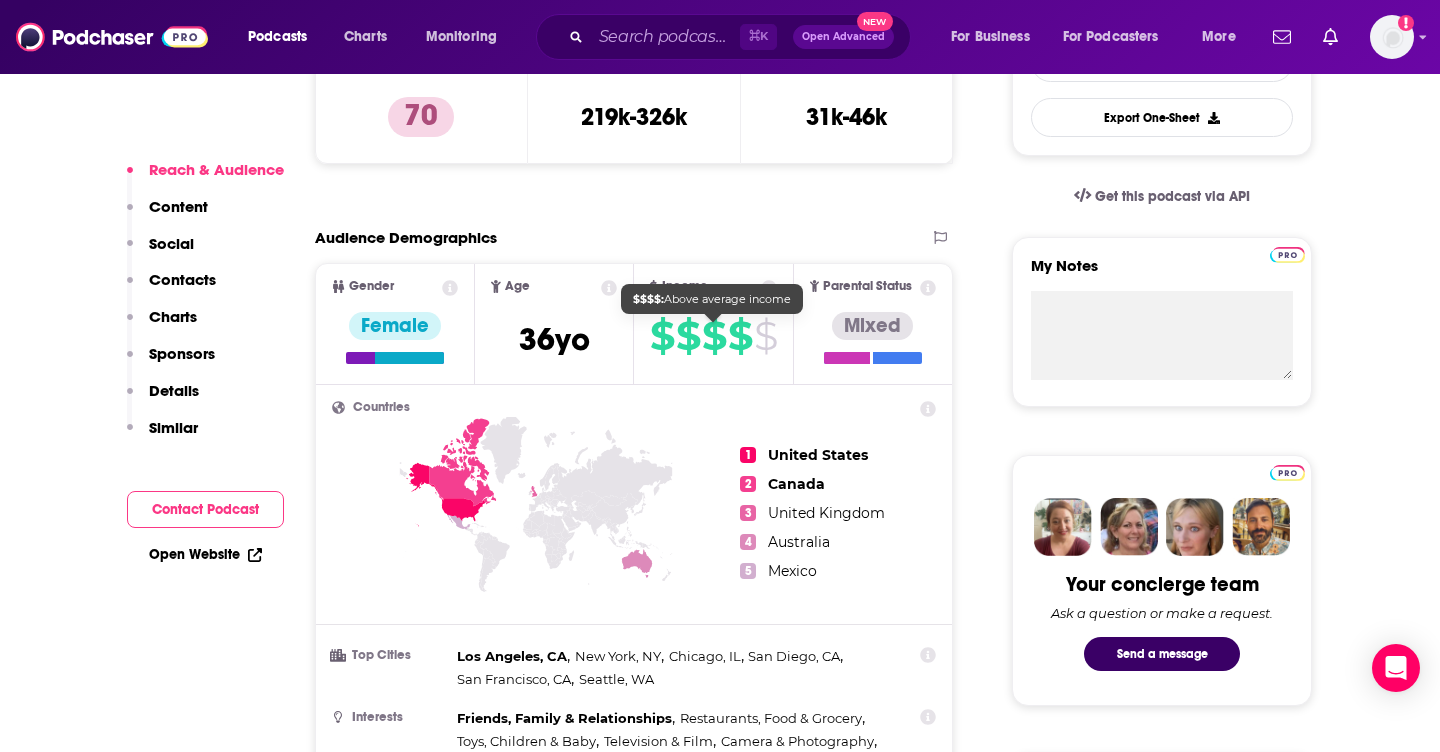 click on "$" at bounding box center (740, 336) 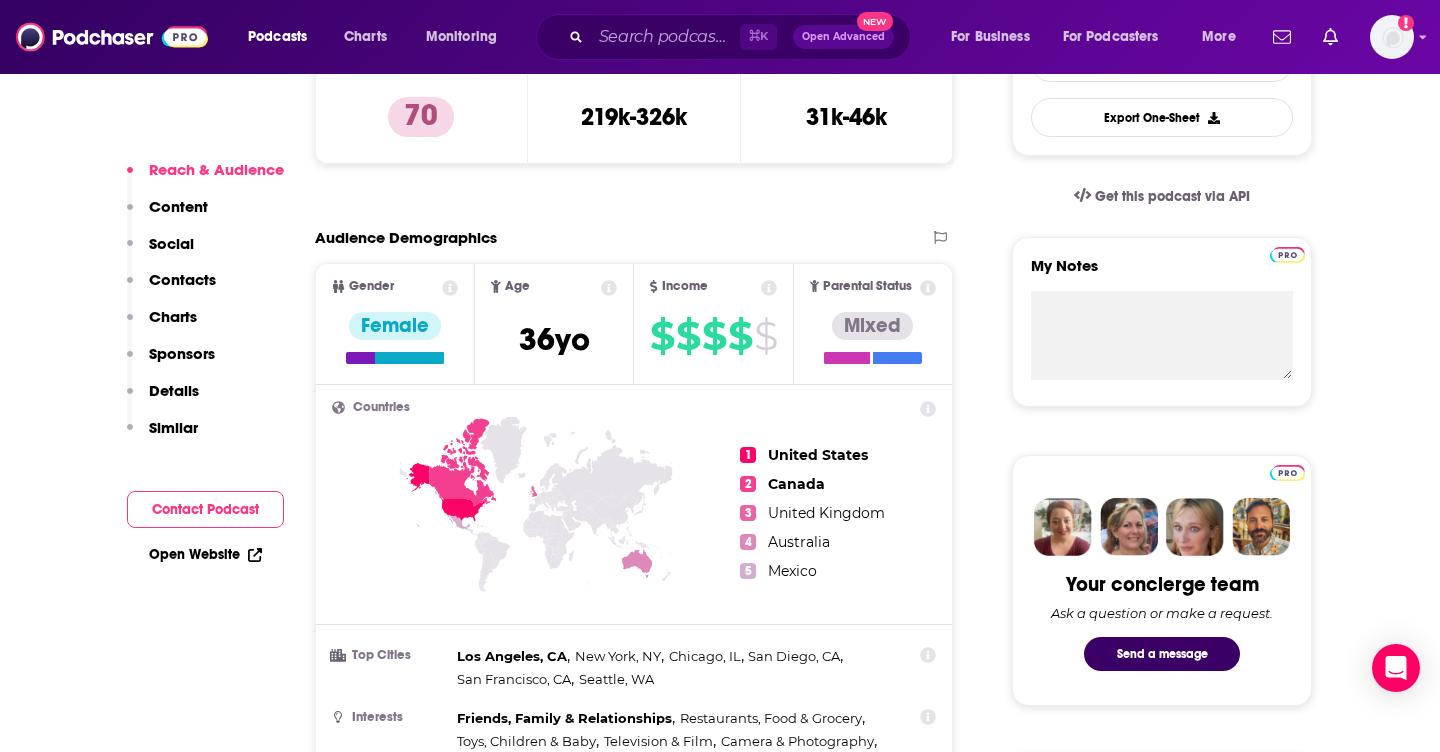 click on "⌘  K Open Advanced New" at bounding box center (723, 37) 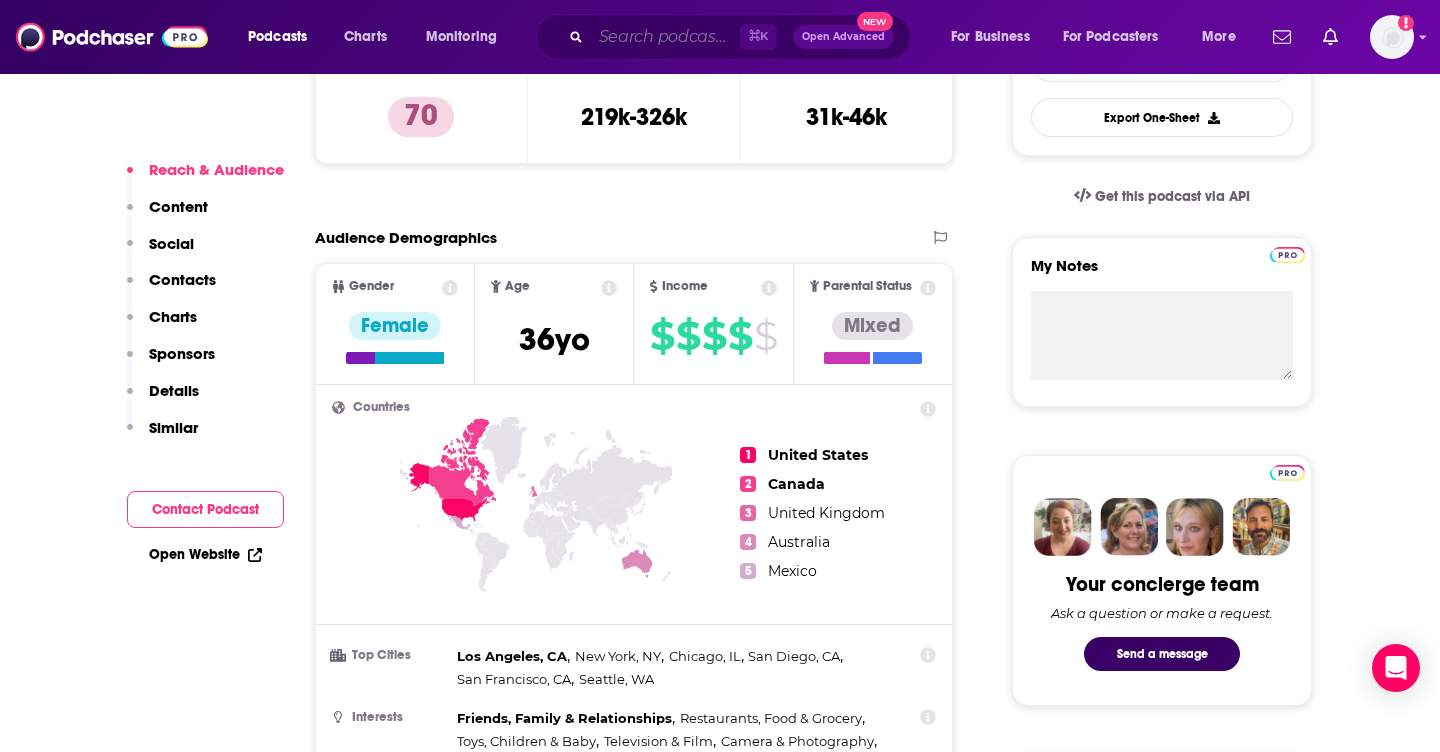 click at bounding box center [665, 37] 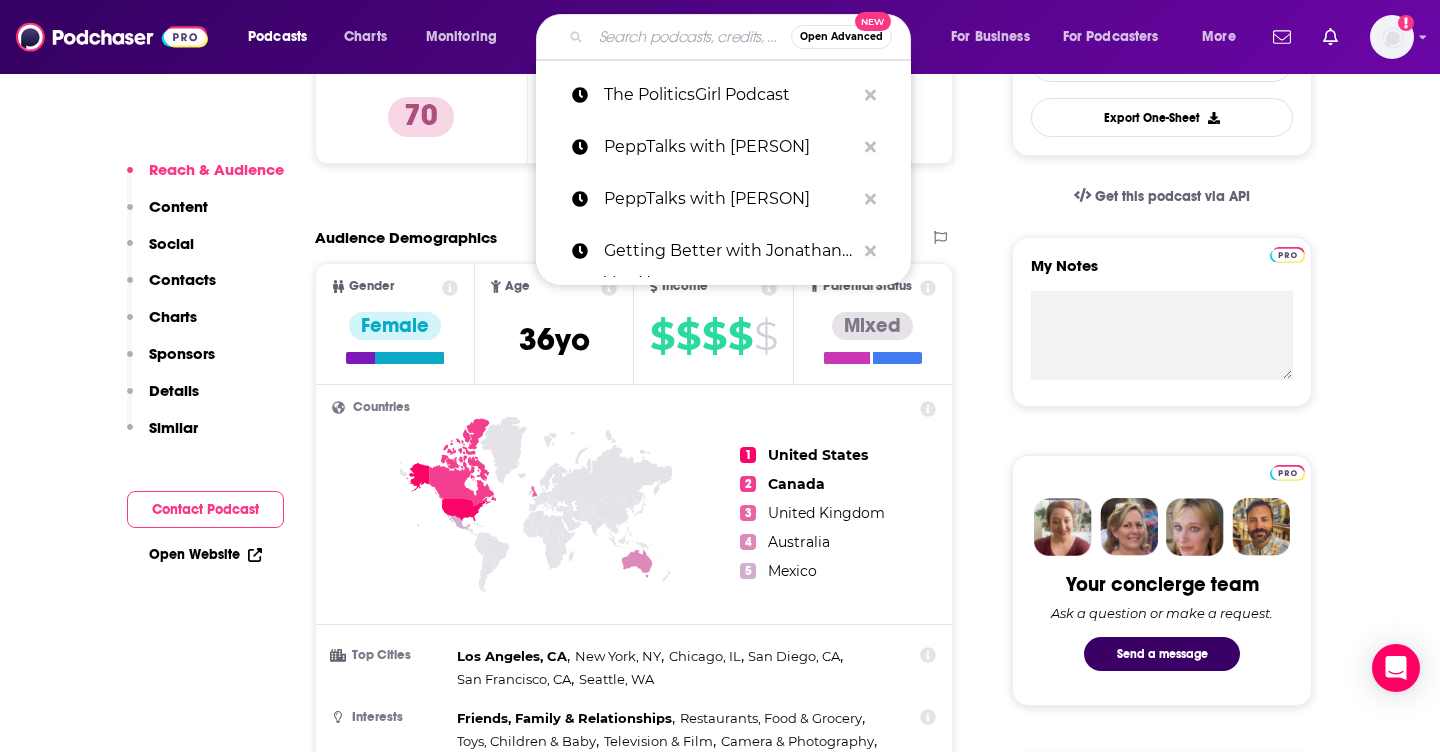 paste on "The Trustmakers" 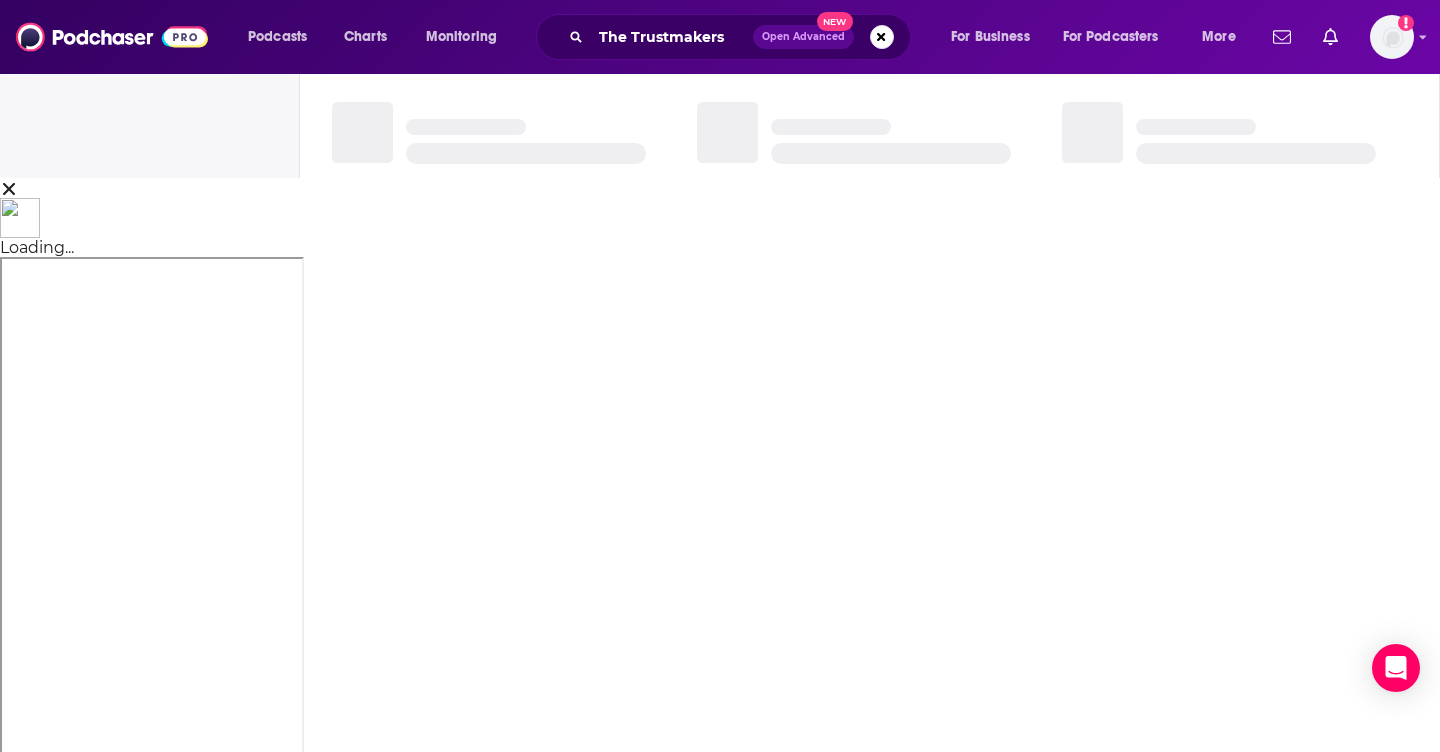 scroll, scrollTop: 0, scrollLeft: 0, axis: both 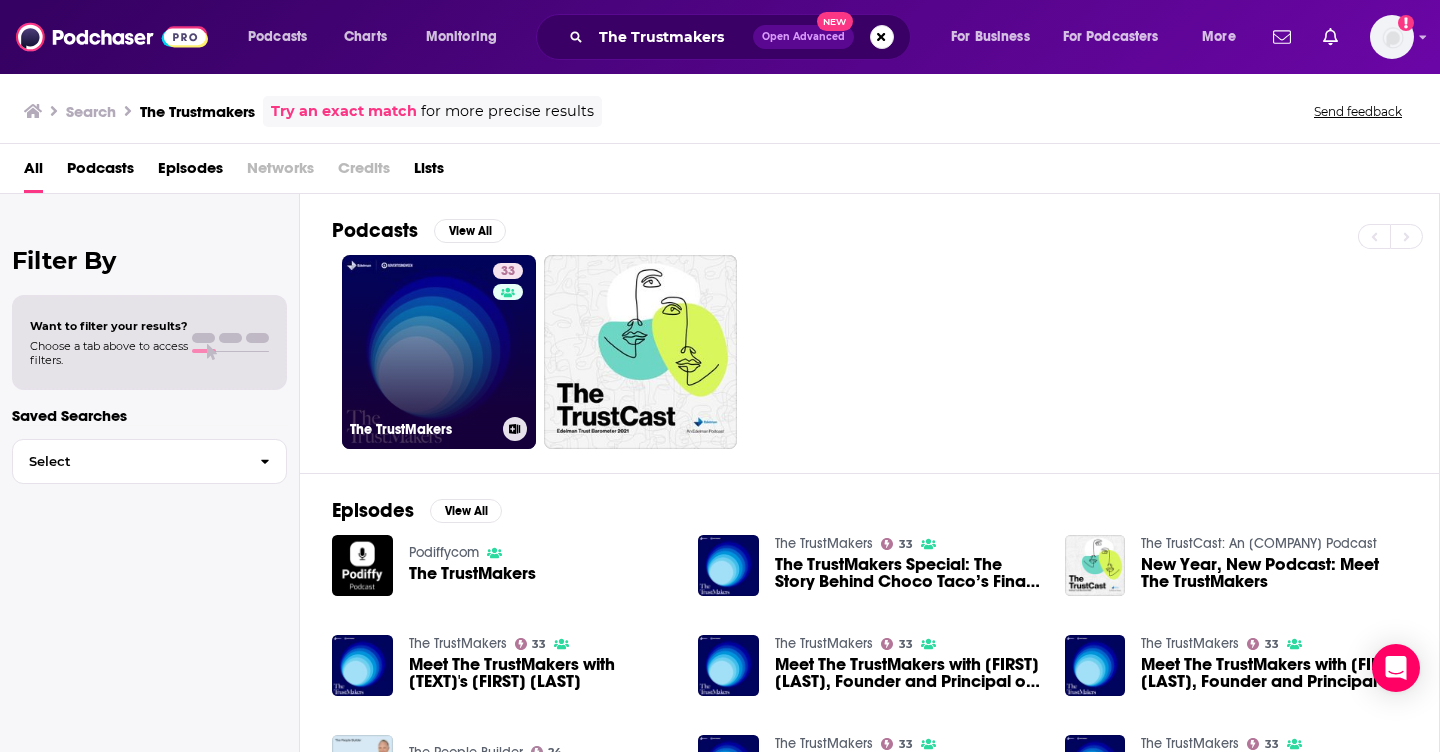 click on "33 The TrustMakers" at bounding box center (439, 352) 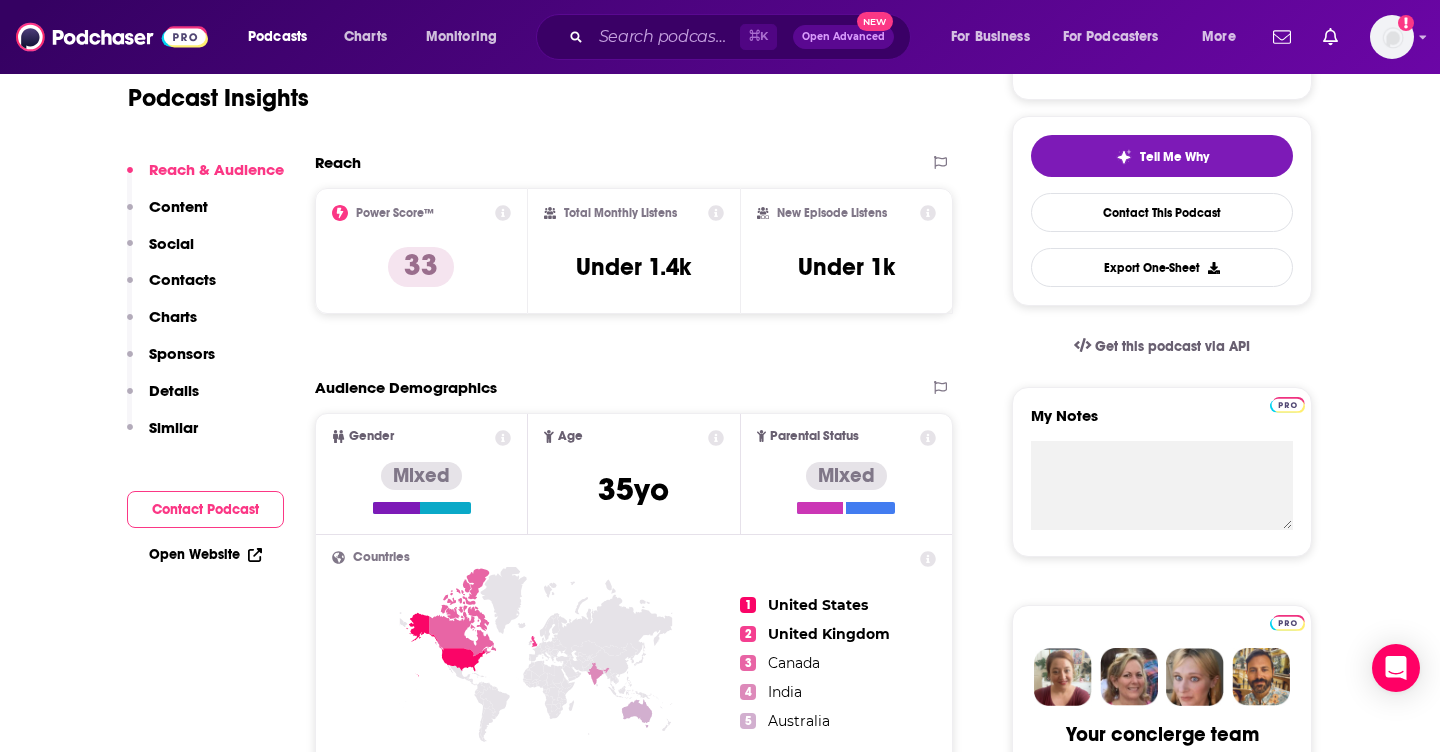 scroll, scrollTop: 554, scrollLeft: 0, axis: vertical 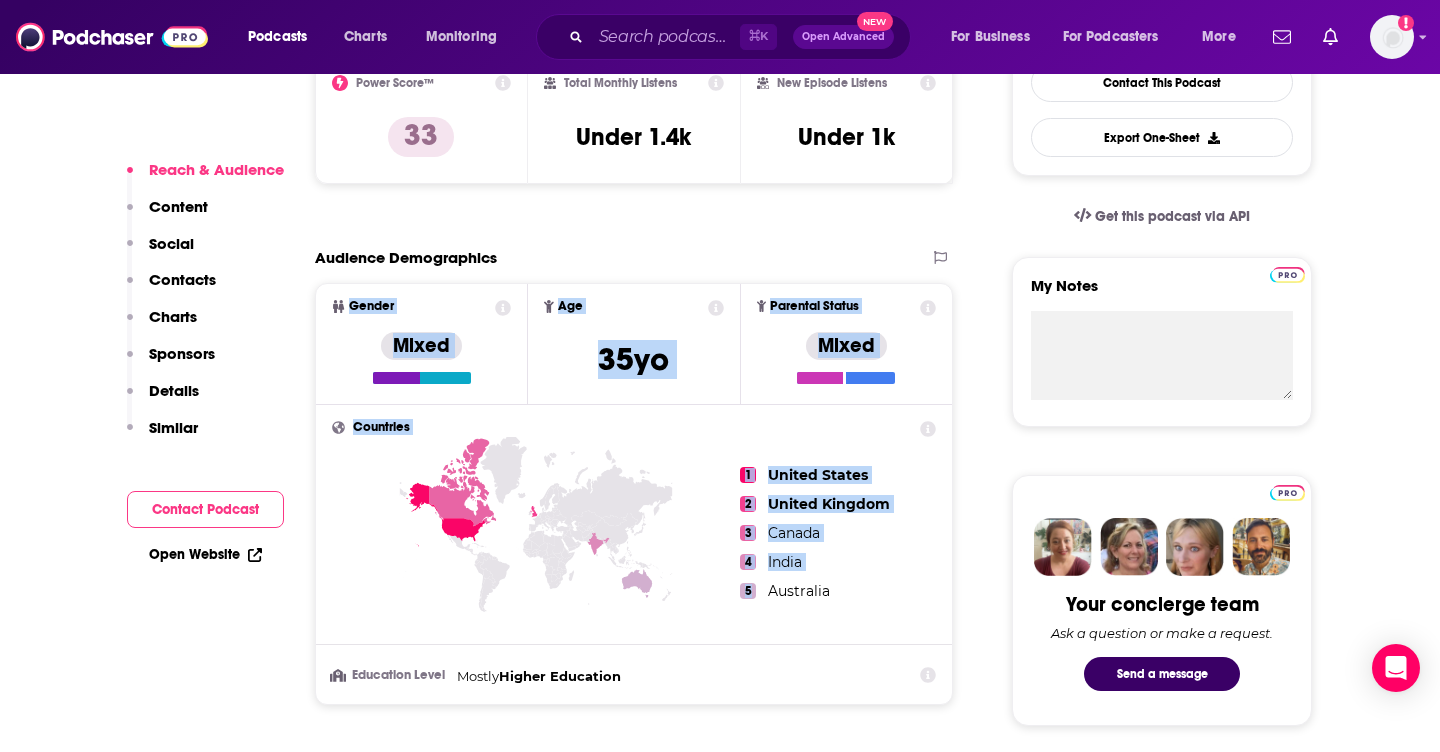 drag, startPoint x: 842, startPoint y: 577, endPoint x: 341, endPoint y: 313, distance: 566.30115 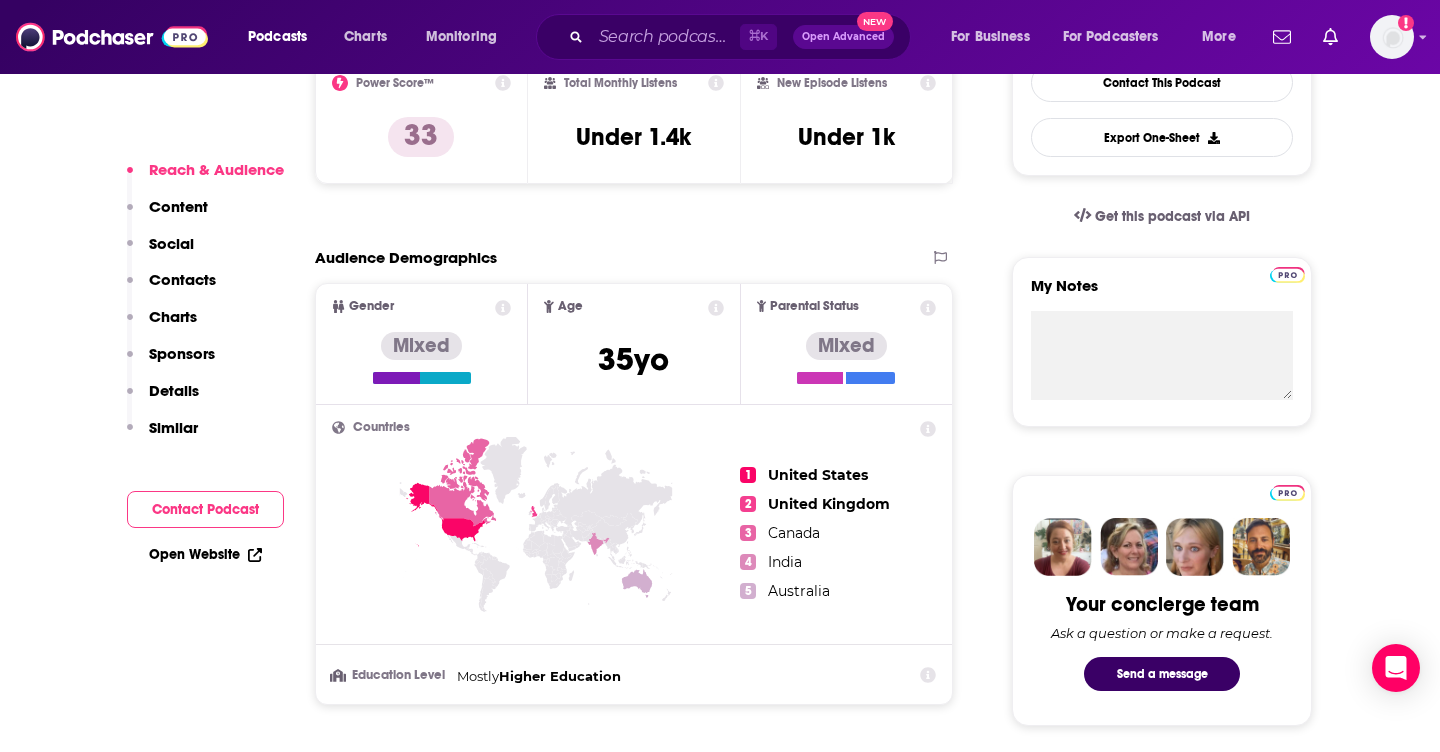click on "Countries" at bounding box center [634, 427] 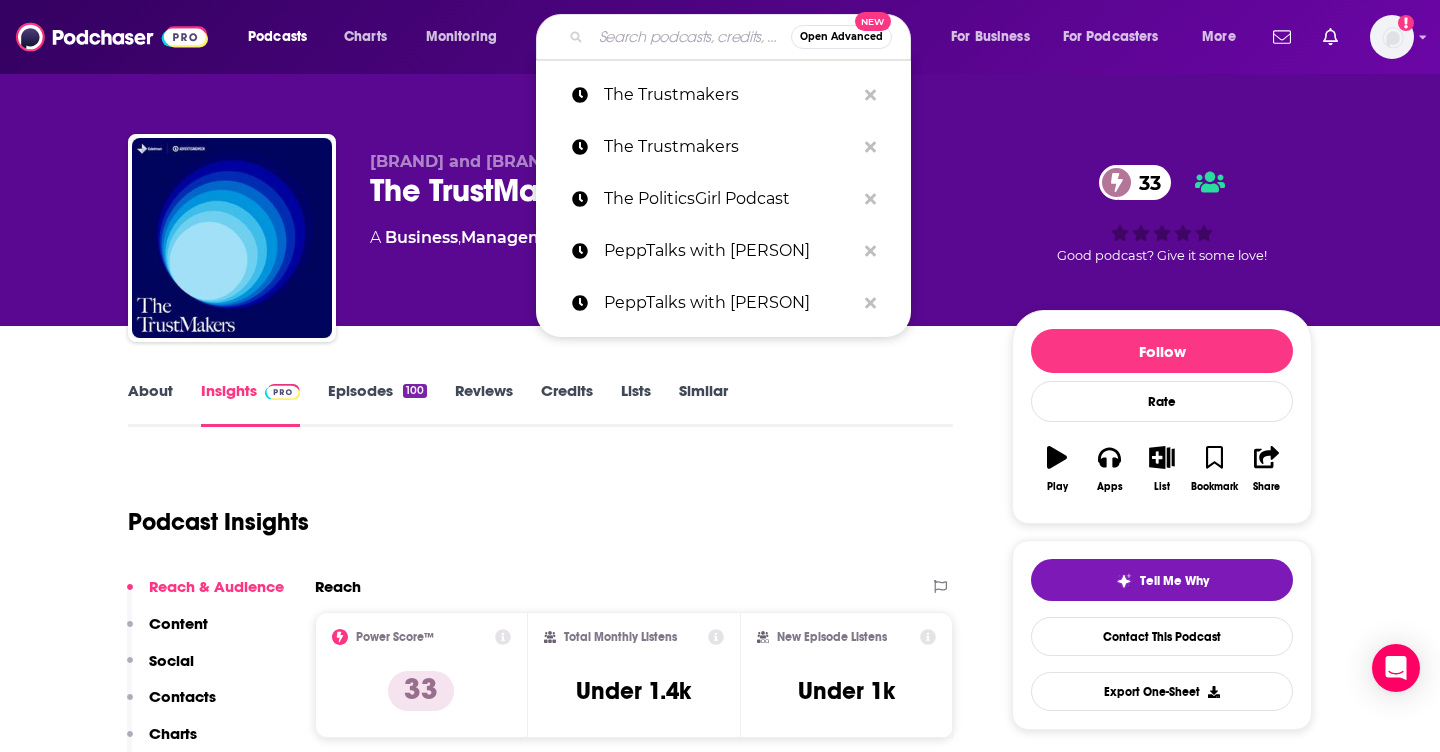 click at bounding box center [691, 37] 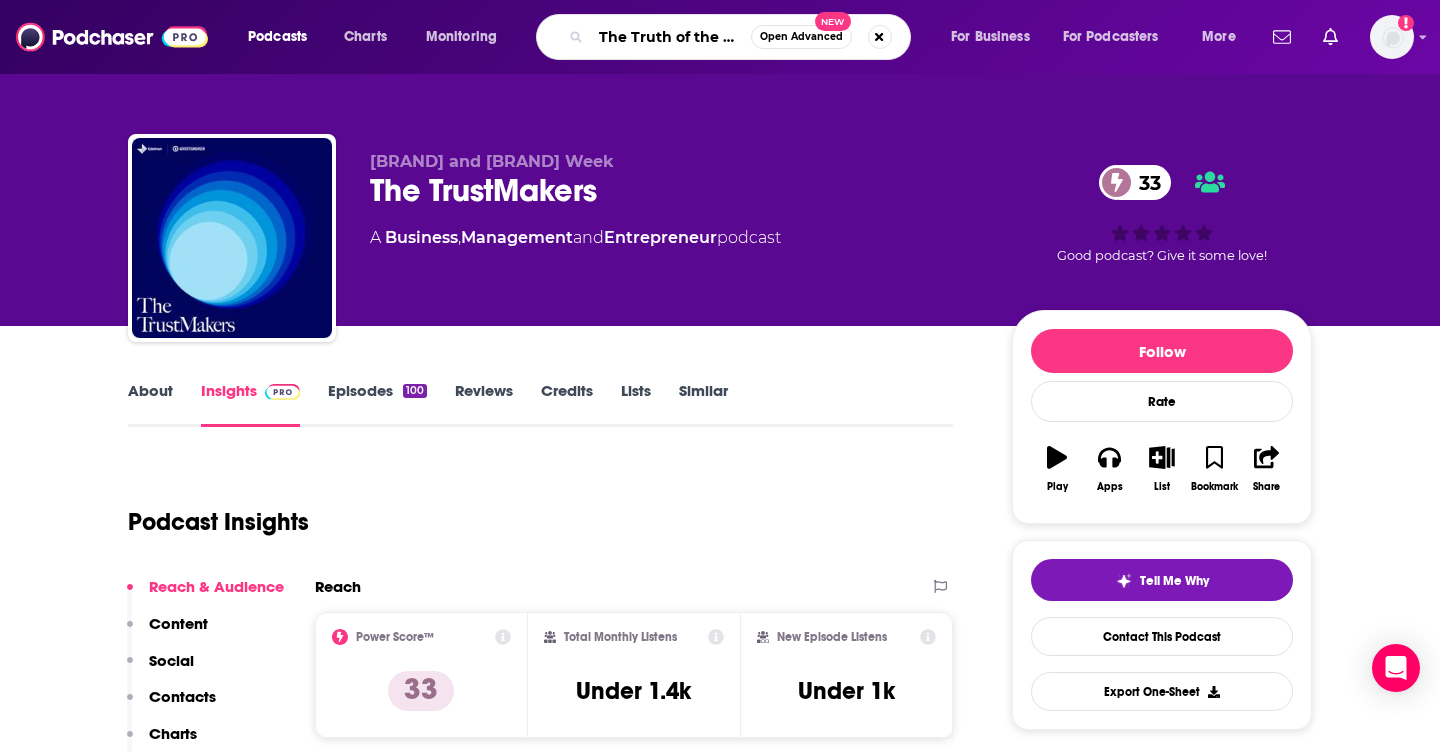 type on "The Truth of the Matter" 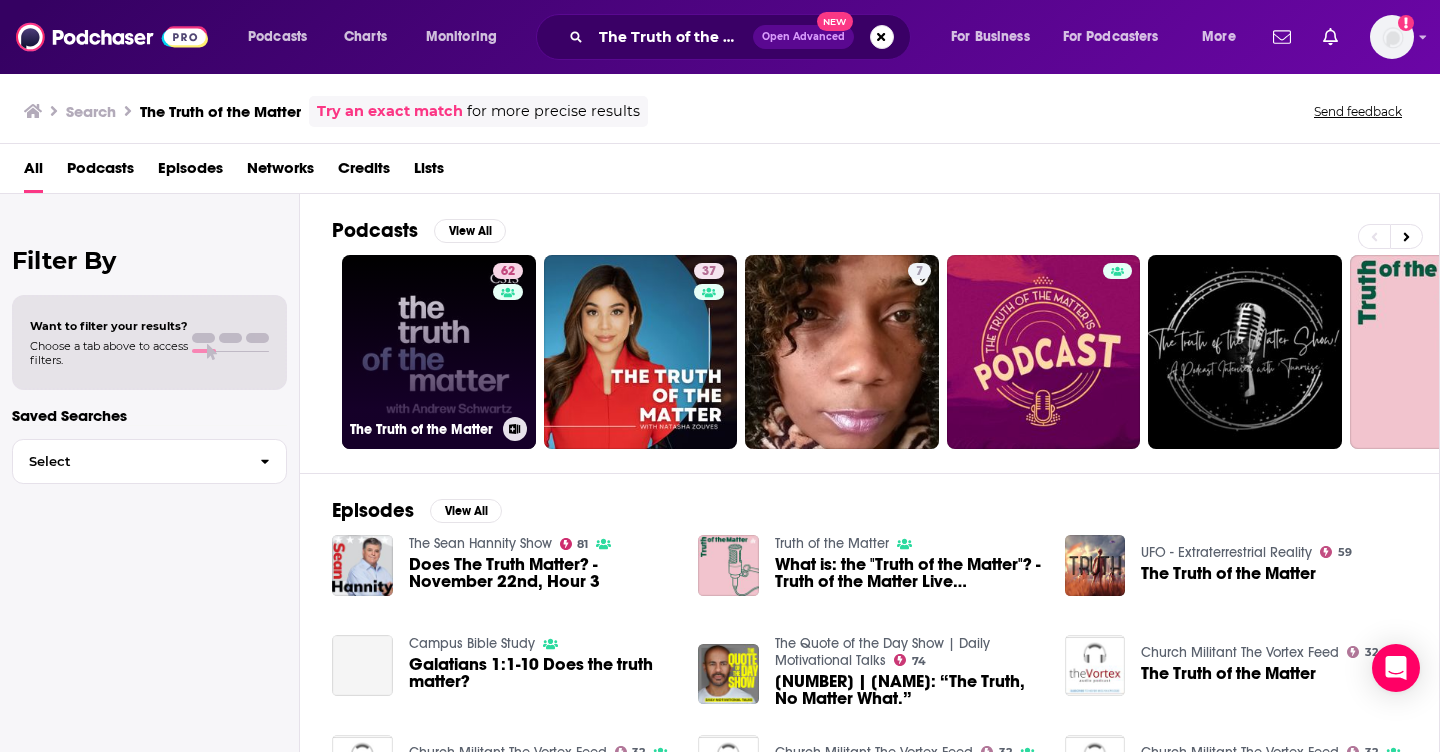 click on "62 The Truth of the Matter" at bounding box center (439, 352) 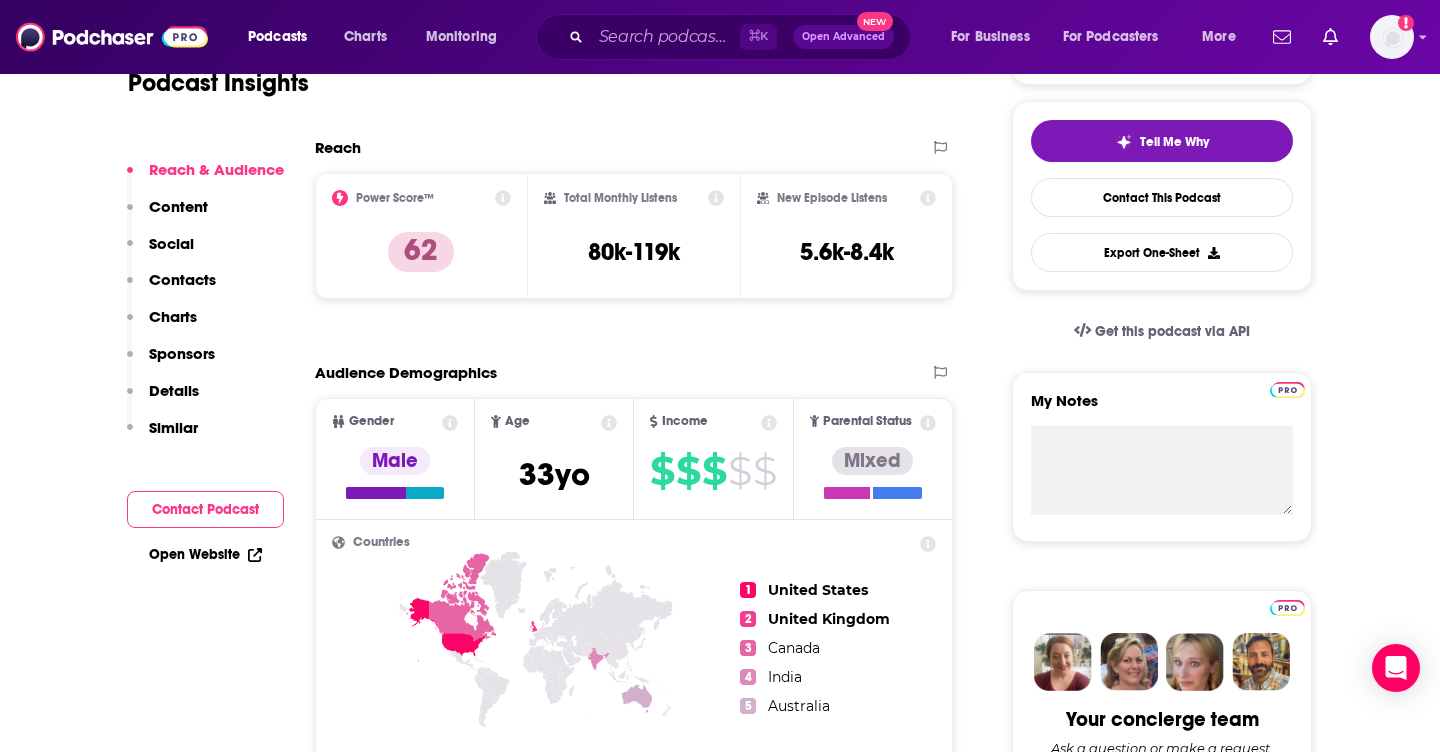 scroll, scrollTop: 476, scrollLeft: 0, axis: vertical 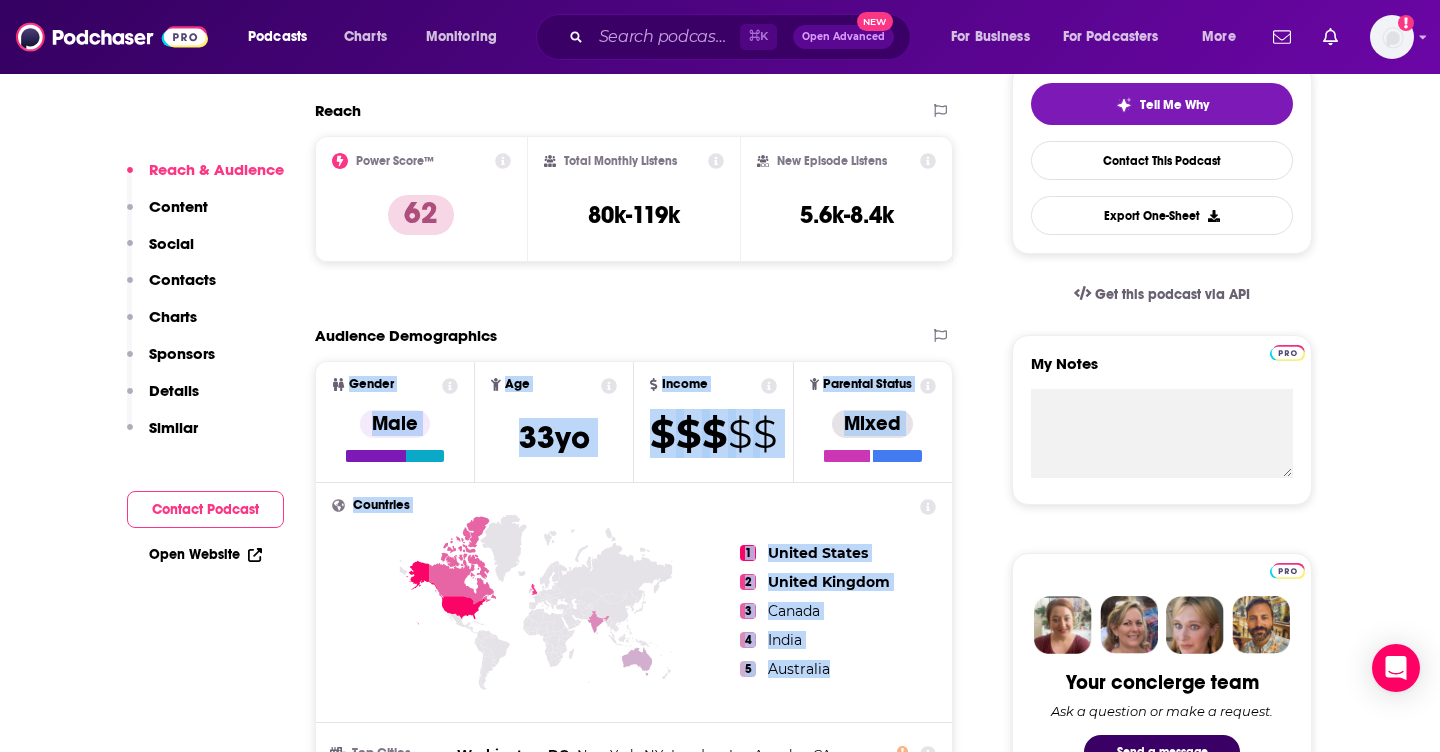 drag, startPoint x: 871, startPoint y: 685, endPoint x: 342, endPoint y: 386, distance: 607.65283 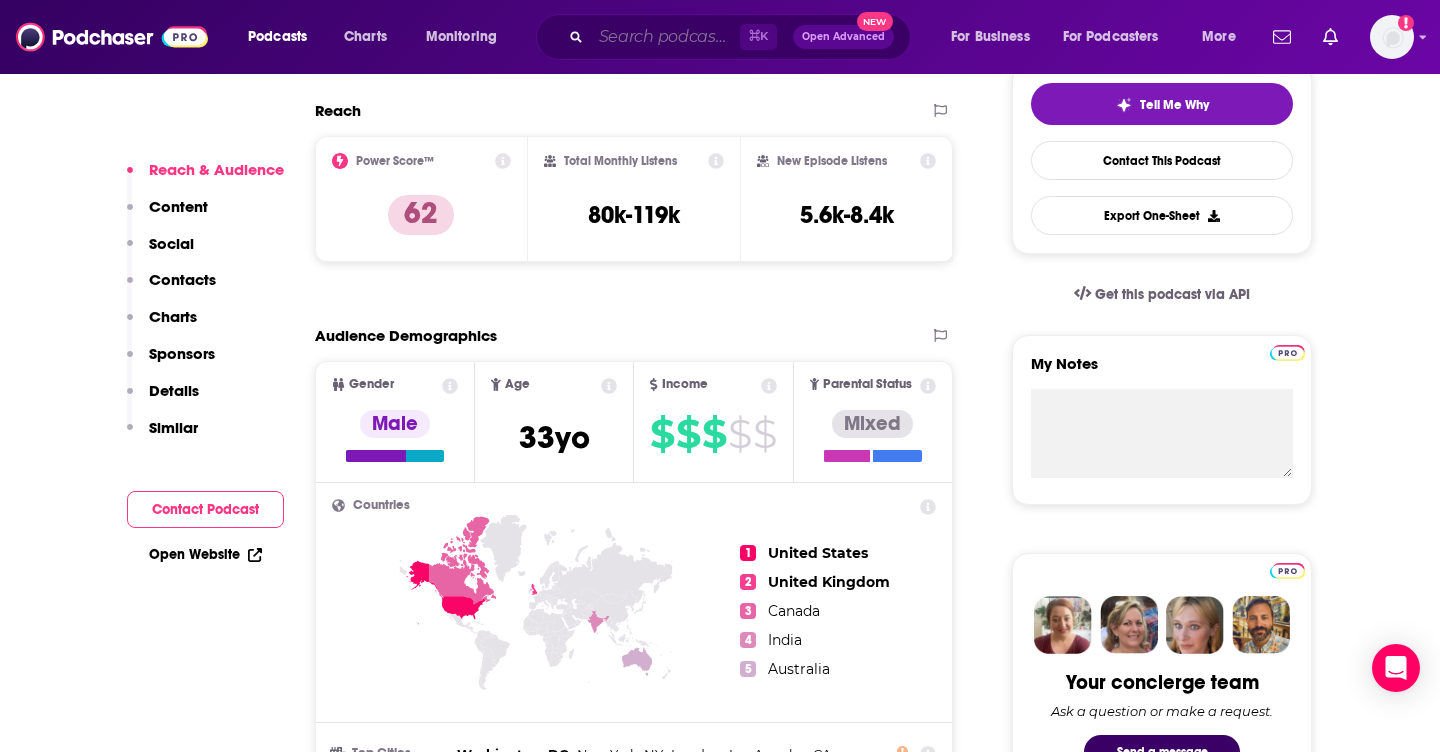 click at bounding box center [665, 37] 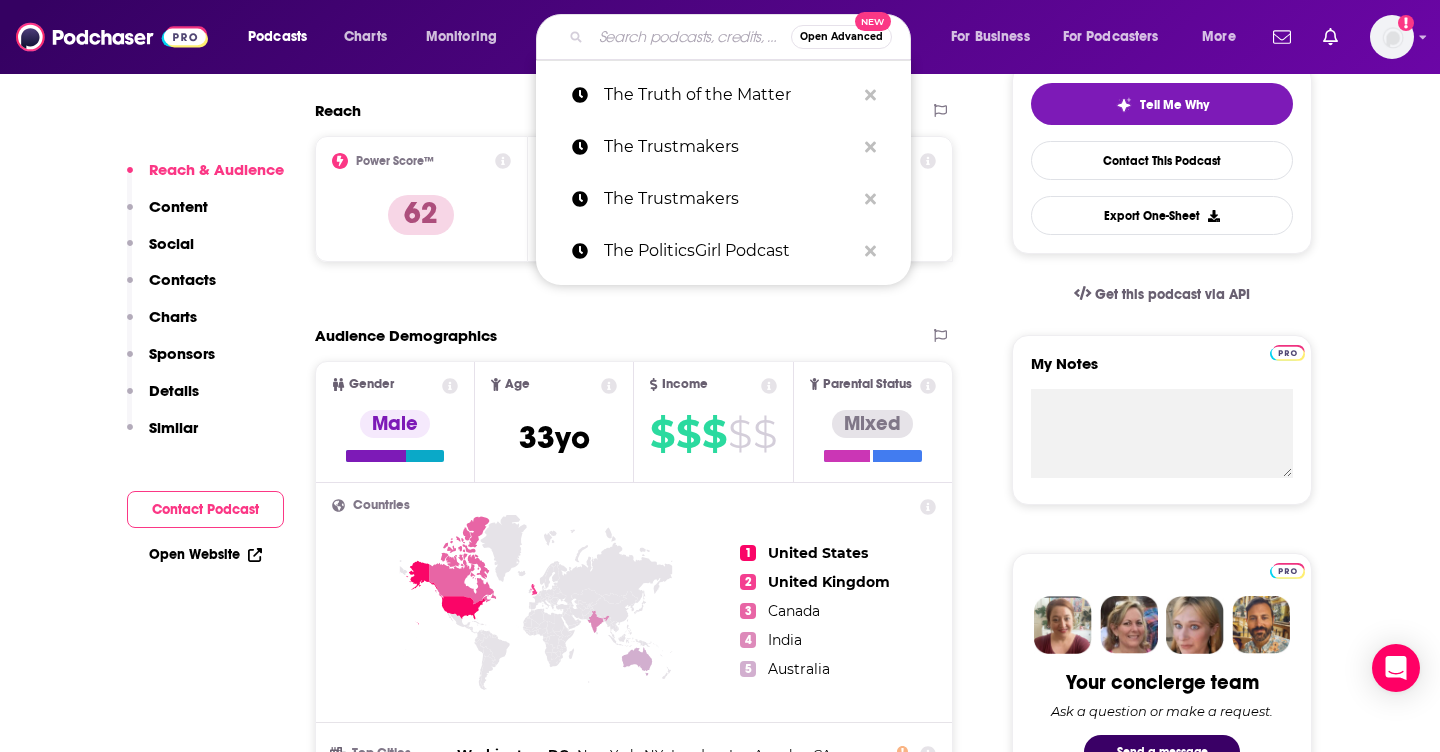 paste on "TransLash Podcast with Imara Jones" 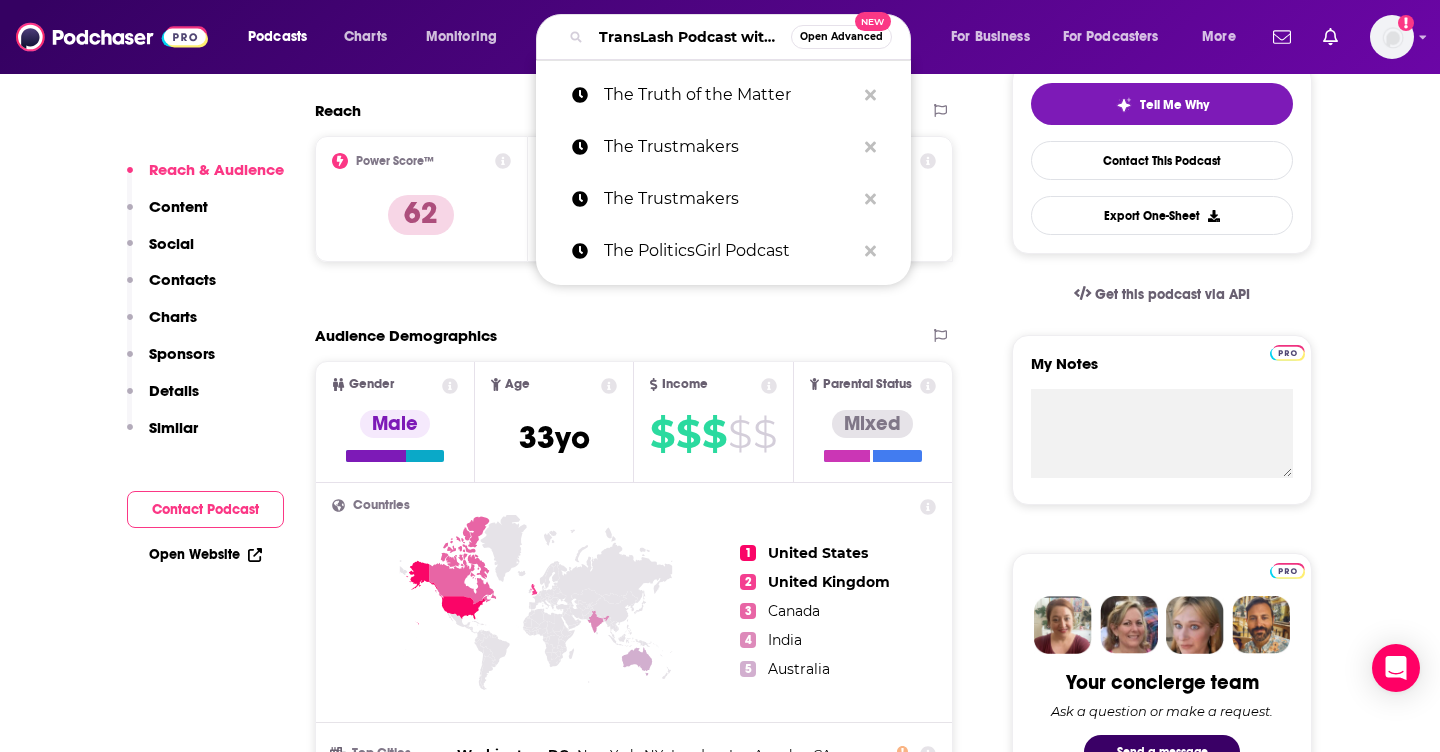 scroll, scrollTop: 0, scrollLeft: 126, axis: horizontal 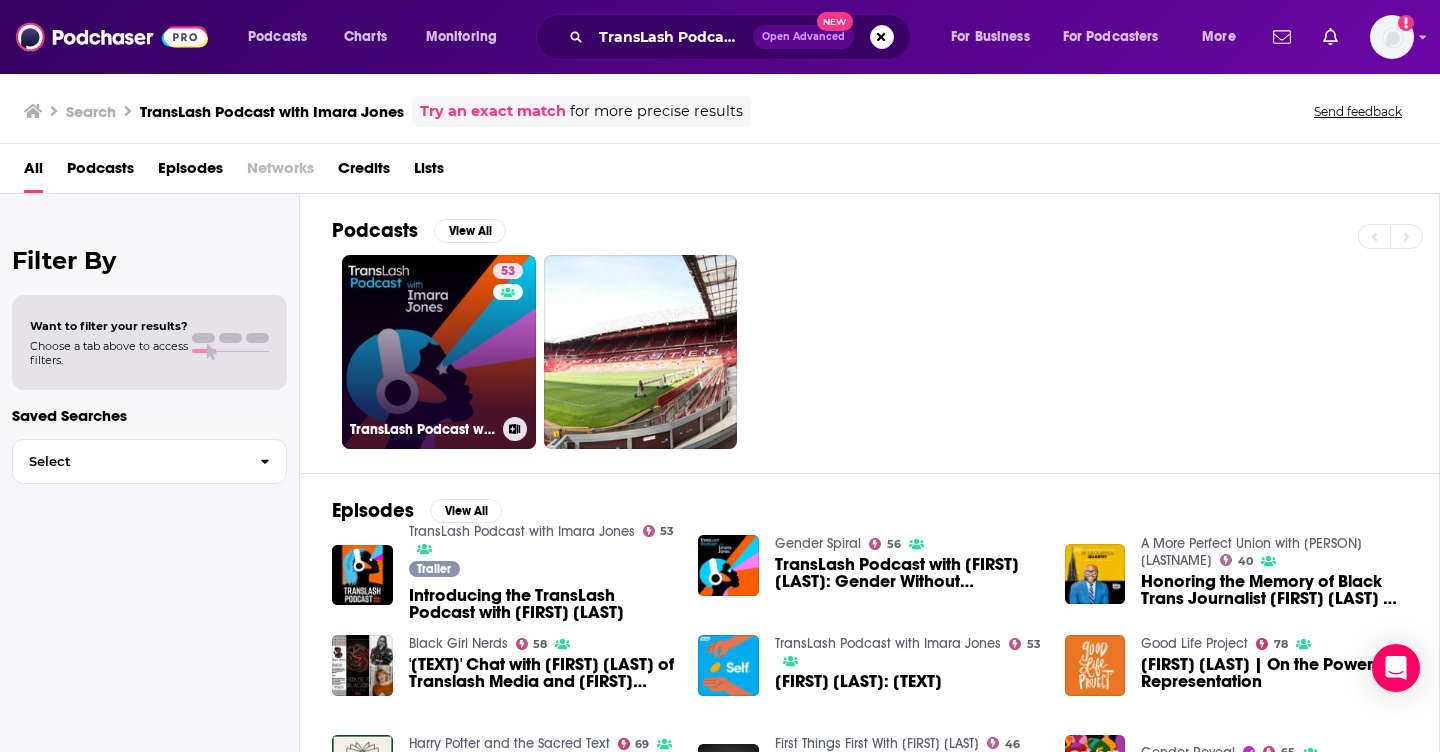 click on "53 TransLash Podcast with Imara Jones" at bounding box center (439, 352) 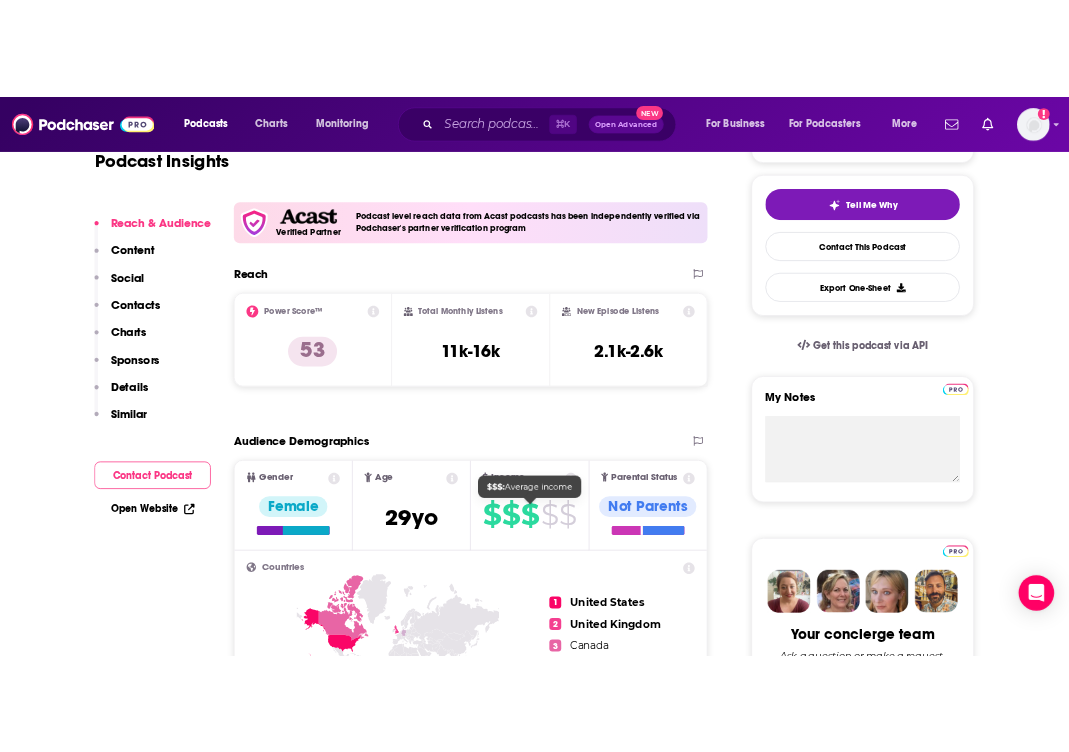 scroll, scrollTop: 637, scrollLeft: 0, axis: vertical 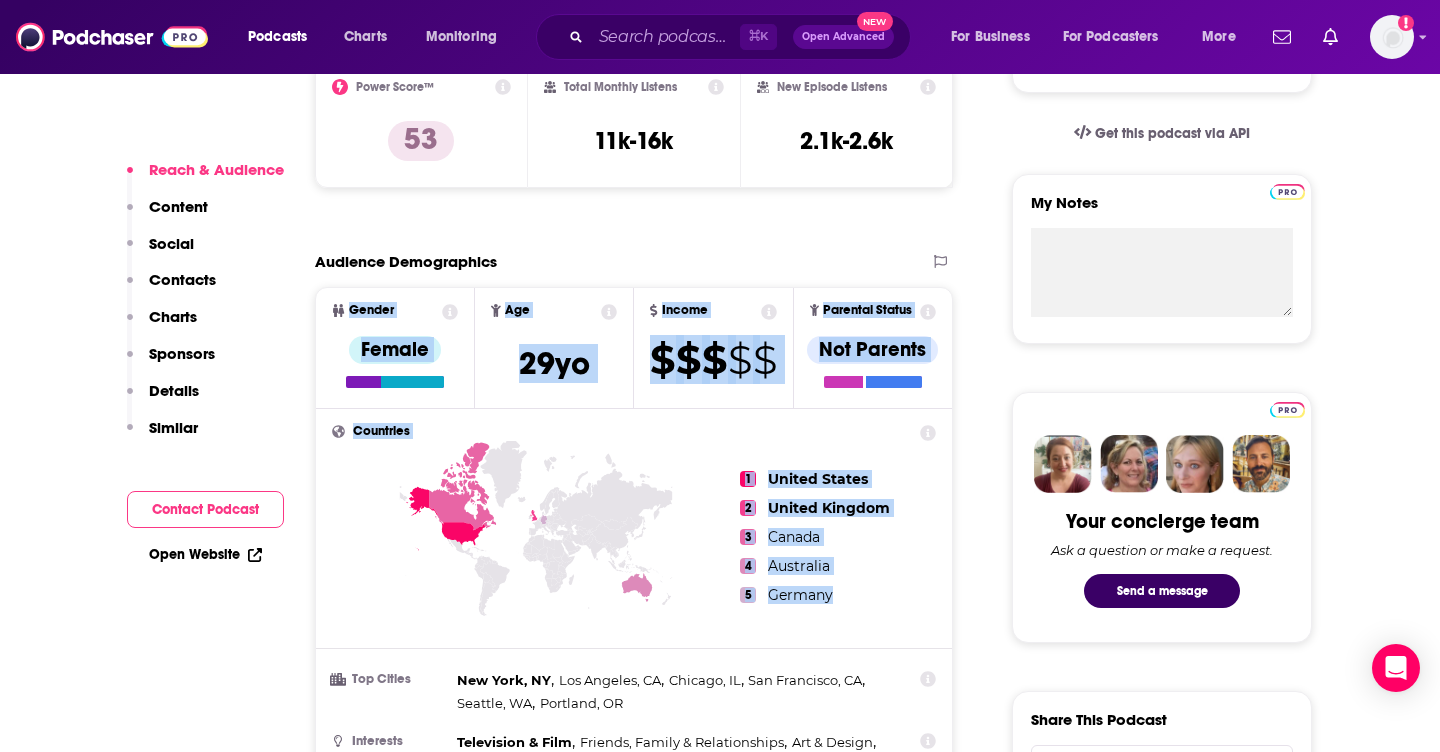 drag, startPoint x: 851, startPoint y: 612, endPoint x: 337, endPoint y: 312, distance: 595.1437 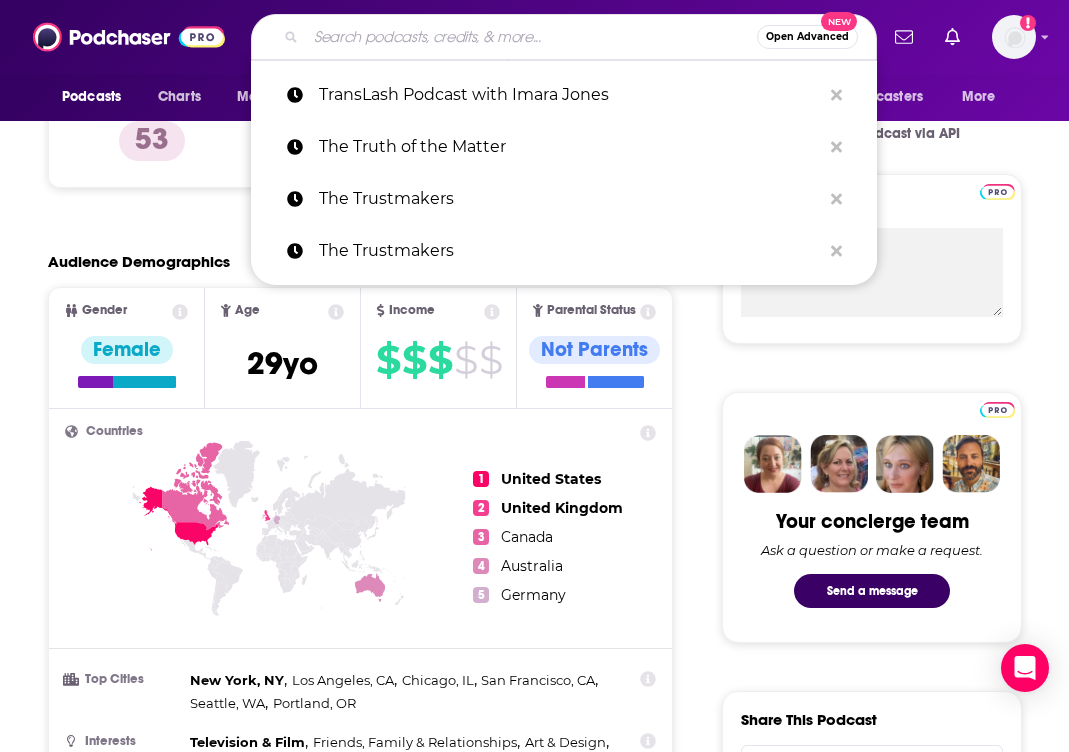 click at bounding box center [531, 37] 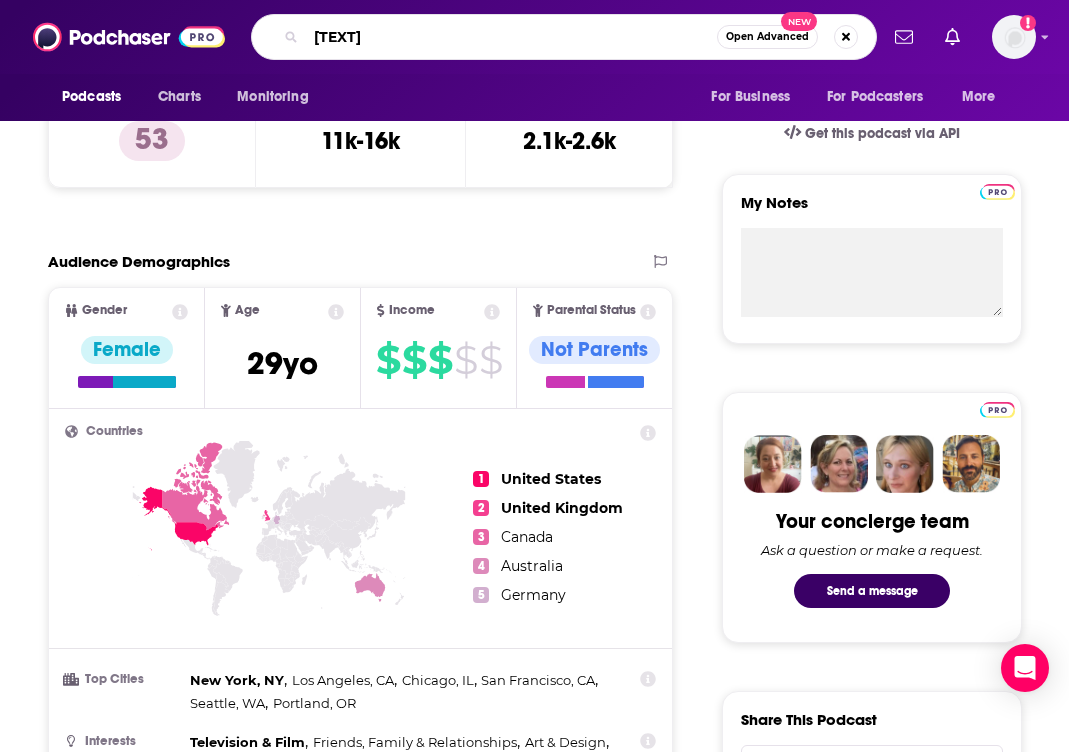 type on "40 plus" 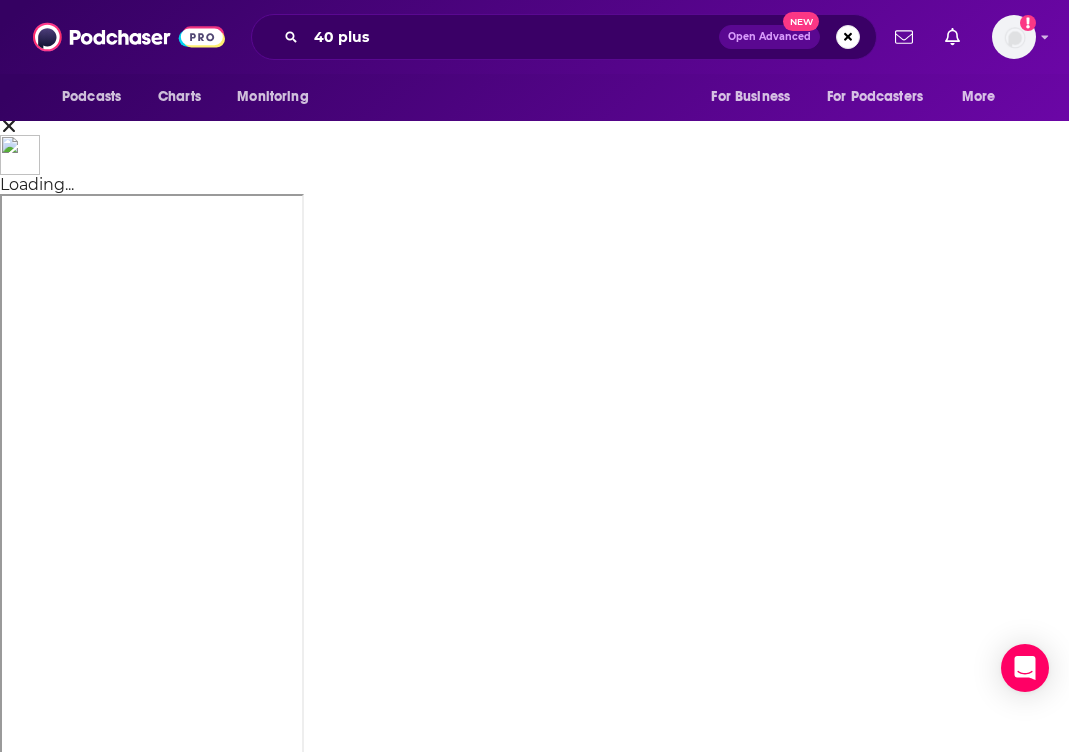 scroll, scrollTop: 0, scrollLeft: 0, axis: both 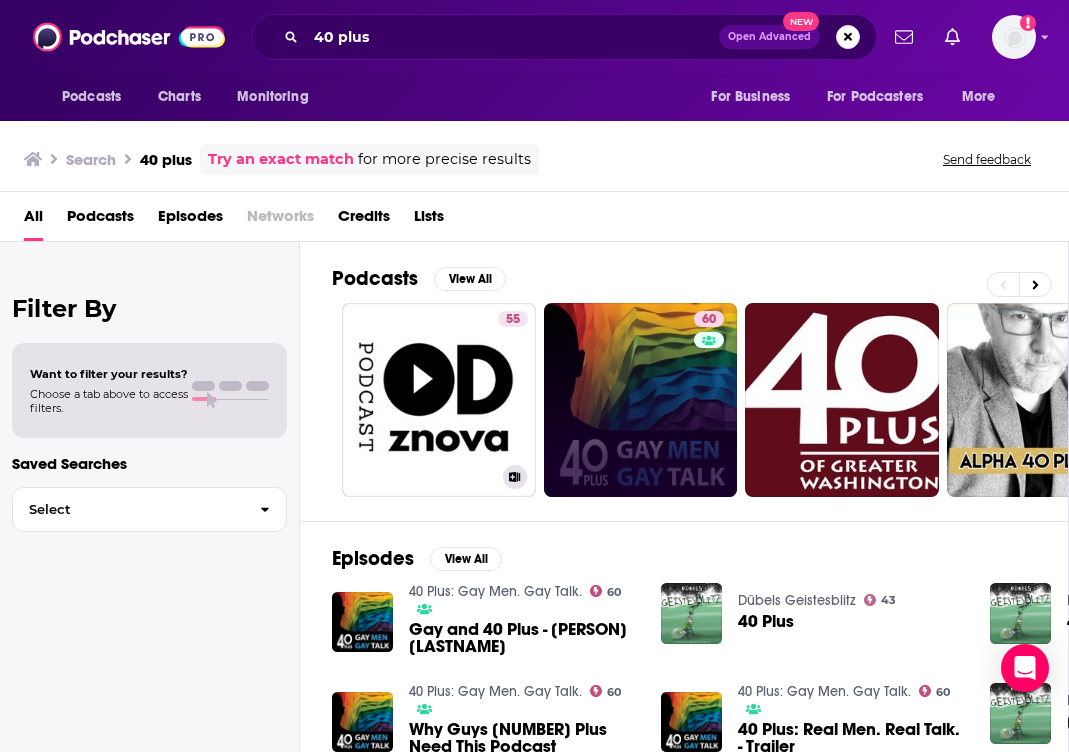 click on "60" at bounding box center (641, 400) 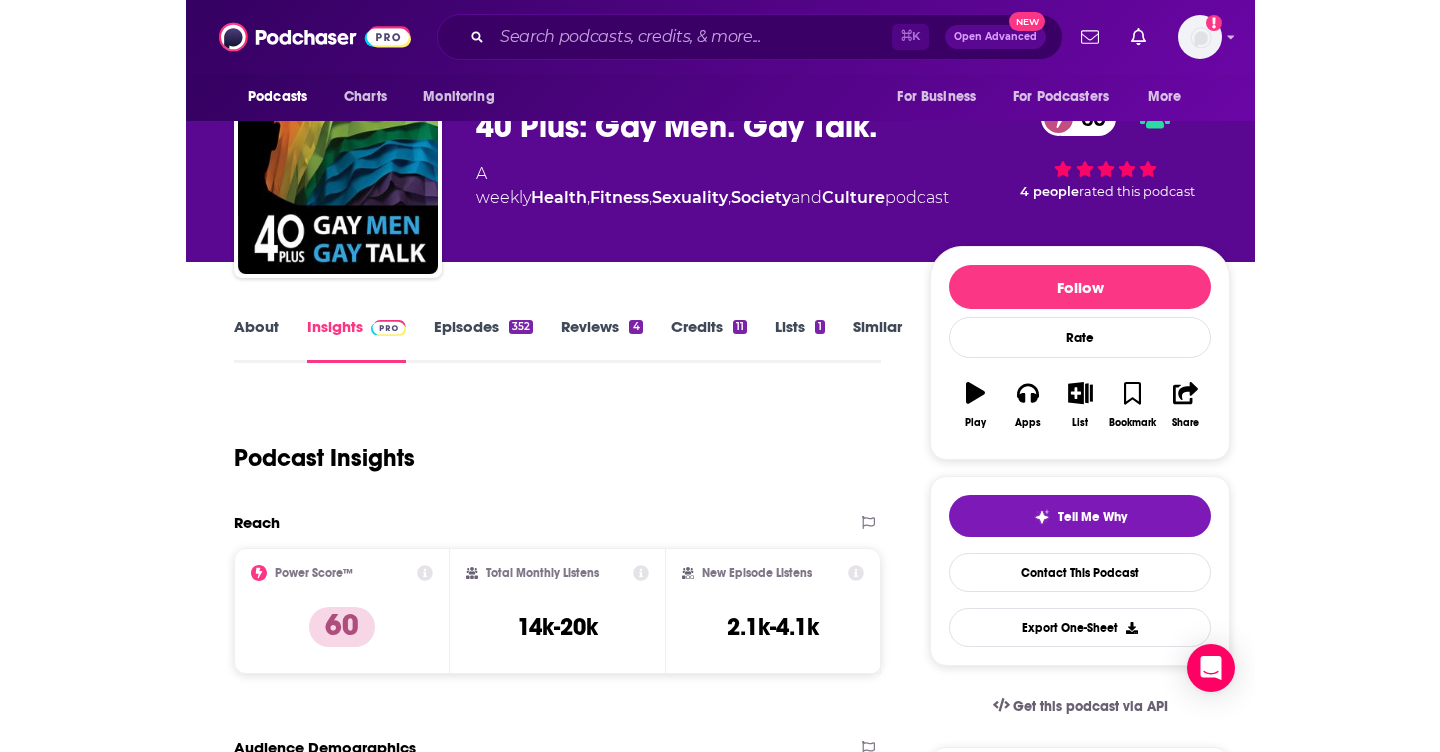 scroll, scrollTop: 73, scrollLeft: 0, axis: vertical 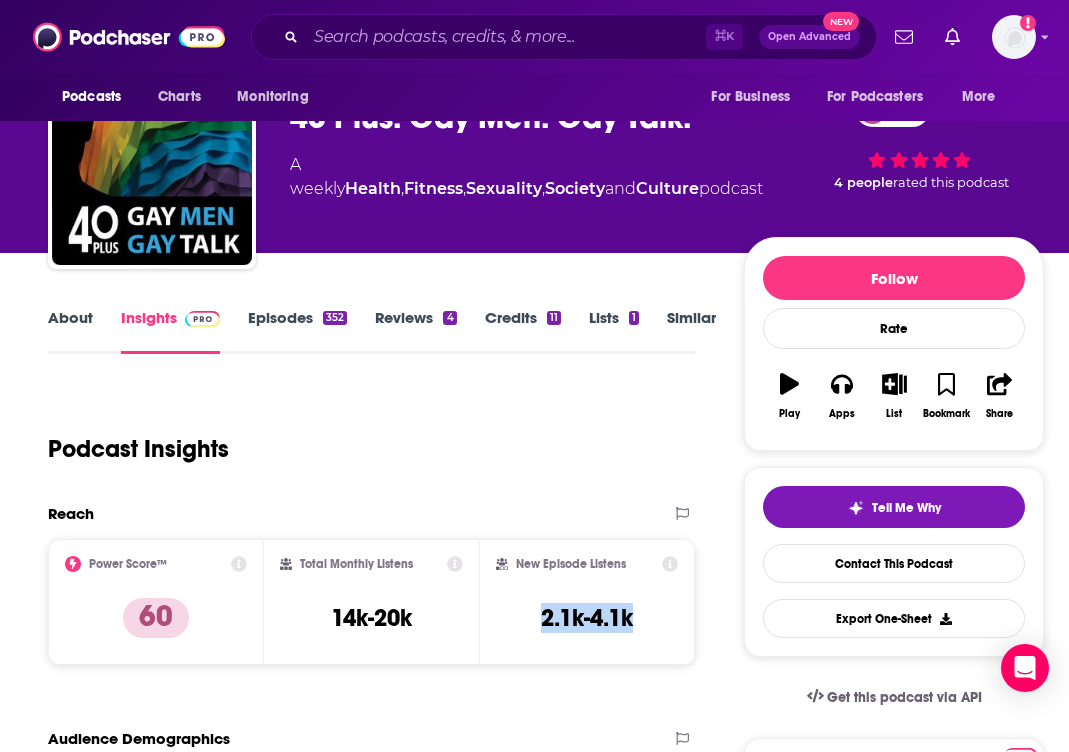drag, startPoint x: 651, startPoint y: 627, endPoint x: 539, endPoint y: 602, distance: 114.75626 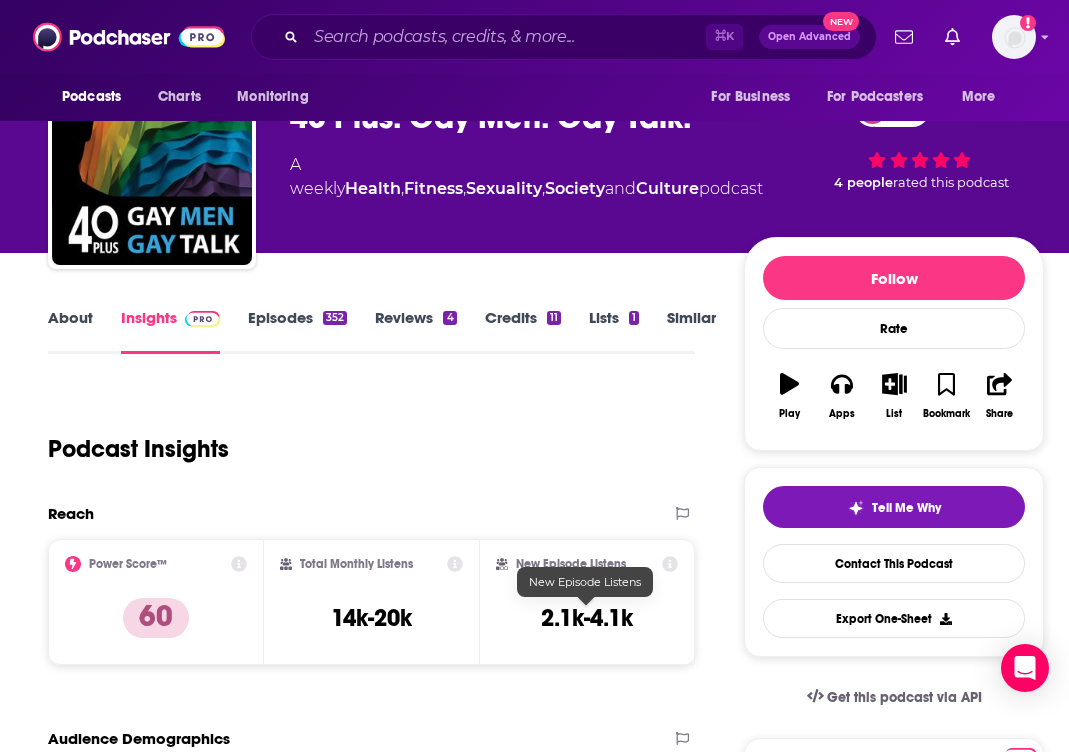 click on "New Episode Listens 2.1k-4.1k" at bounding box center [587, 602] 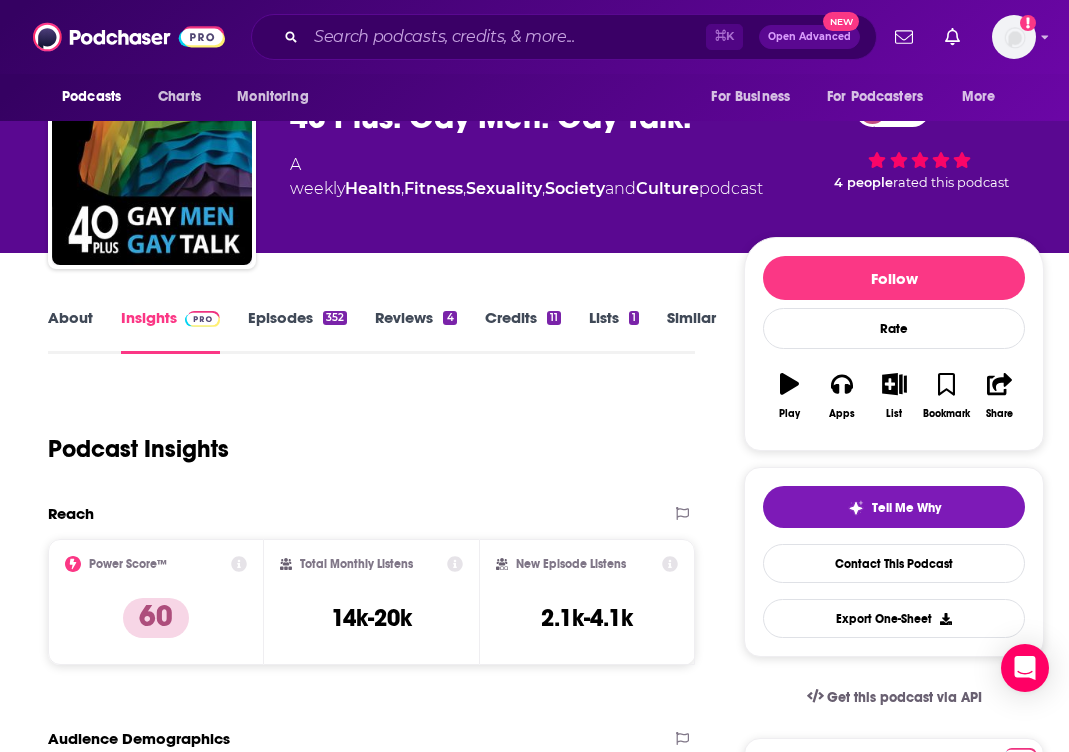 click 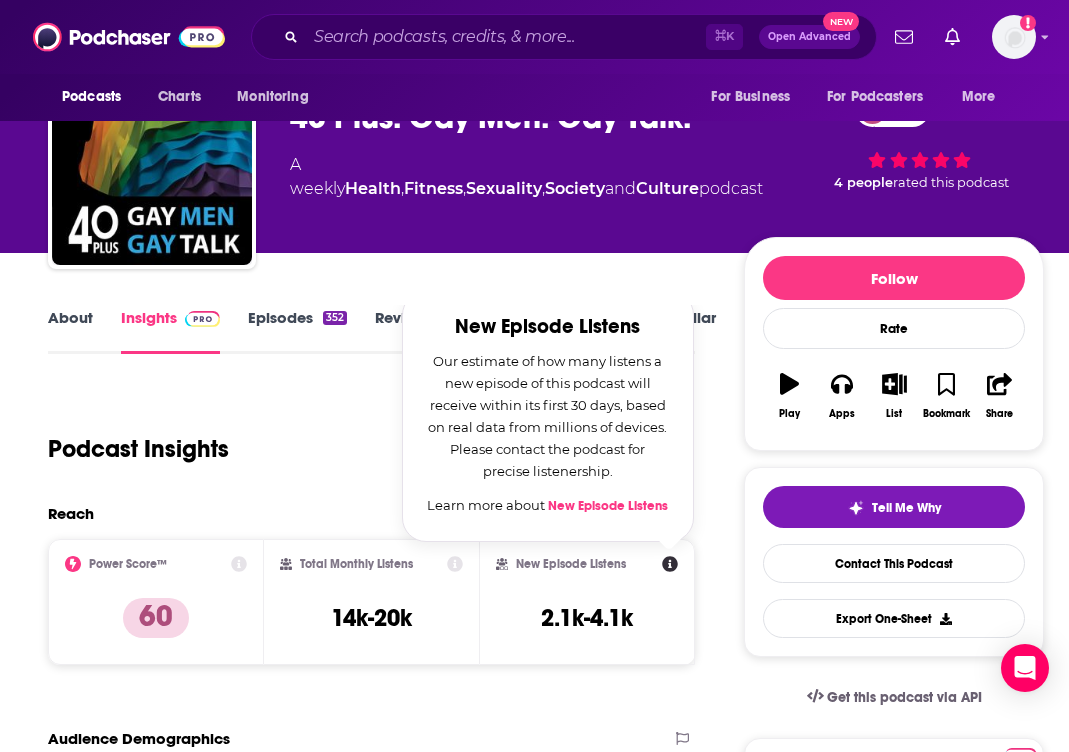 click on "About Insights Episodes 352 Reviews 4 Credits 11 Lists 1 Similar Podcast Insights Reach & Audience Content Social Contacts Charts Sponsors Details Similar Contact Podcast Open Website  Reach Power Score™ 60 Total Monthly Listens 14k-20k New Episode Listens New Episode Listens Our estimate of how many listens a new episode of this podcast will receive within its first 30 days, based on real data from millions of devices. Please contact the podcast for precise listenership.   Learn more about New Episode Listens 2.1k-4.1k Export One-Sheet Audience Demographics Gender Mixed Age 26 yo Income $ $ $ $ $ Parental Status Parents Countries 1 United States 2 Canada 3 United Kingdom 4 Brazil 5 Australia Top Cities Seattle, WA , New York, NY , Los Angeles, CA , London , Chicago, IL , Austin, TX Interests Television & Film , Friends, Family & Relationships , Restaurants, Food & Grocery , Music , Toys, Children & Baby , Travel, Tourism & Aviation Jobs Journalists/Reporters , Software Engineers , Editors , Directors , , ," at bounding box center [380, 4220] 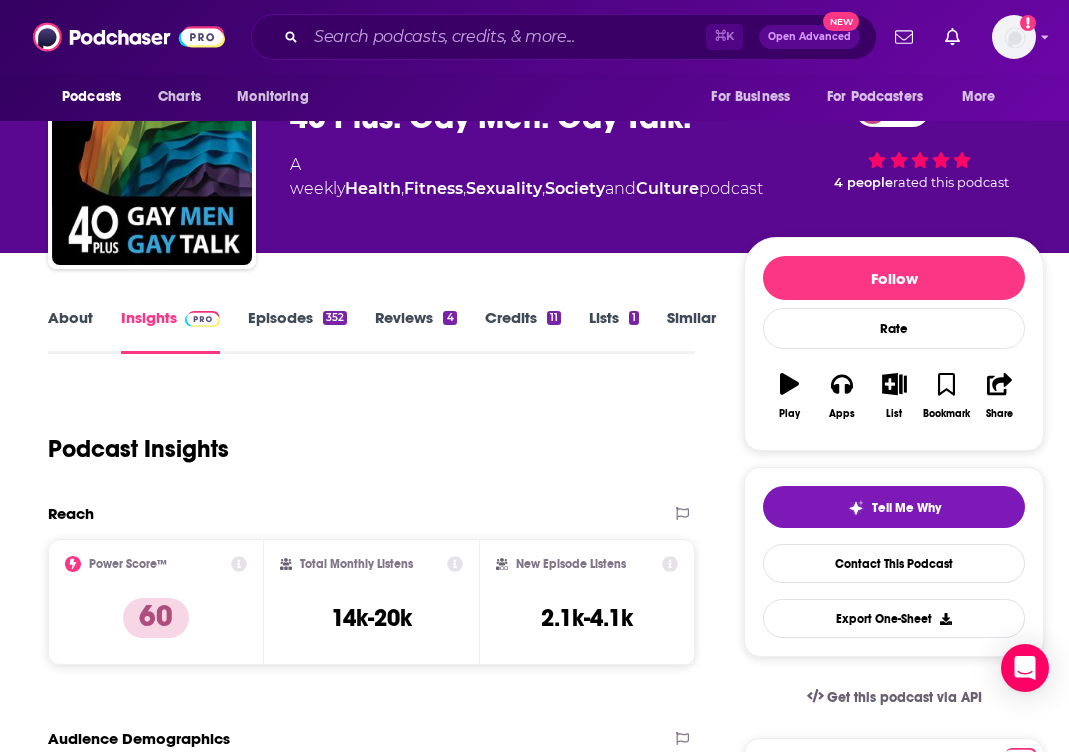 click 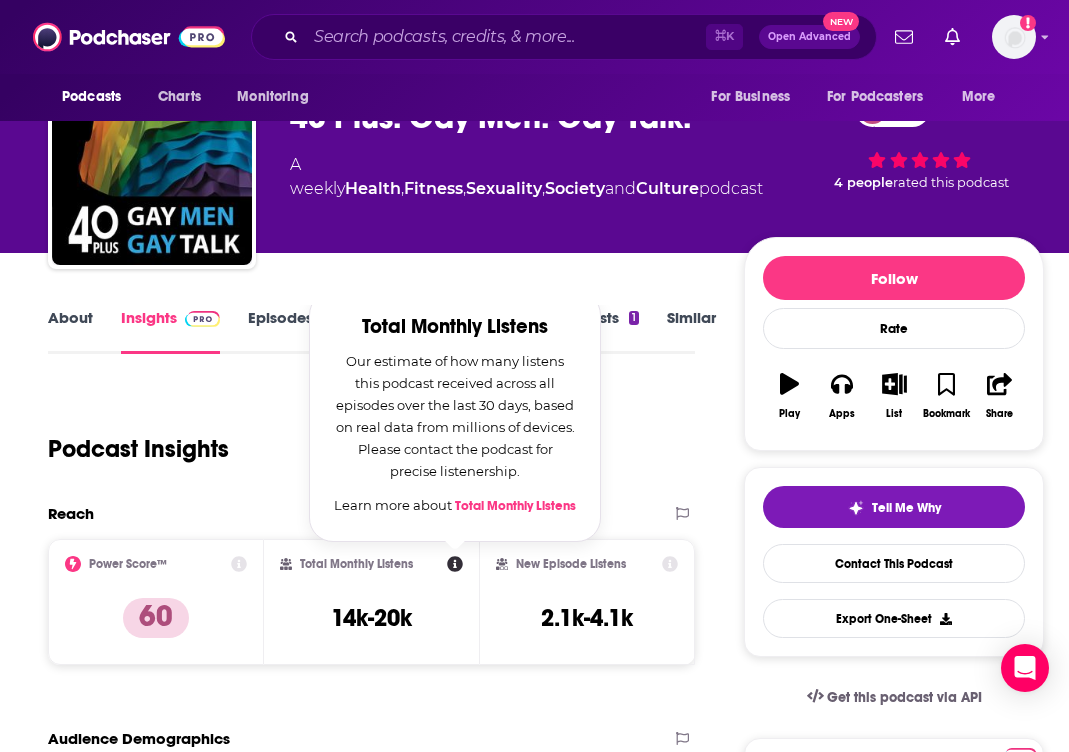 click 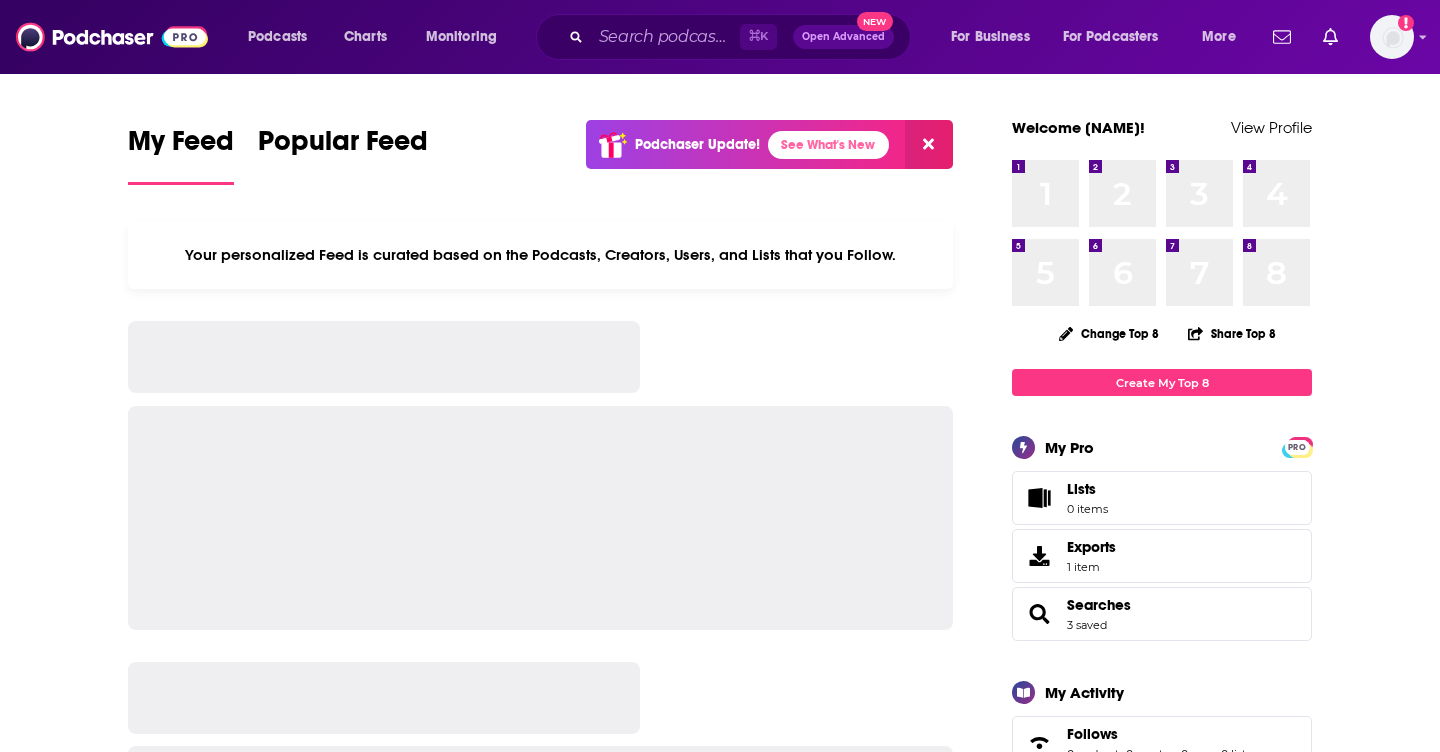 scroll, scrollTop: 0, scrollLeft: 0, axis: both 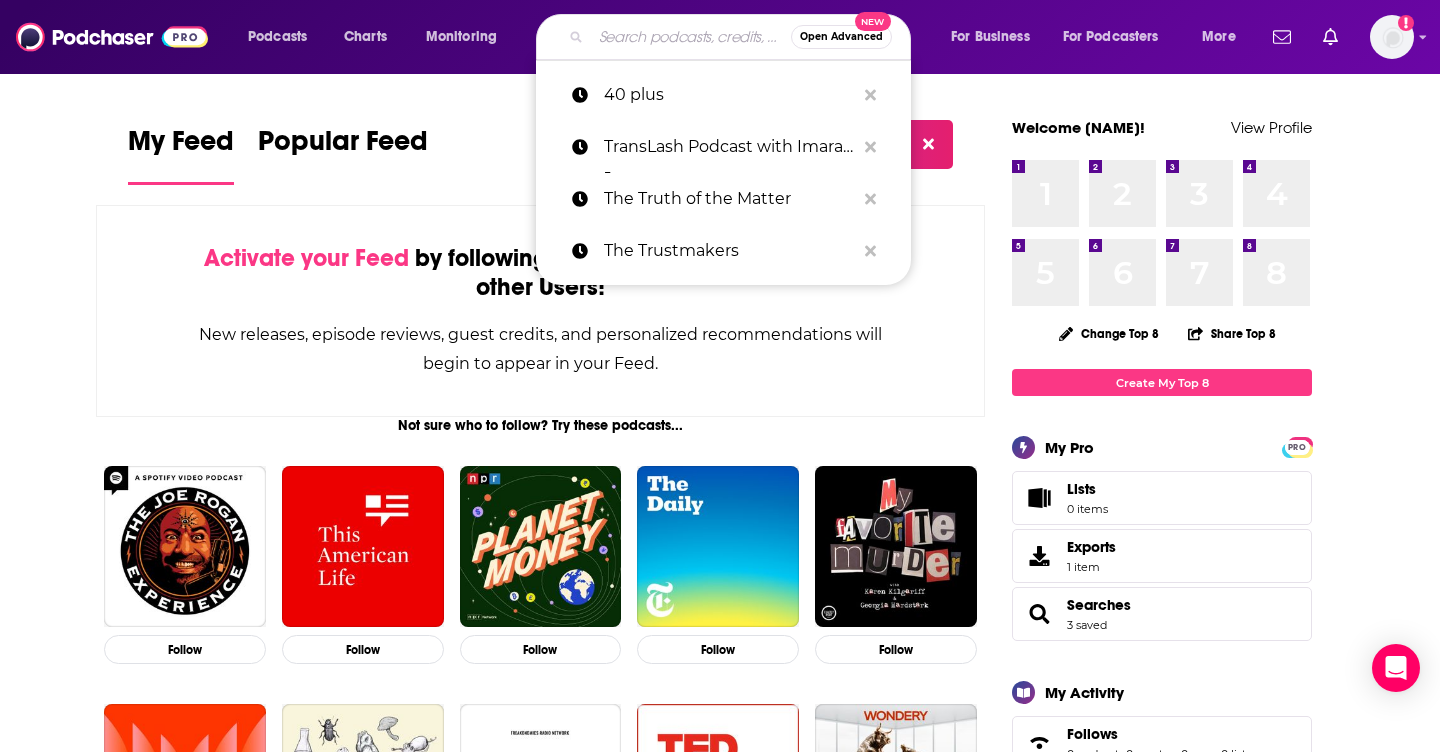 click at bounding box center [691, 37] 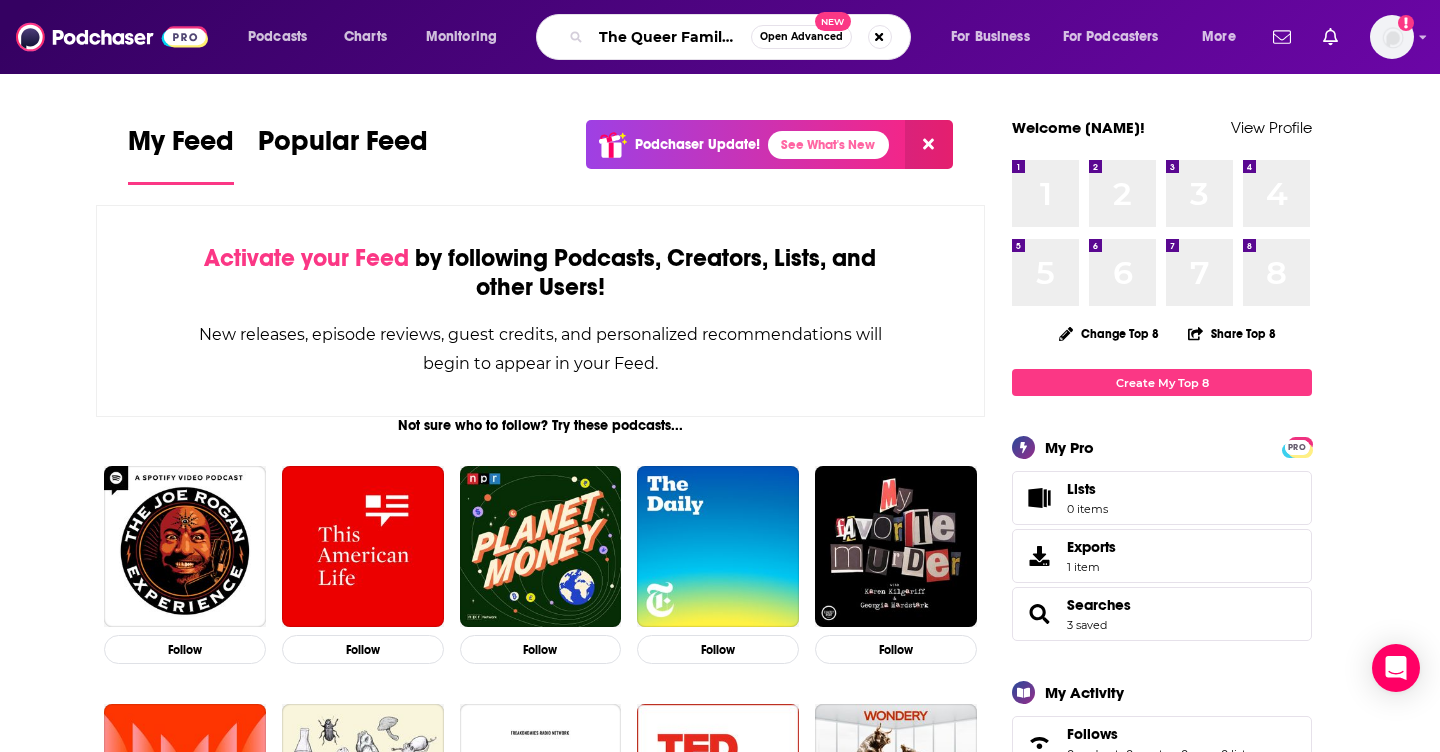 scroll, scrollTop: 0, scrollLeft: 50, axis: horizontal 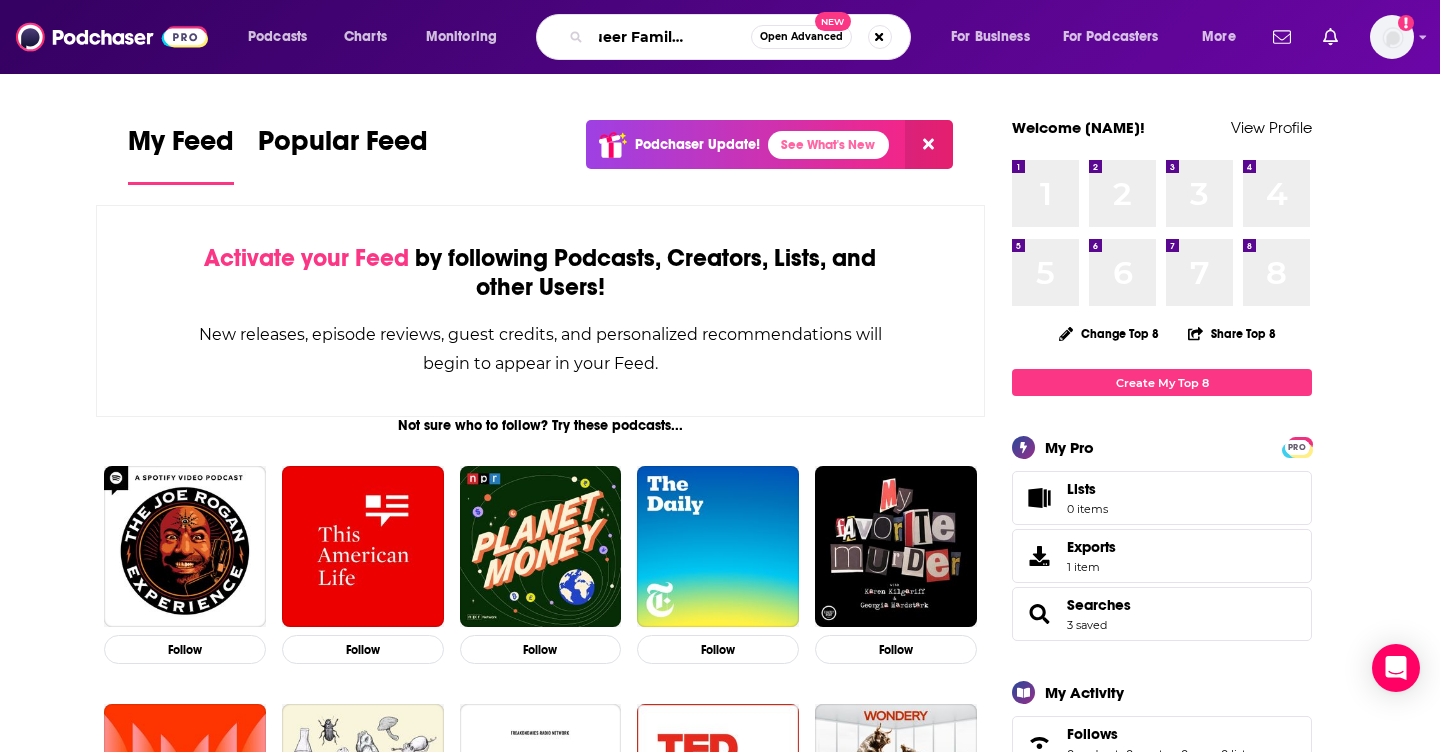 type on "The Queer Family Podcast" 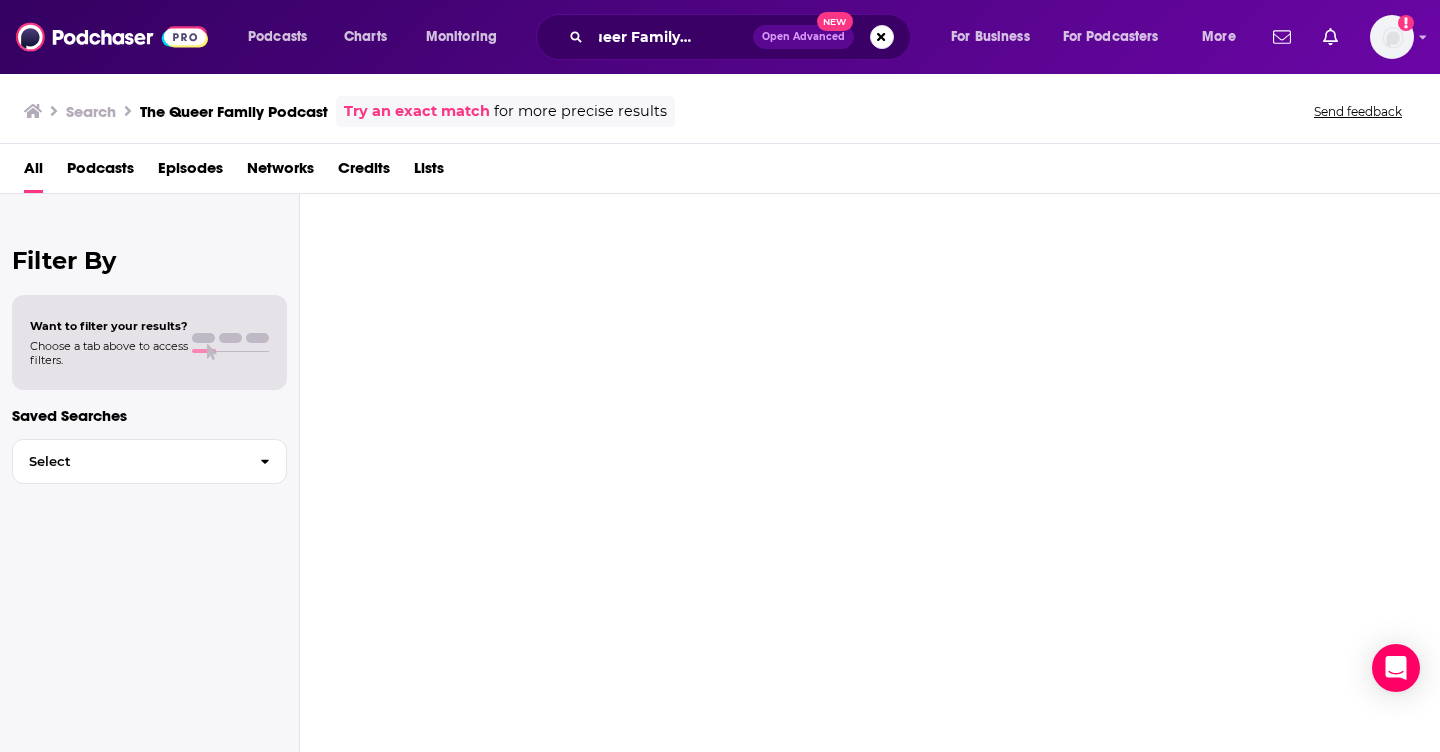 scroll, scrollTop: 0, scrollLeft: 0, axis: both 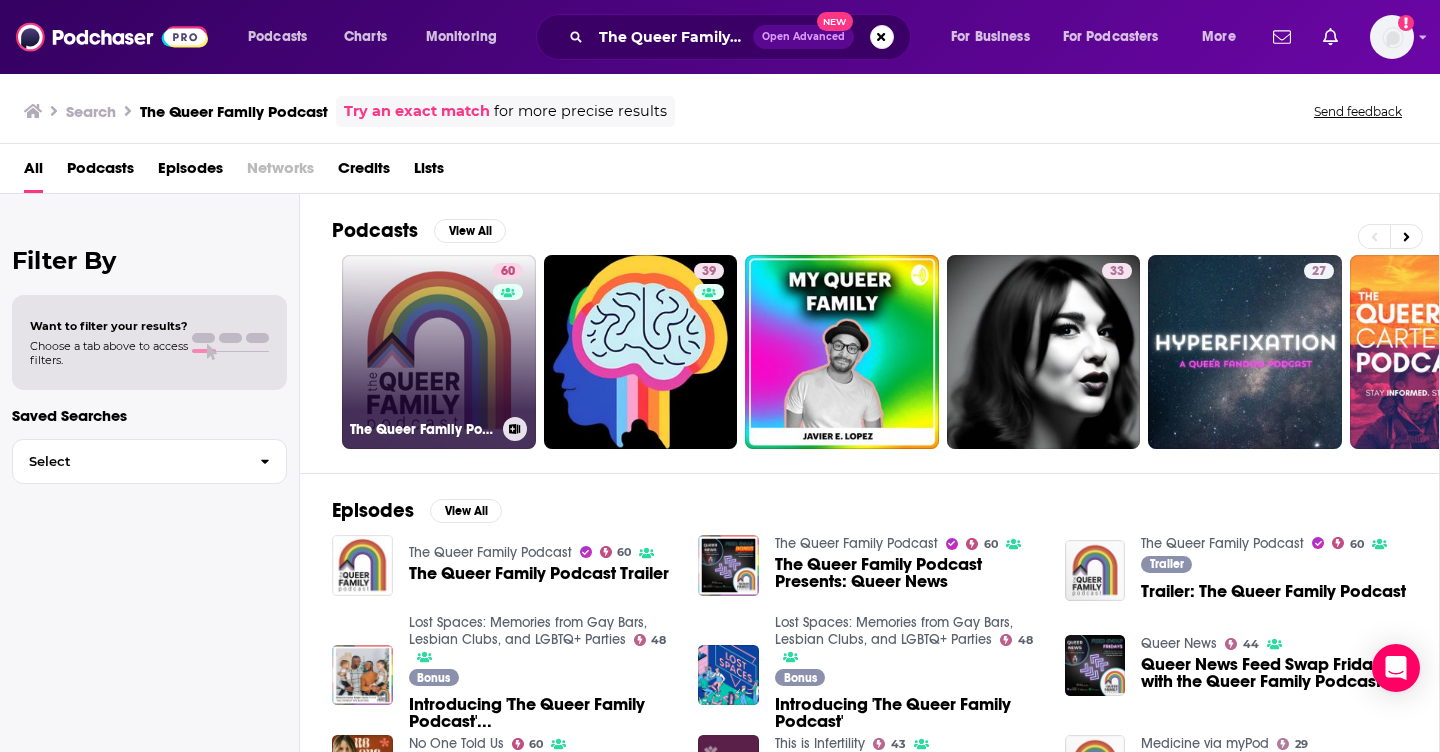 click on "60 The Queer Family Podcast" at bounding box center [439, 352] 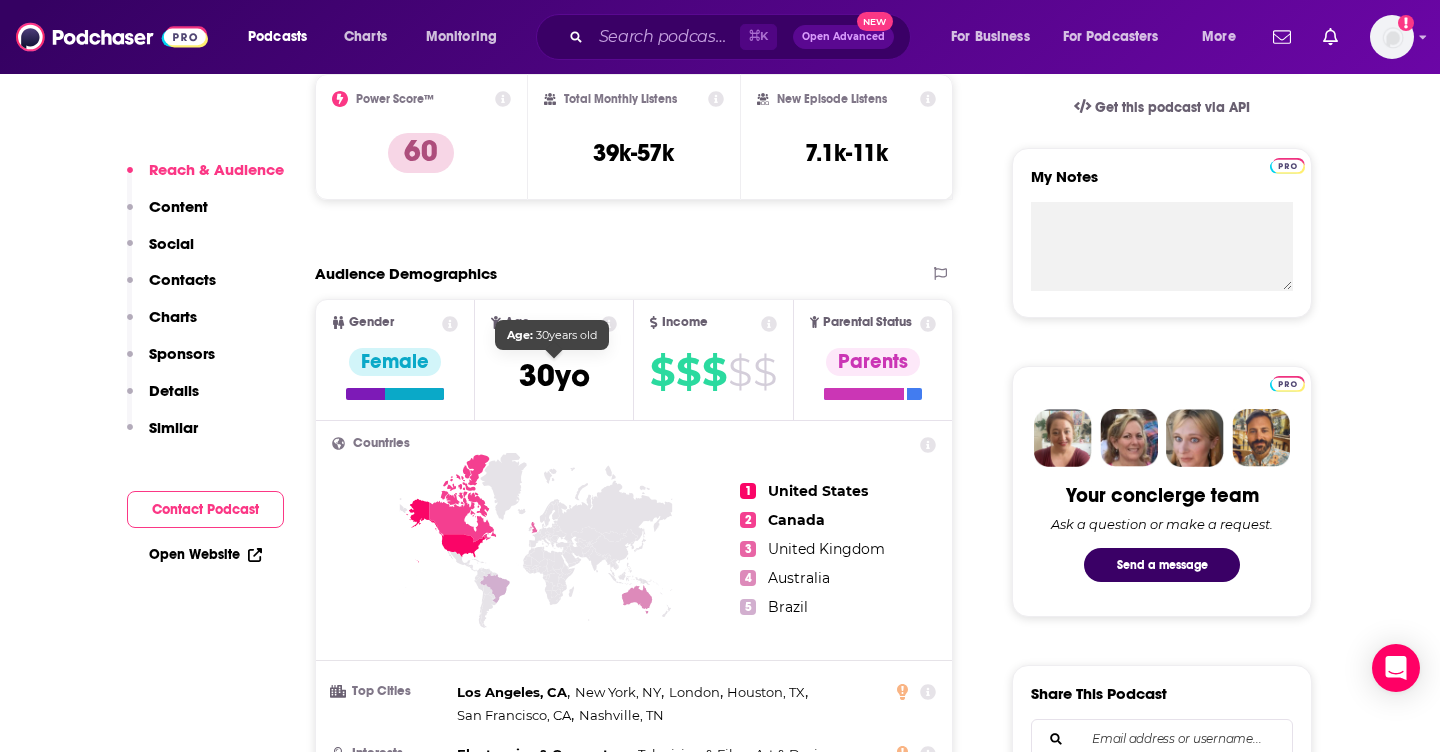 scroll, scrollTop: 0, scrollLeft: 0, axis: both 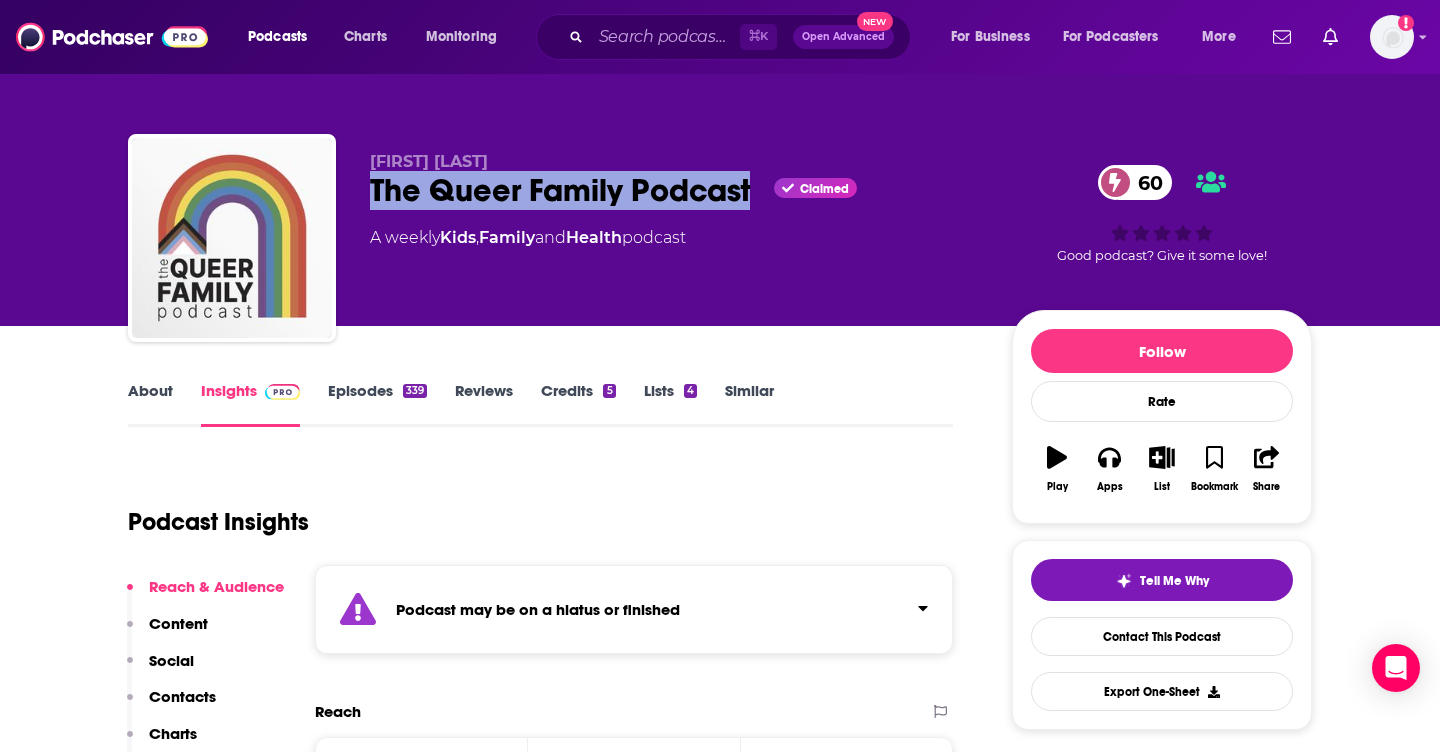 drag, startPoint x: 755, startPoint y: 207, endPoint x: 366, endPoint y: 195, distance: 389.18506 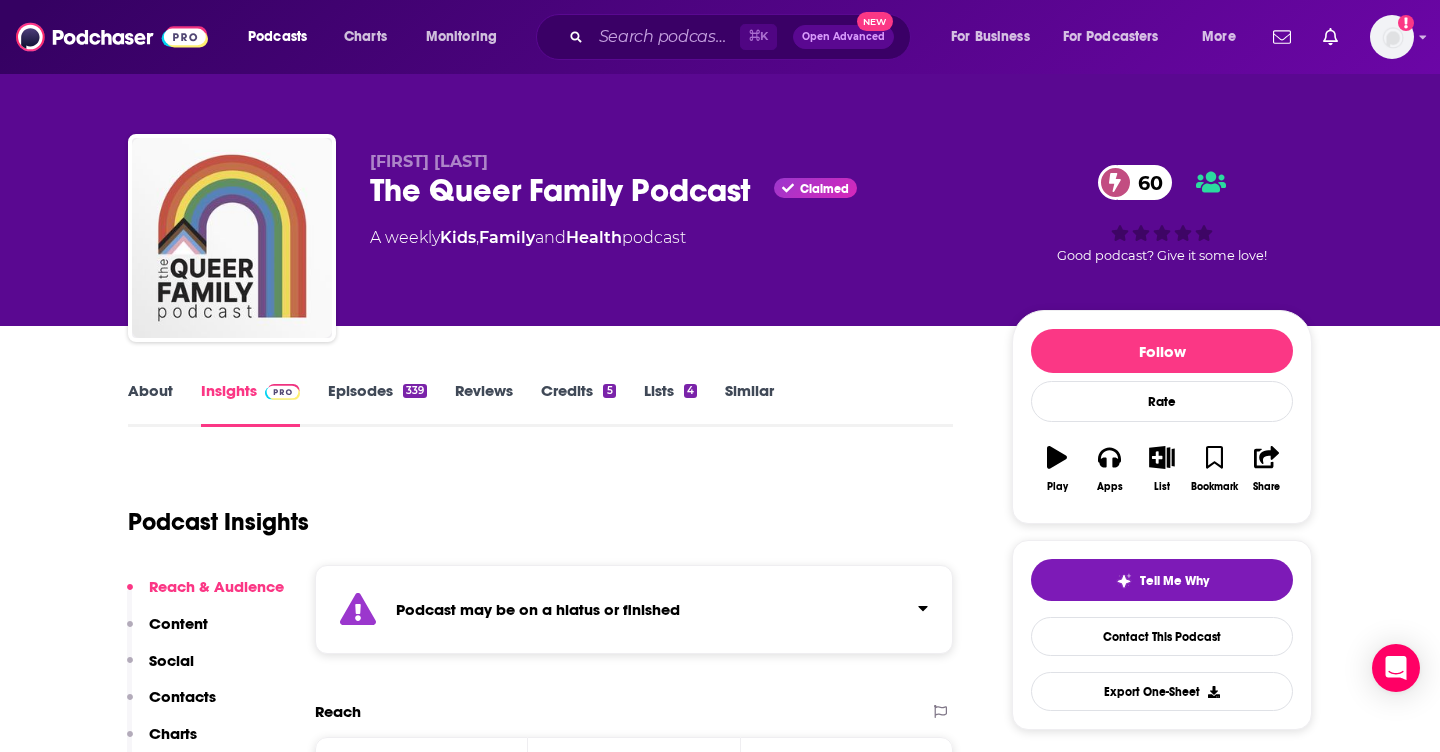click on "Podcast Insights" at bounding box center [532, 510] 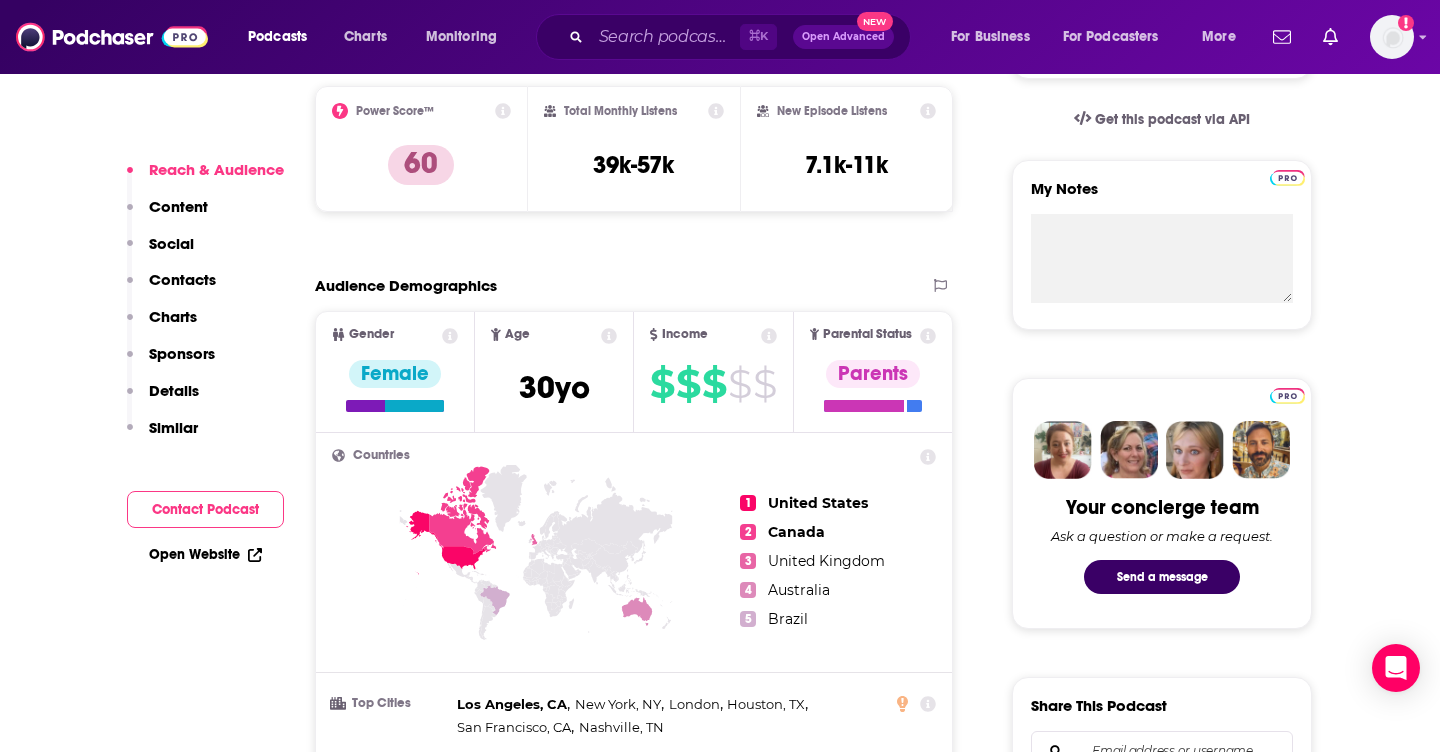 scroll, scrollTop: 683, scrollLeft: 0, axis: vertical 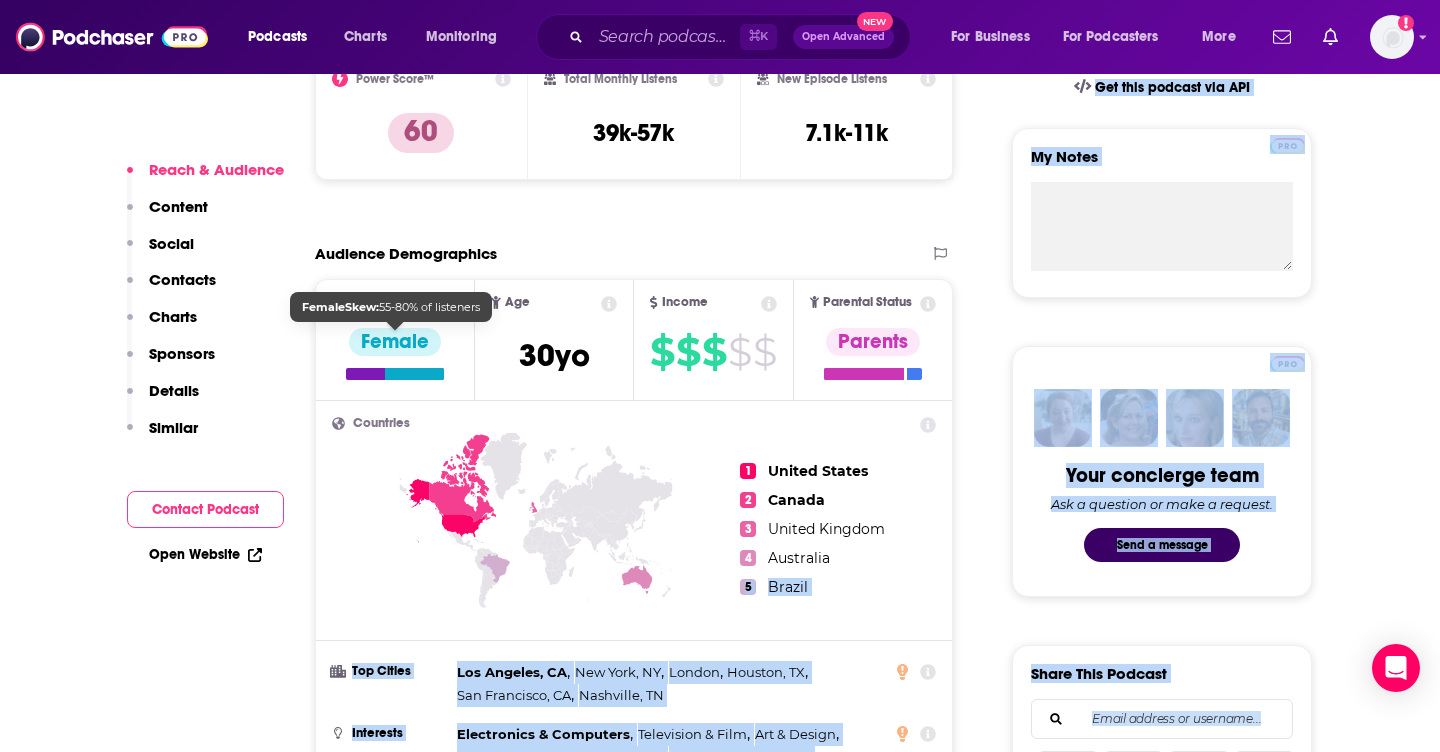 drag, startPoint x: 868, startPoint y: 585, endPoint x: 408, endPoint y: 310, distance: 535.9338 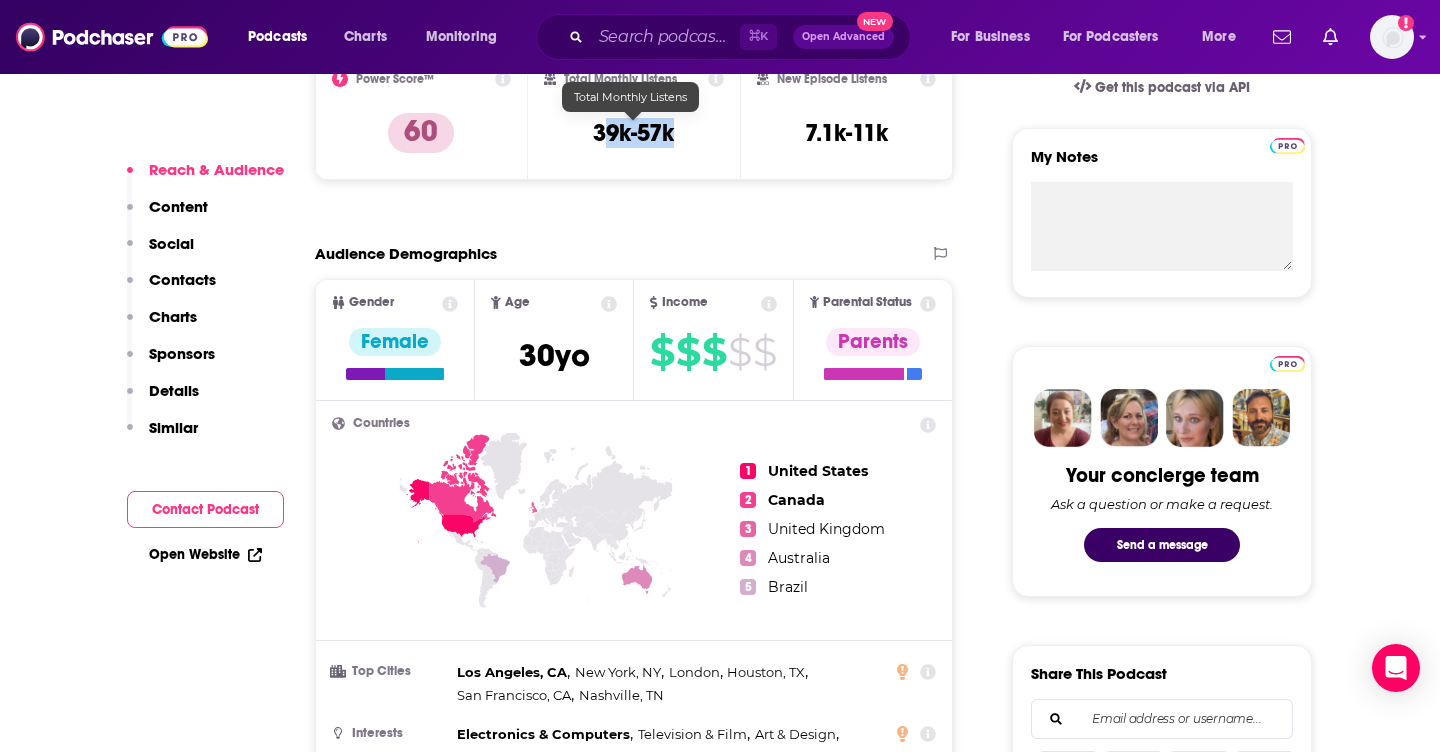 drag, startPoint x: 690, startPoint y: 140, endPoint x: 604, endPoint y: 139, distance: 86.00581 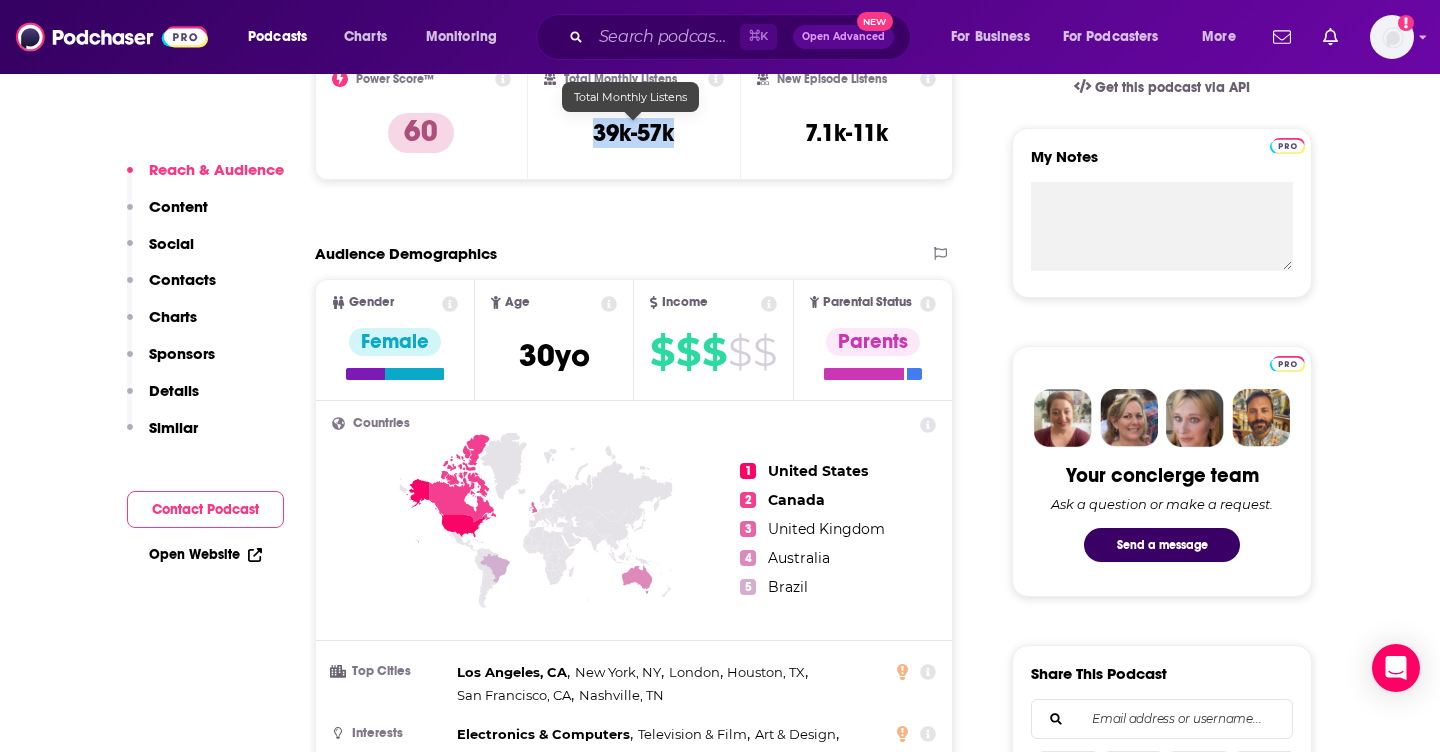 drag, startPoint x: 586, startPoint y: 137, endPoint x: 673, endPoint y: 135, distance: 87.02299 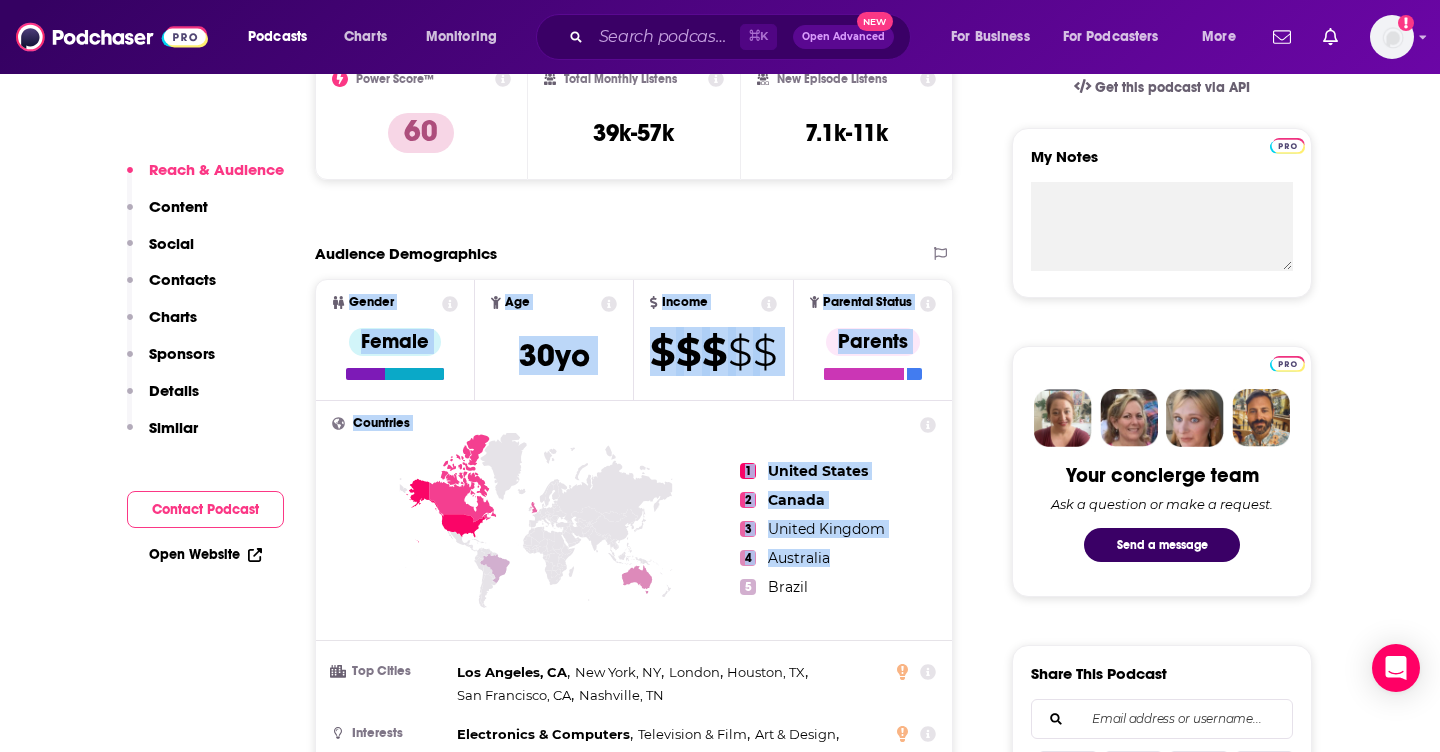 drag, startPoint x: 853, startPoint y: 589, endPoint x: 336, endPoint y: 294, distance: 595.2428 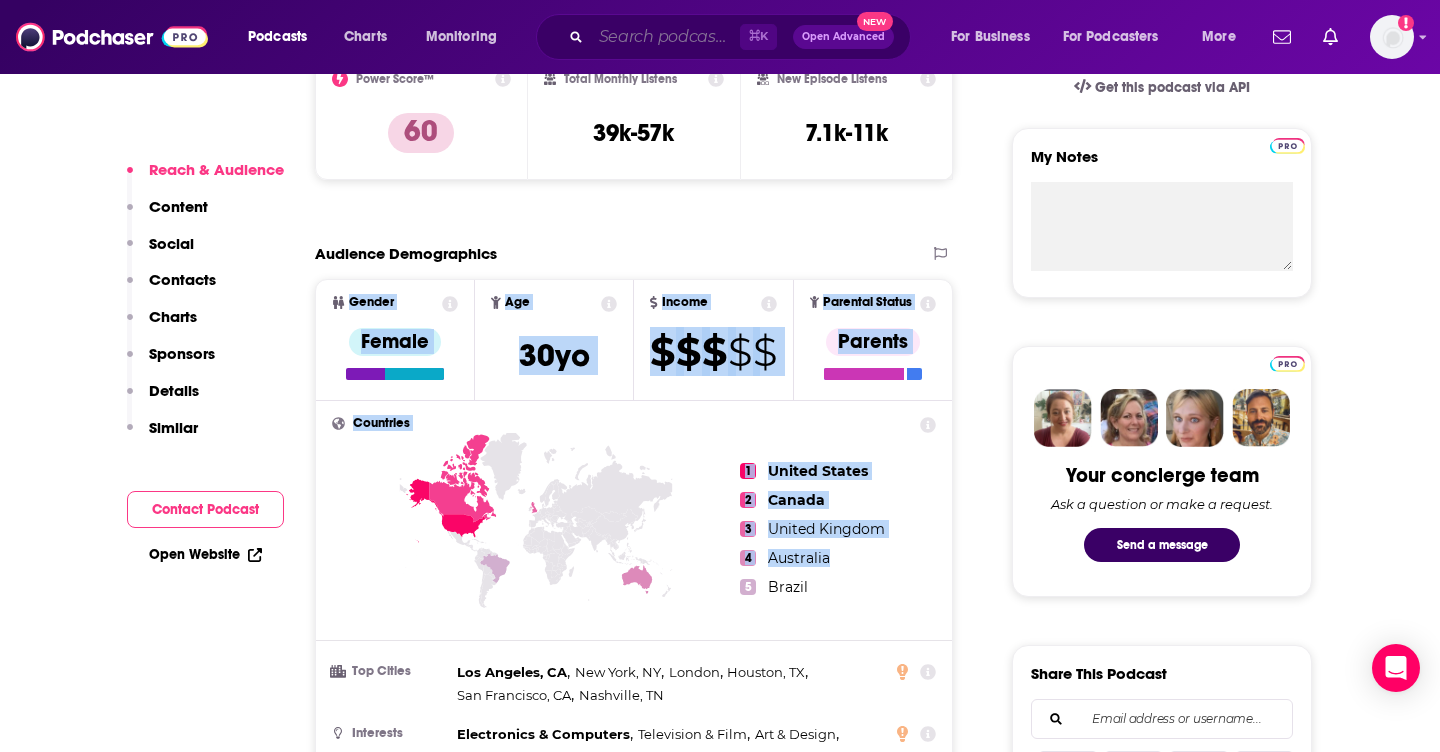 click at bounding box center [665, 37] 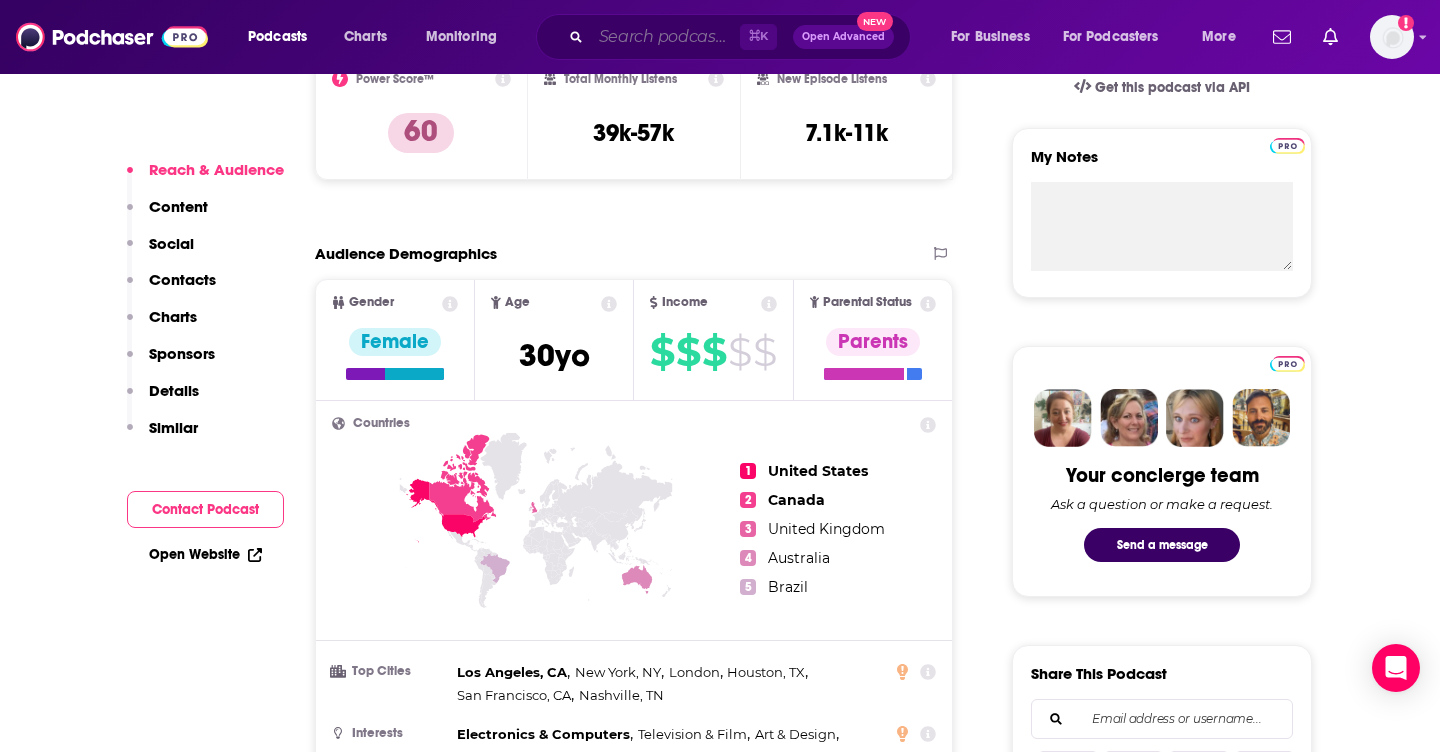 paste on "Work in Progress with Sophia Bush" 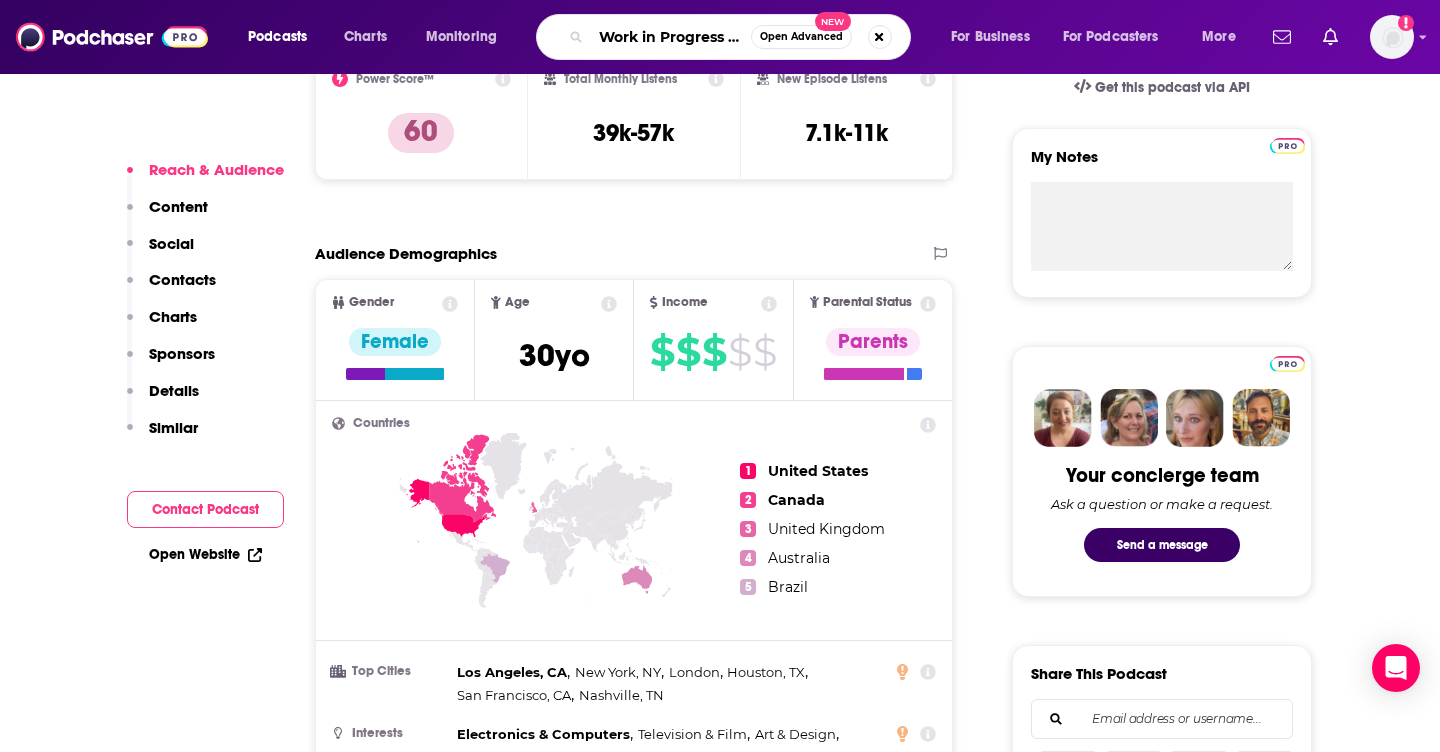 scroll, scrollTop: 0, scrollLeft: 117, axis: horizontal 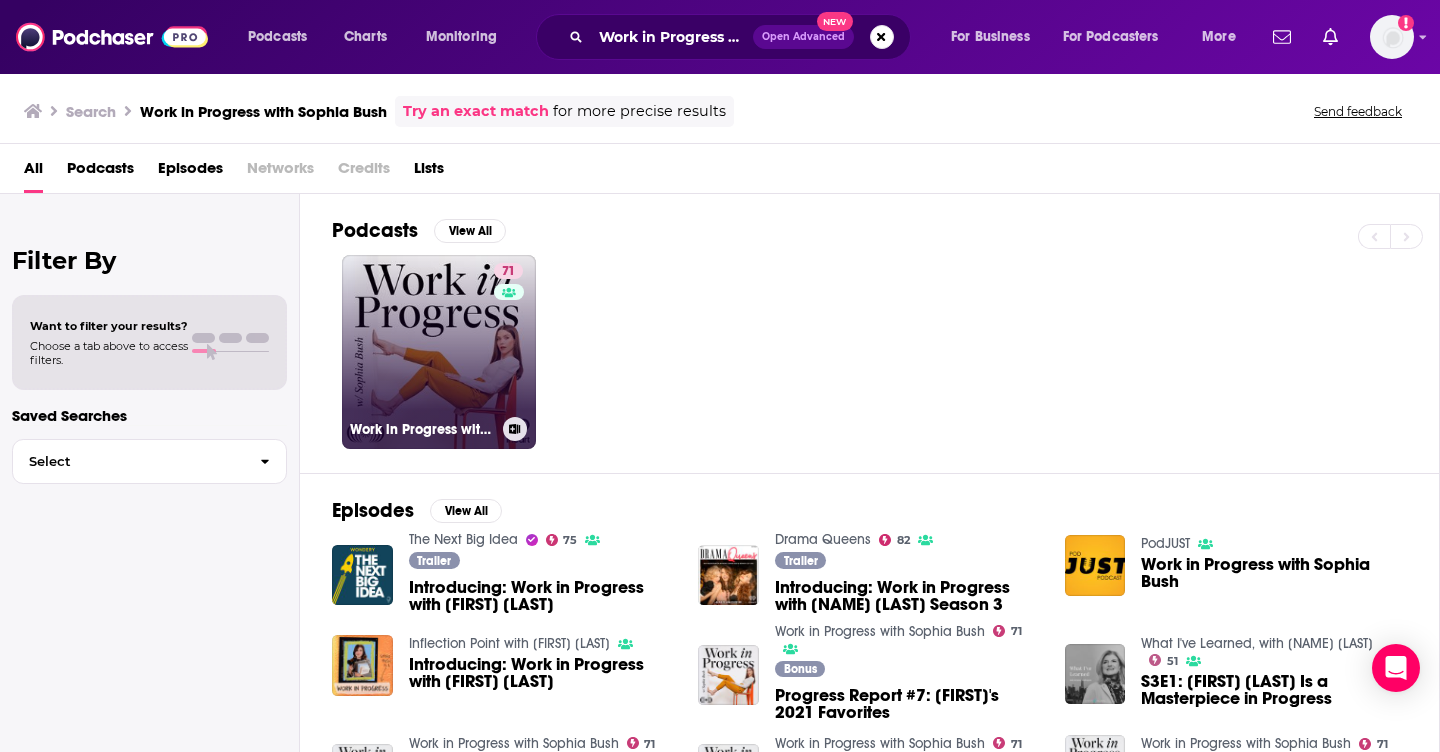 click on "71 Work in Progress with [NAME] [LAST]" at bounding box center [439, 352] 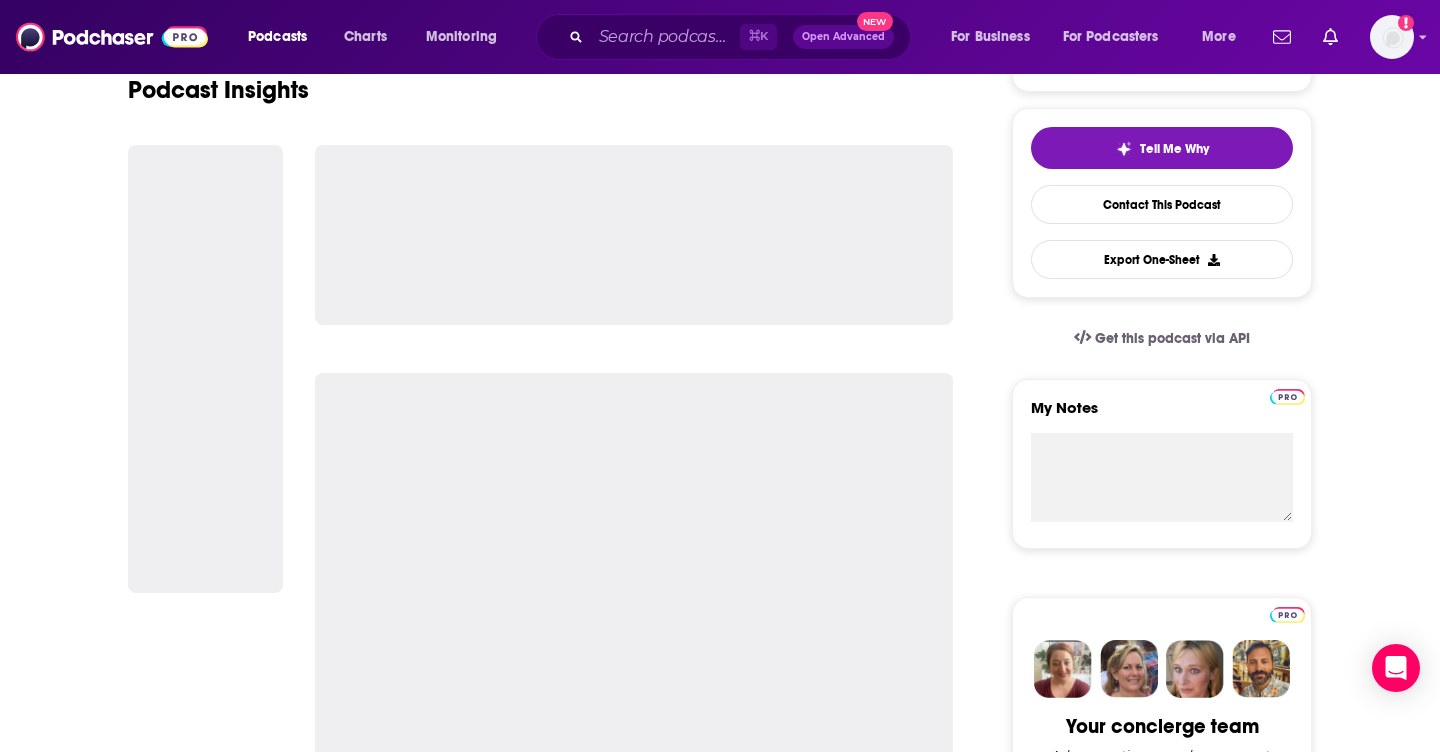 scroll, scrollTop: 0, scrollLeft: 0, axis: both 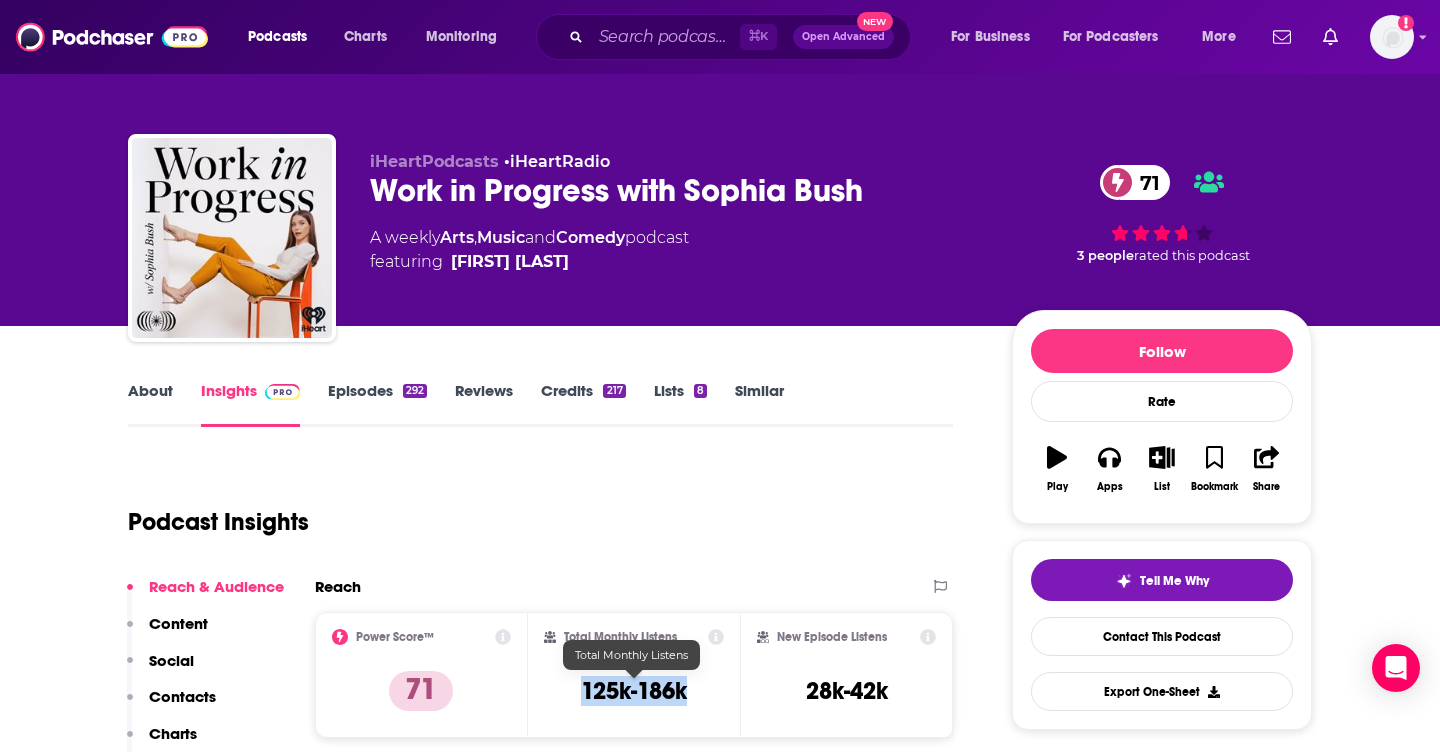 drag, startPoint x: 679, startPoint y: 695, endPoint x: 559, endPoint y: 695, distance: 120 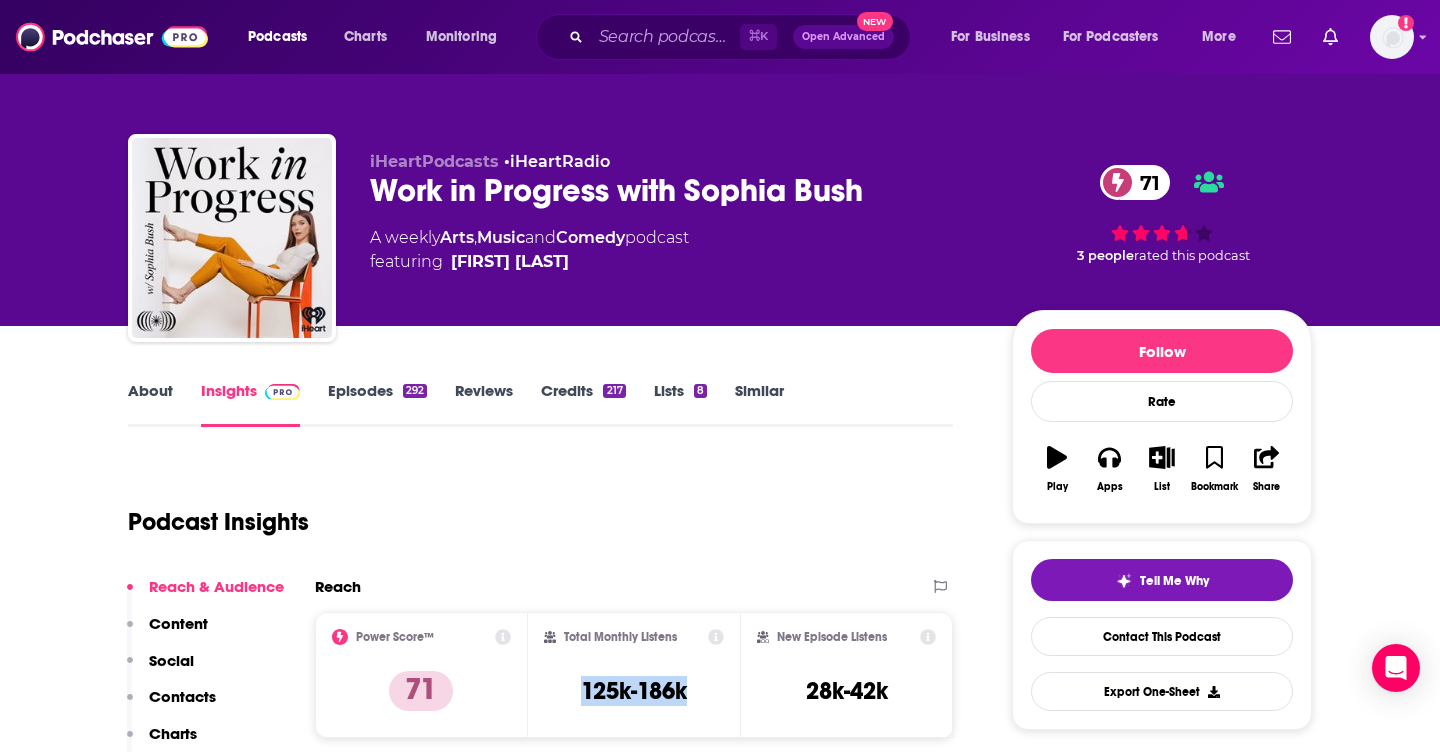 copy on "125k-186k" 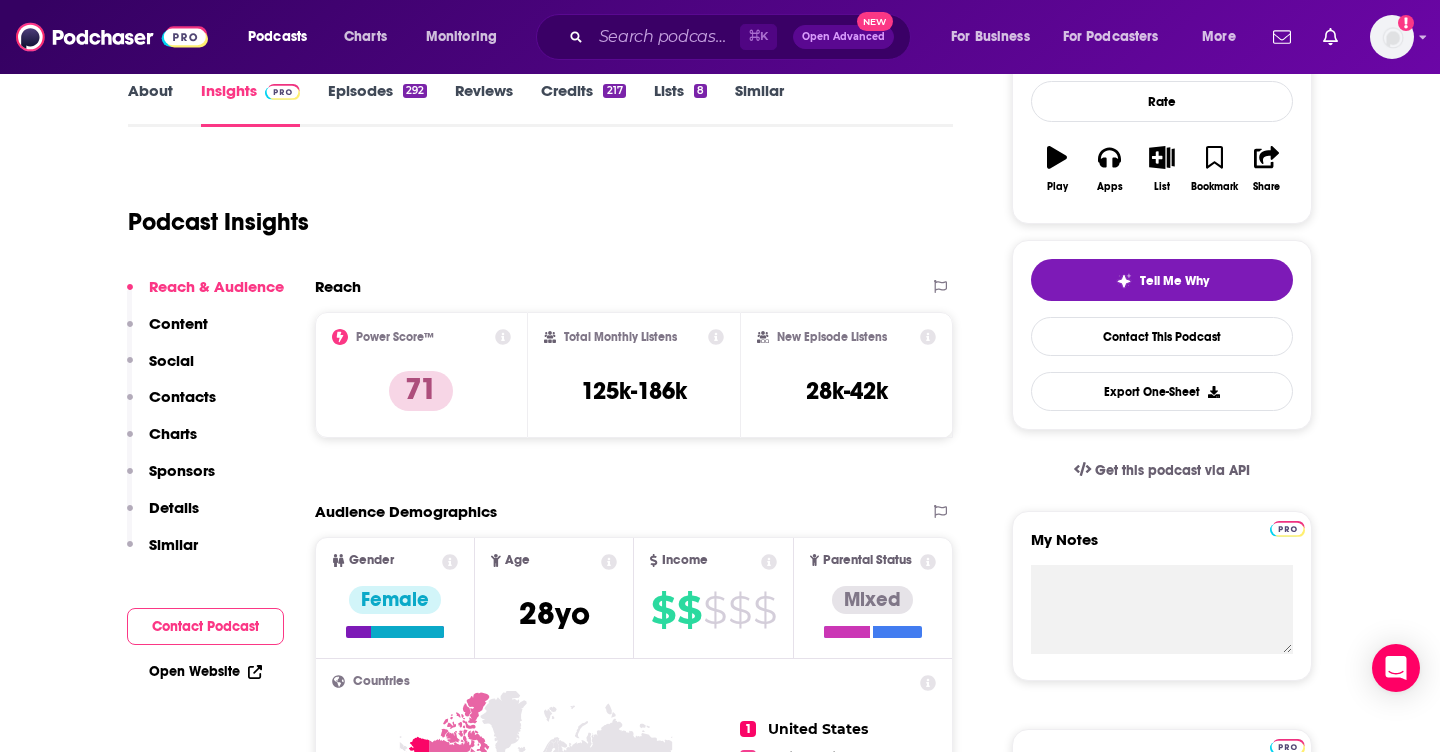 click on "Reach Power Score™ 71 Total Monthly Listens 125k-186k New Episode Listens 28k-42k Export One-Sheet Audience Demographics Gender Female Age 28 yo Income $ $ $ $ $ Parental Status Mixed Countries 1 United States 2 United Kingdom 3 Canada 4 Brazil 5 France Top Cities New York, [STATE] , Los Angeles, [STATE] , London , Chicago, [STATE] , Washington, [STATE] , Boston, [STATE] Interests Drama , News , Crime , Mystery , Music , Action Jobs Social Media Specialists , Managers , Directors , Journalists/Reporters , Editors , PR Specialists Ethnicities White / Caucasian , Hispanic , African American , Asian Show More Content Political Skew Medium Left Socials X/Twitter @workinprogress_ 4k Instagram @workinprogress 95k Twitter @[FIRST][LAST] Host 1m Contacts RSS Podcast Email Audio Always | Wondery iwonder@wondery.com iwonder@wondery.com Other Contact https://workinprogresspod.com/contact https://workinprogresspod.com/contact Other Contact Support support@iheart.com support@iheart.com Touring Agent ( [FIRST] [LAST] ) Yuni Sher Charts" at bounding box center (634, 5679) 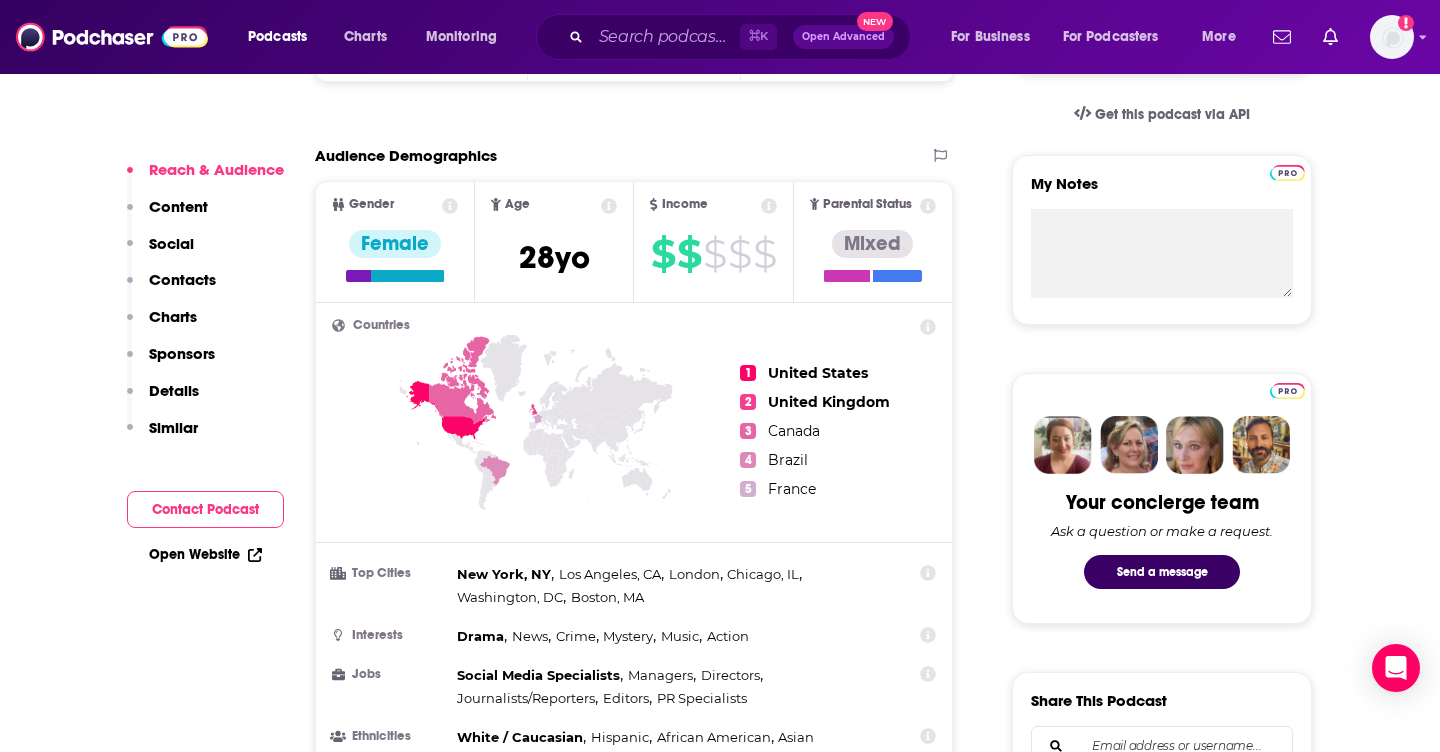 scroll, scrollTop: 648, scrollLeft: 0, axis: vertical 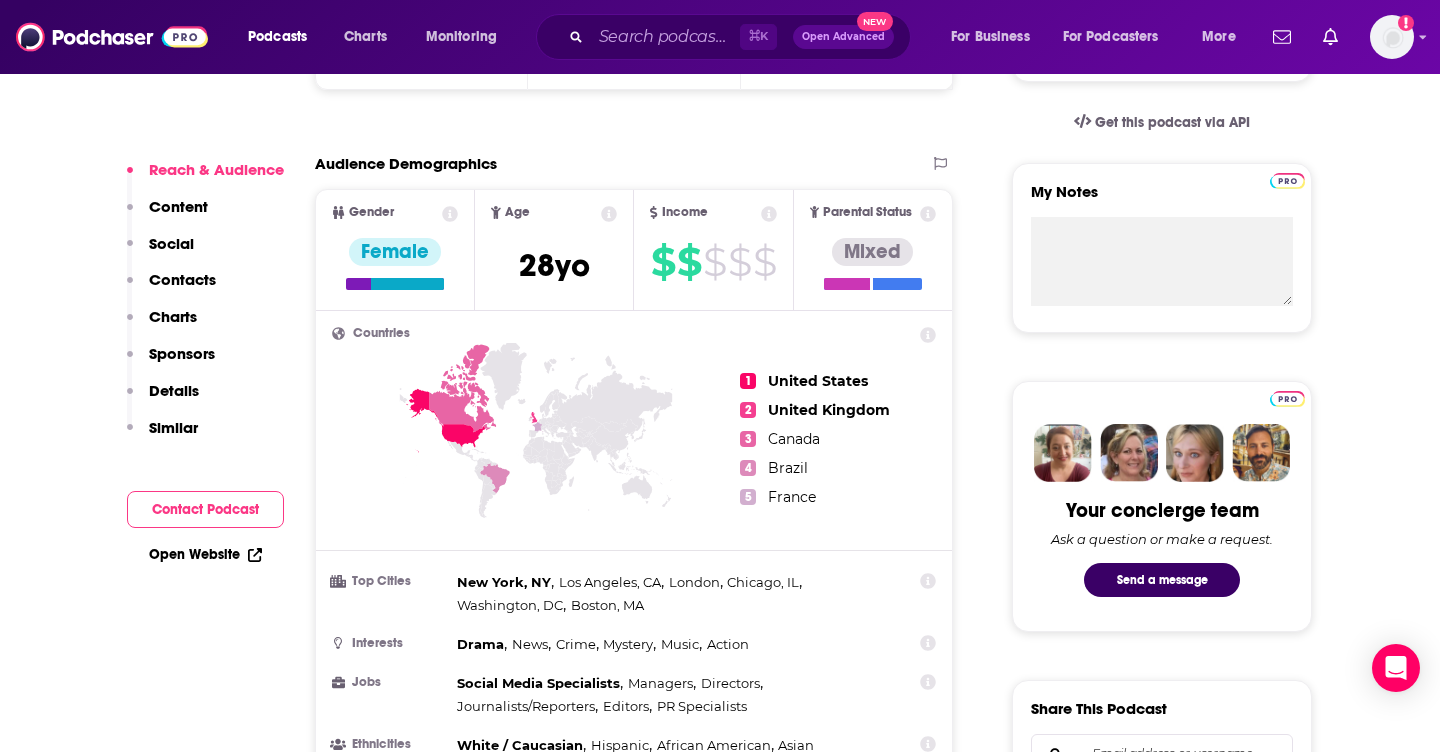 drag, startPoint x: 843, startPoint y: 499, endPoint x: 359, endPoint y: 219, distance: 559.1565 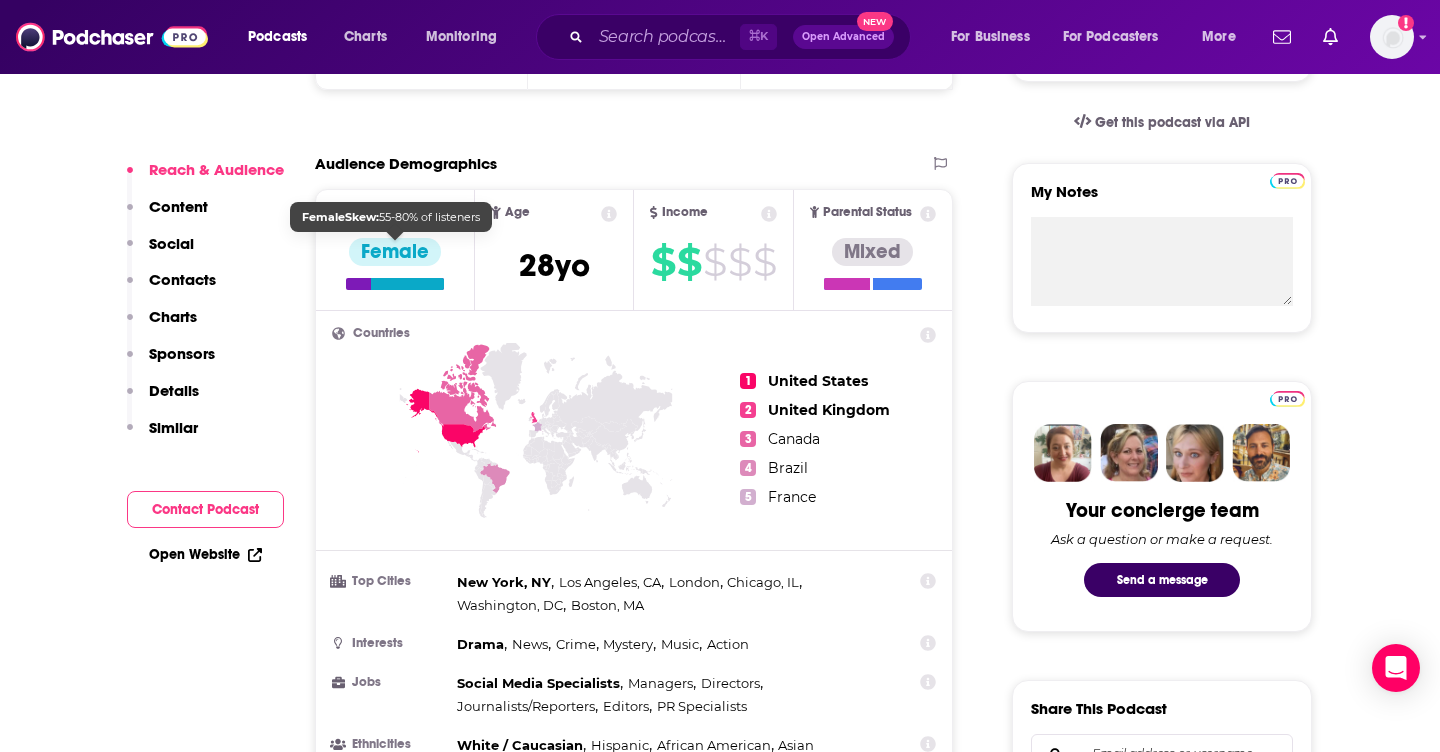 click on "1 United States 2 United Kingdom 3 Canada 4 Brazil 5 France" at bounding box center [838, 439] 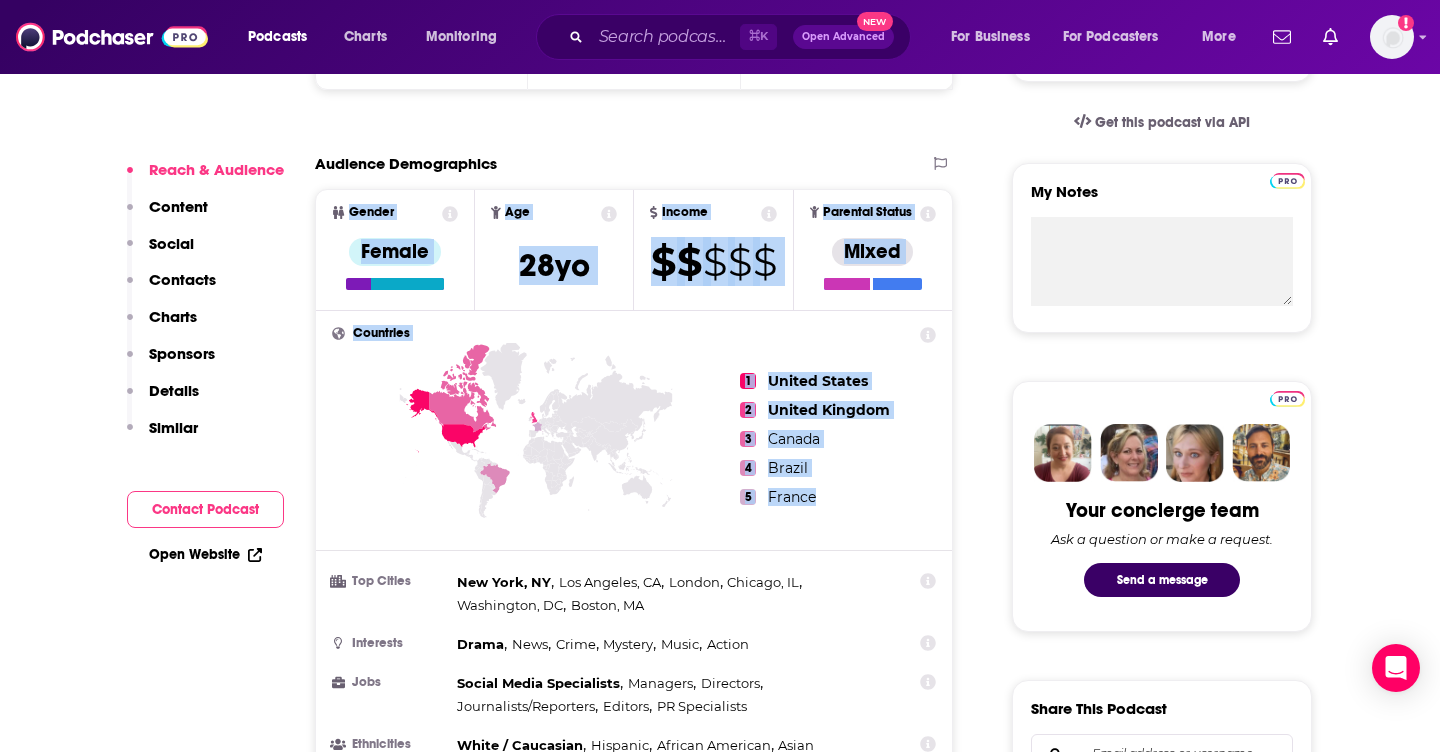 drag, startPoint x: 821, startPoint y: 497, endPoint x: 341, endPoint y: 213, distance: 557.72394 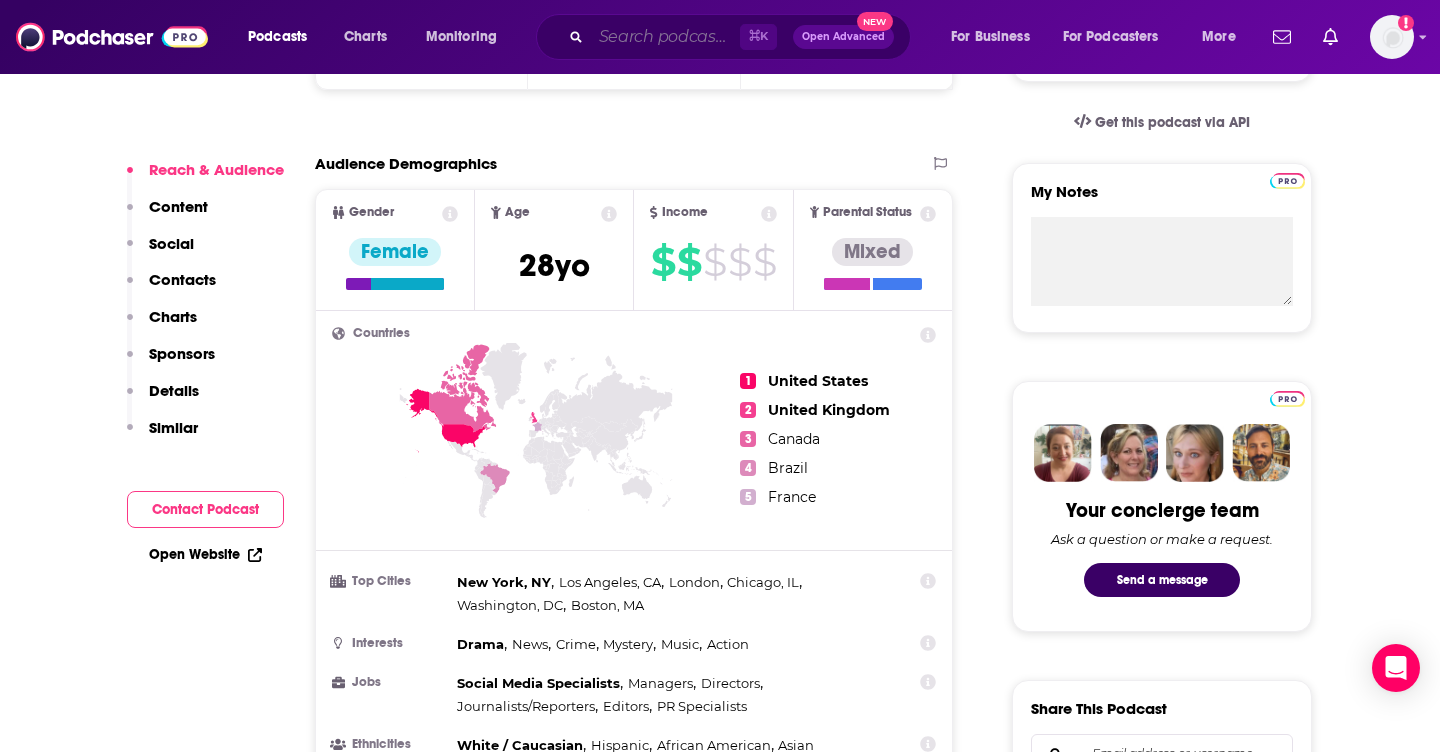 click at bounding box center [665, 37] 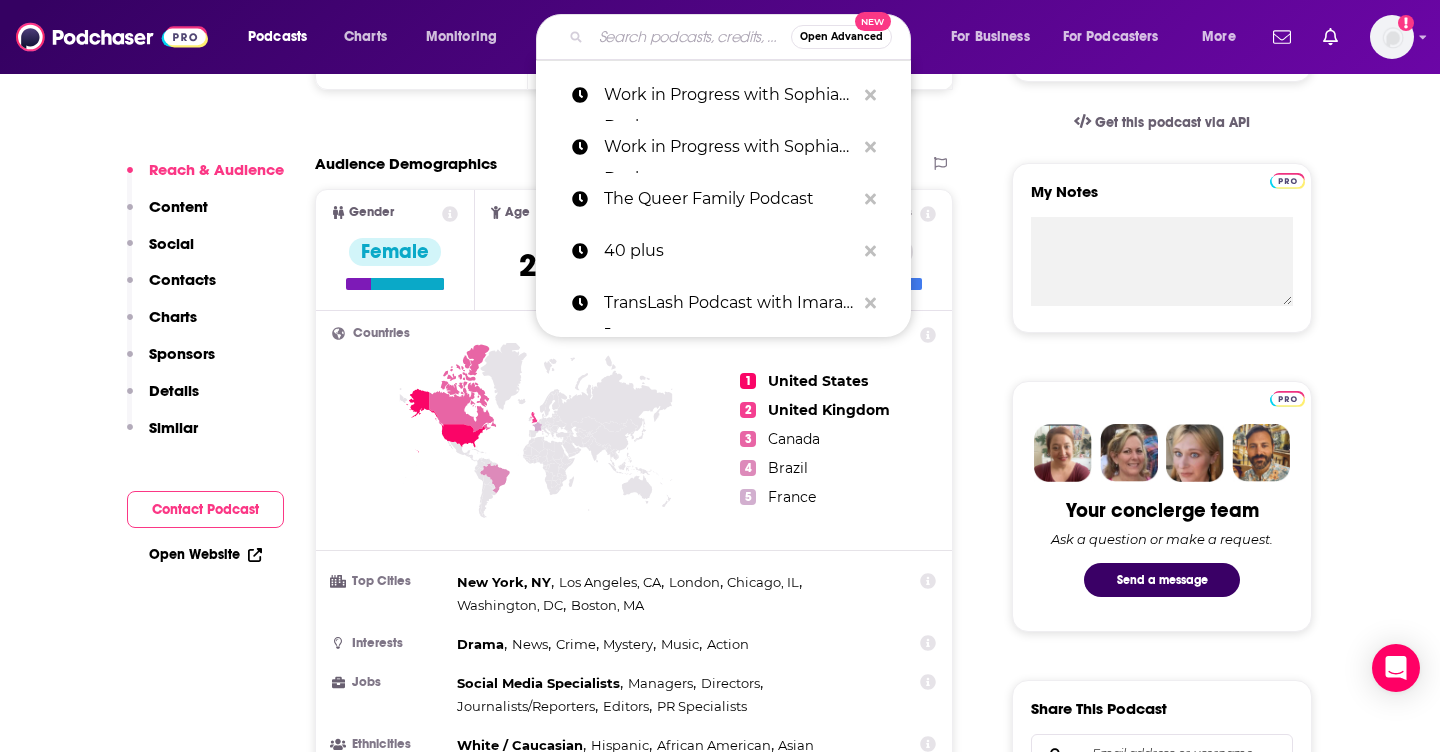 paste on "The Briefing Room" 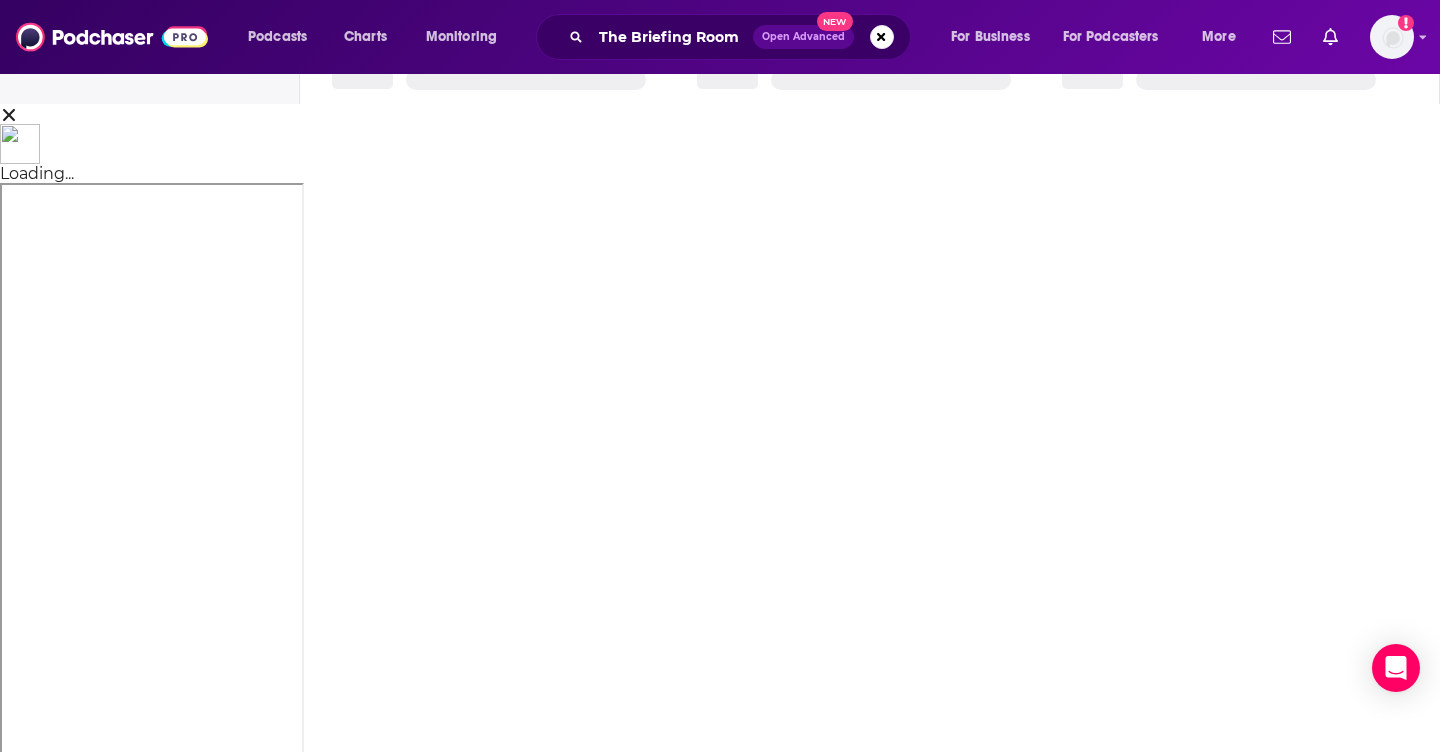 scroll, scrollTop: 0, scrollLeft: 0, axis: both 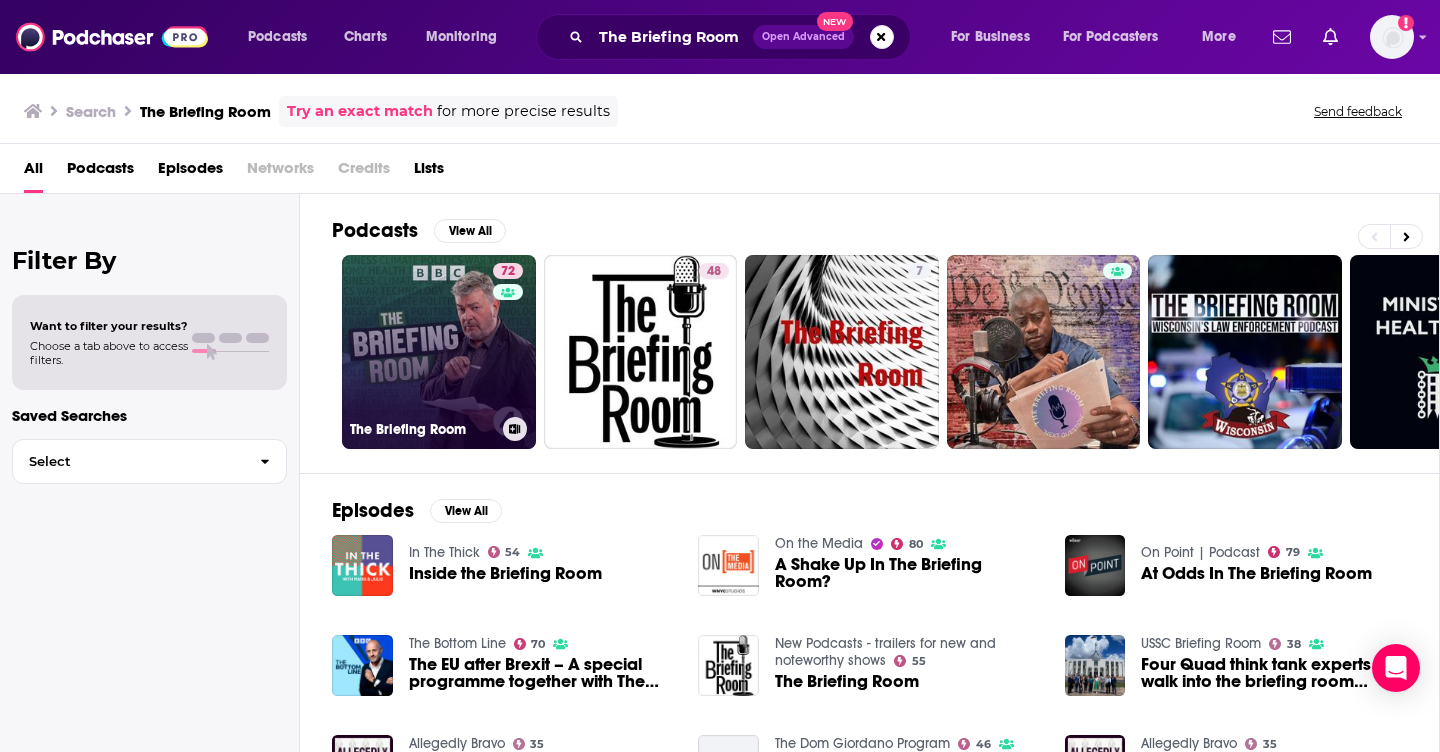 click on "72 The Briefing Room" at bounding box center [439, 352] 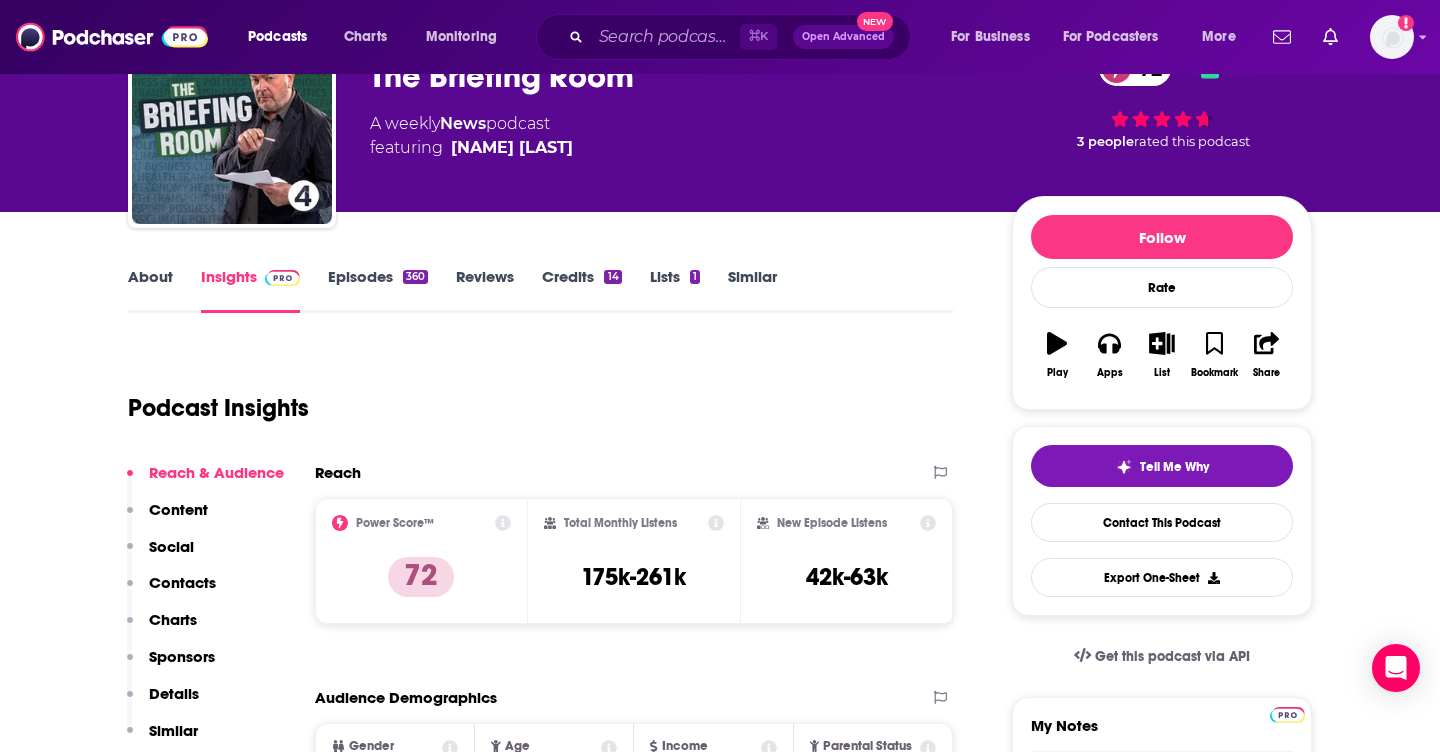 scroll, scrollTop: 94, scrollLeft: 0, axis: vertical 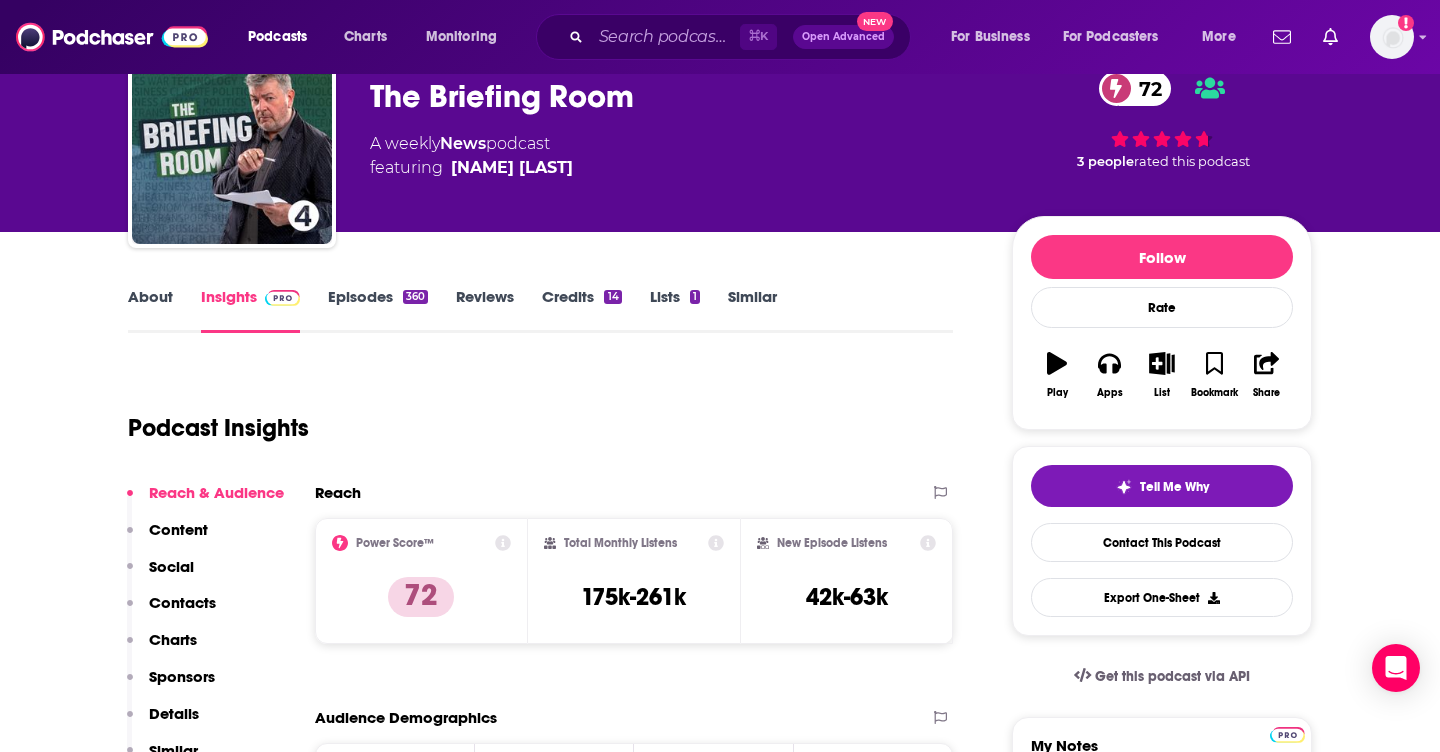 click on "About" at bounding box center [150, 310] 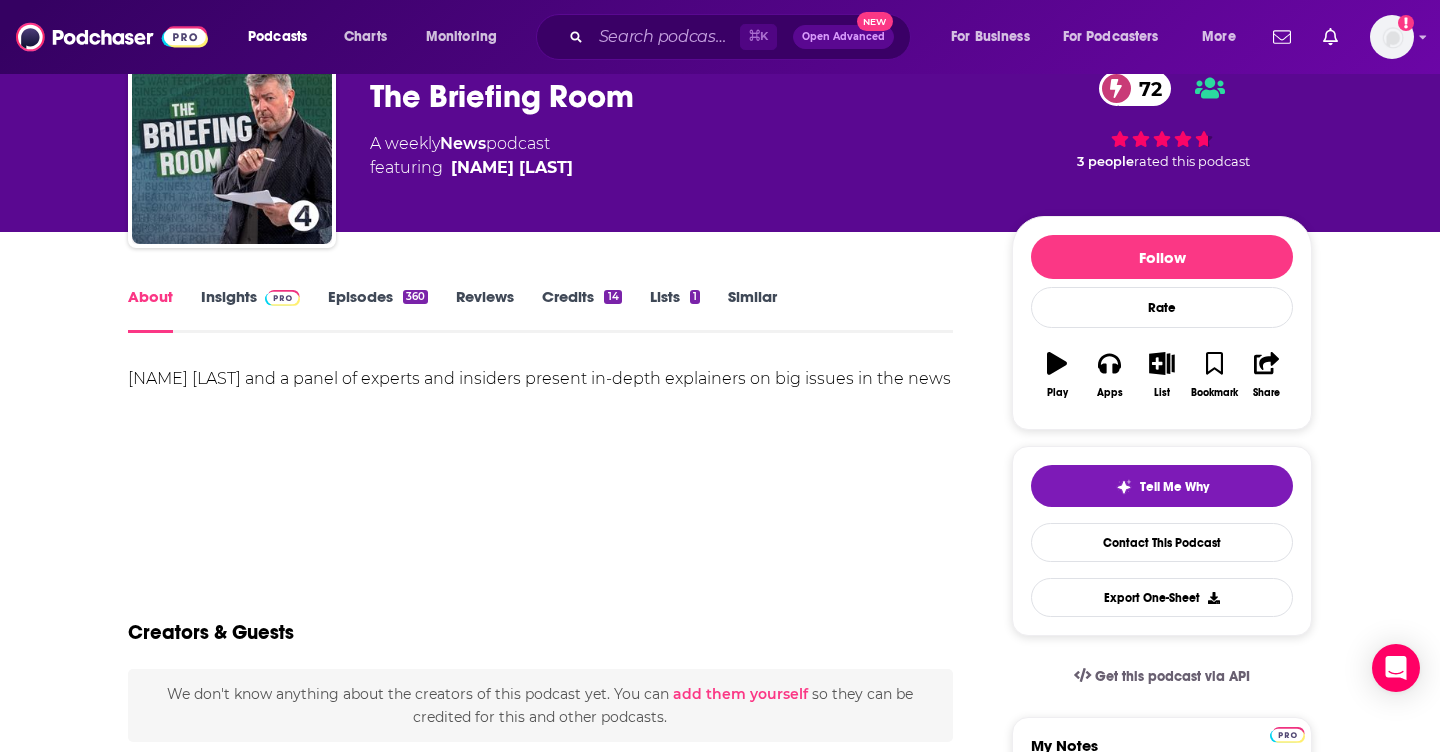 scroll, scrollTop: 0, scrollLeft: 0, axis: both 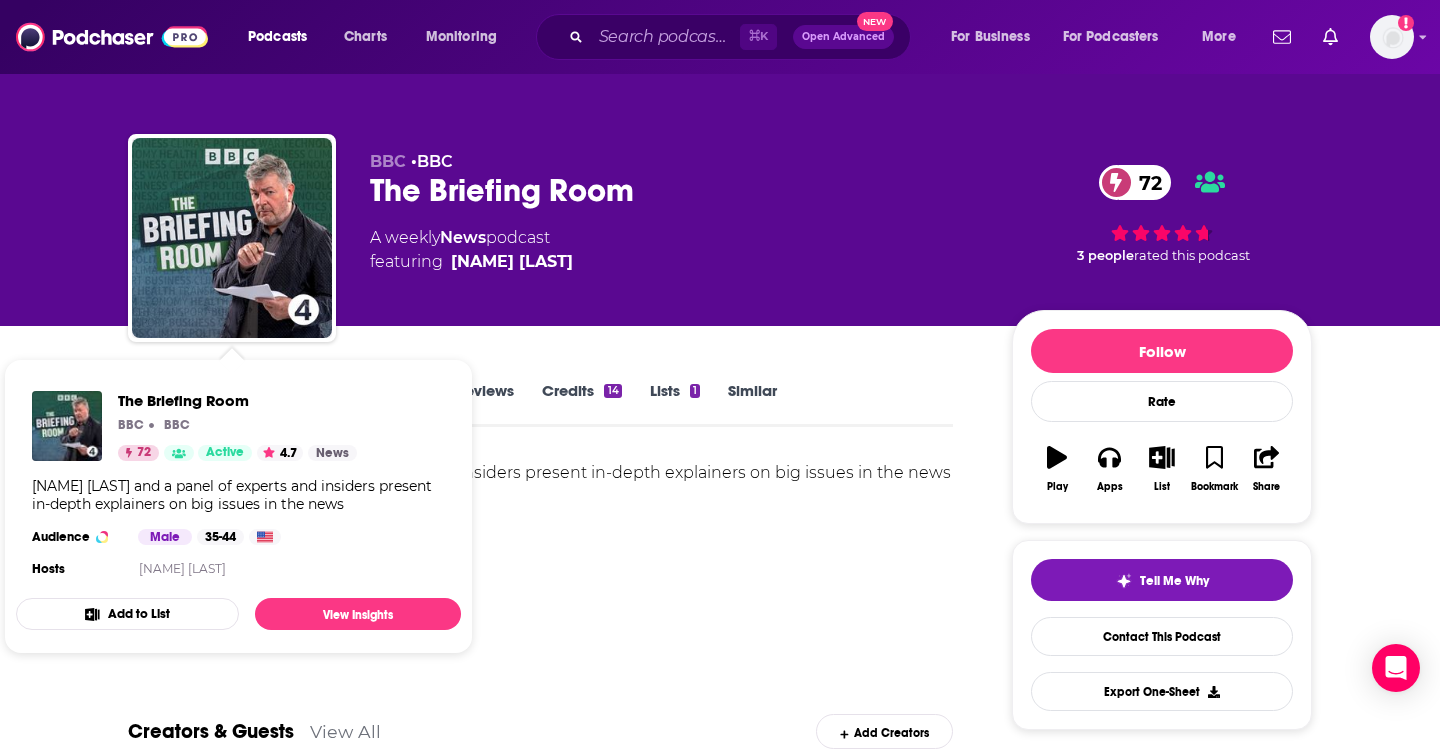 click on "[NAME] [LAST] and a panel of experts and insiders present in-depth explainers on big issues in the news" at bounding box center (540, 473) 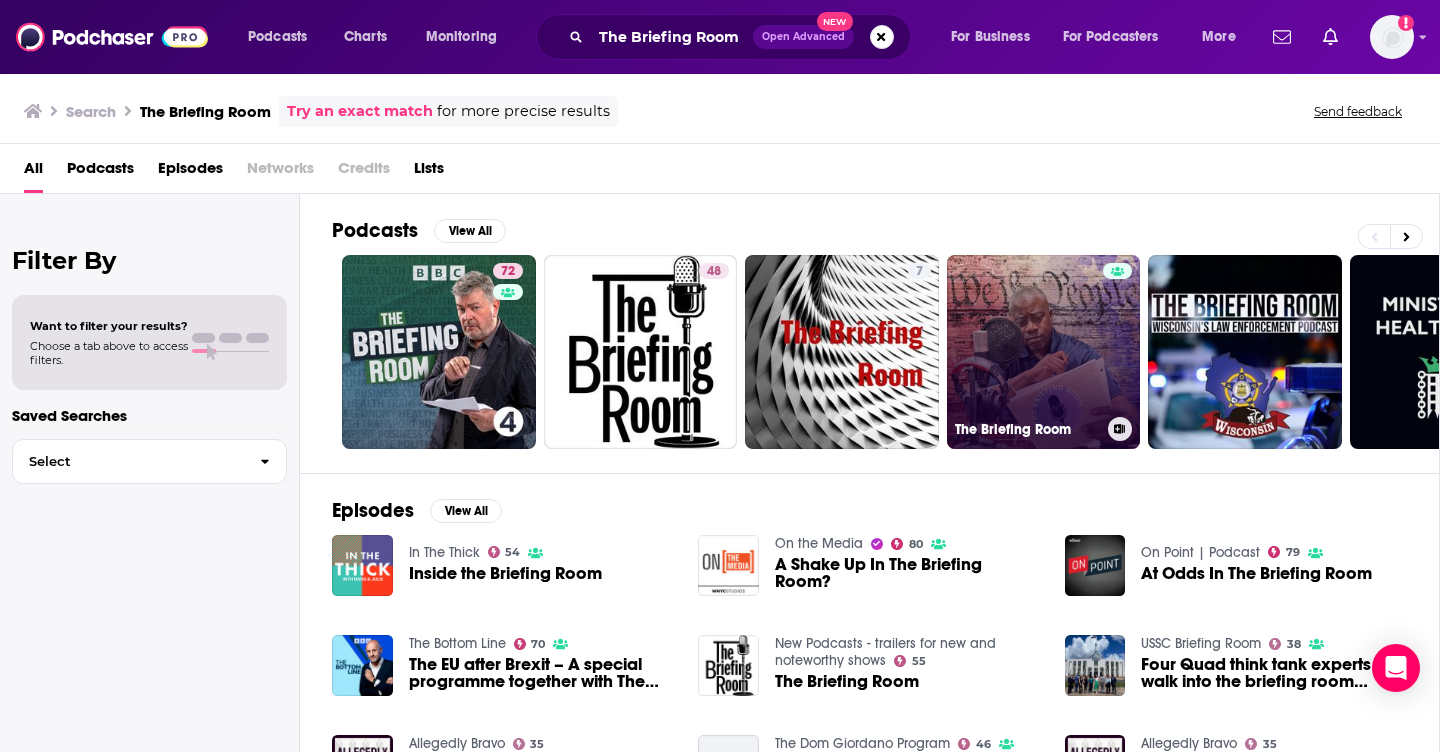 click on "The Briefing Room" at bounding box center [1044, 352] 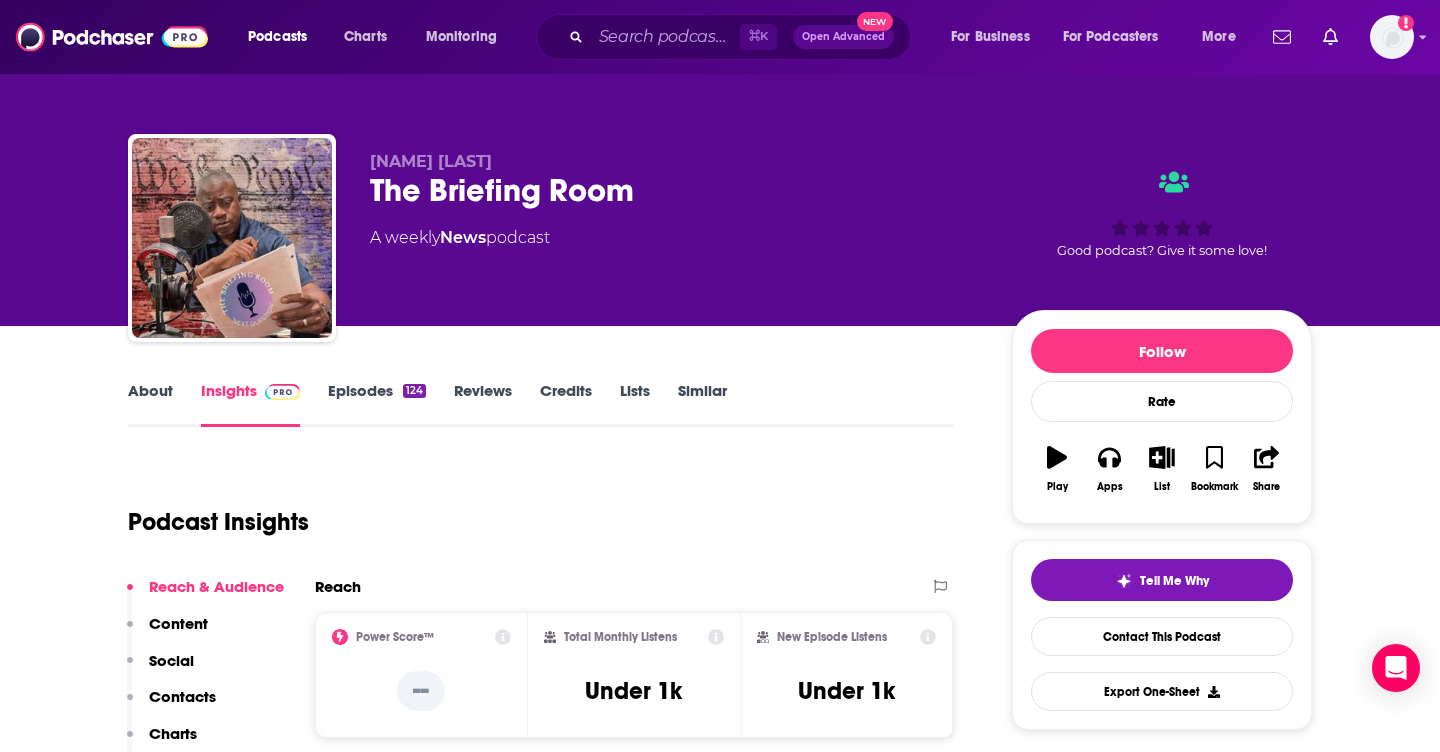 click on "About" at bounding box center [150, 404] 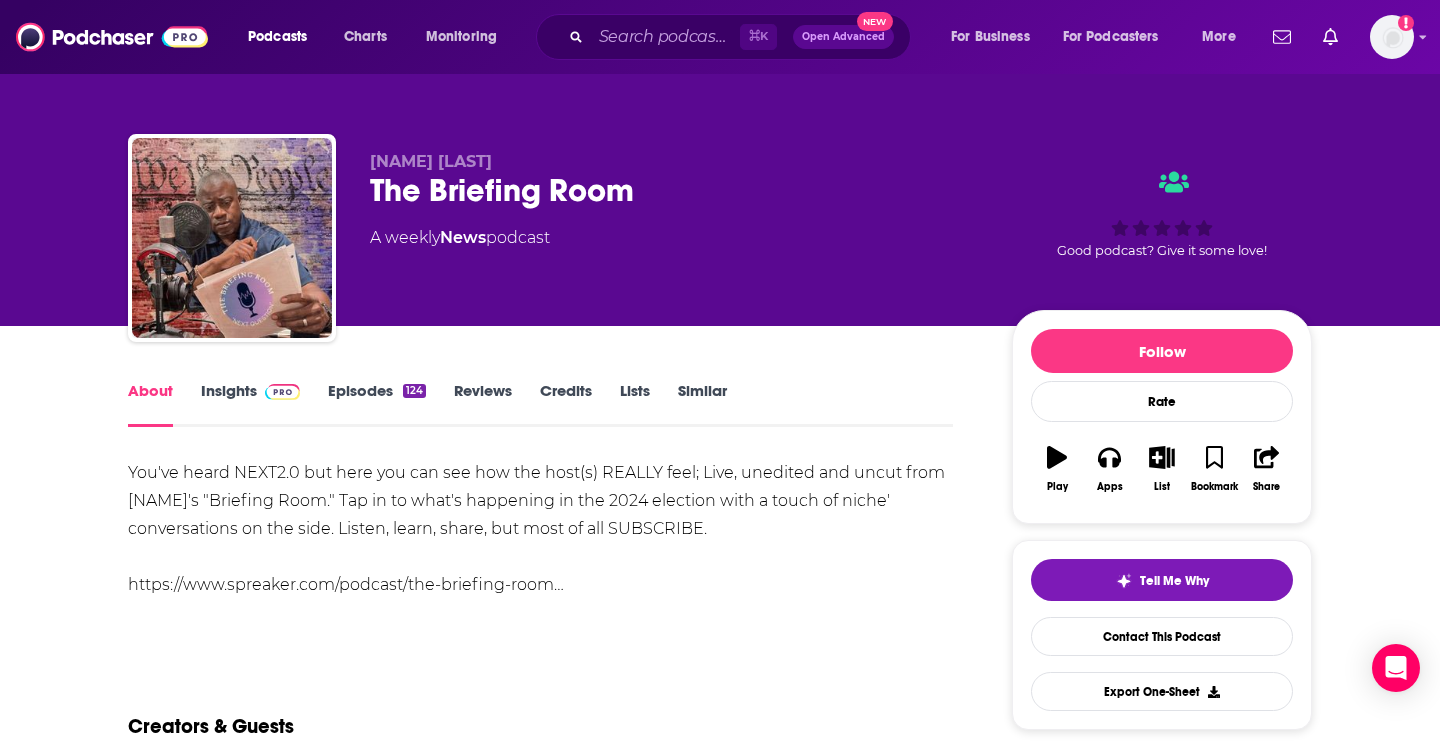 click at bounding box center (282, 392) 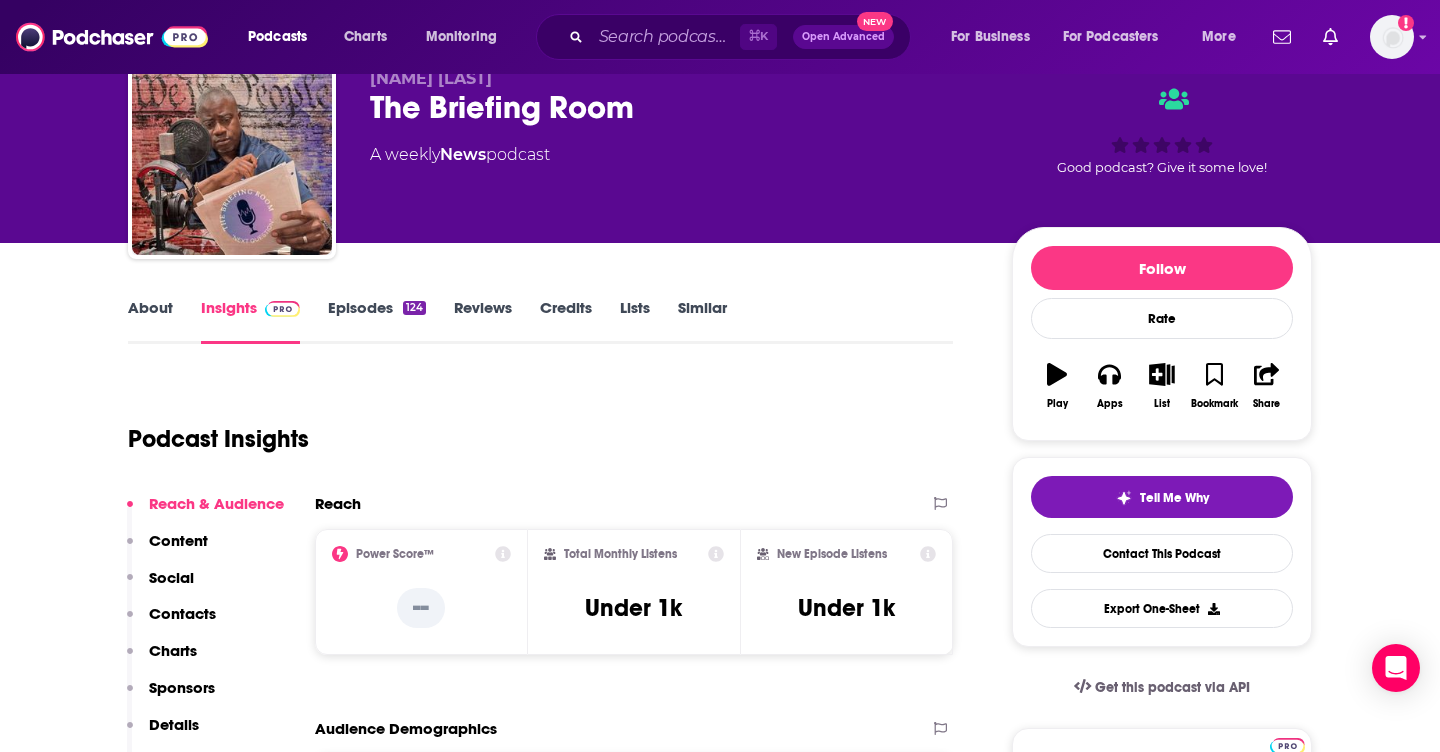scroll, scrollTop: 0, scrollLeft: 0, axis: both 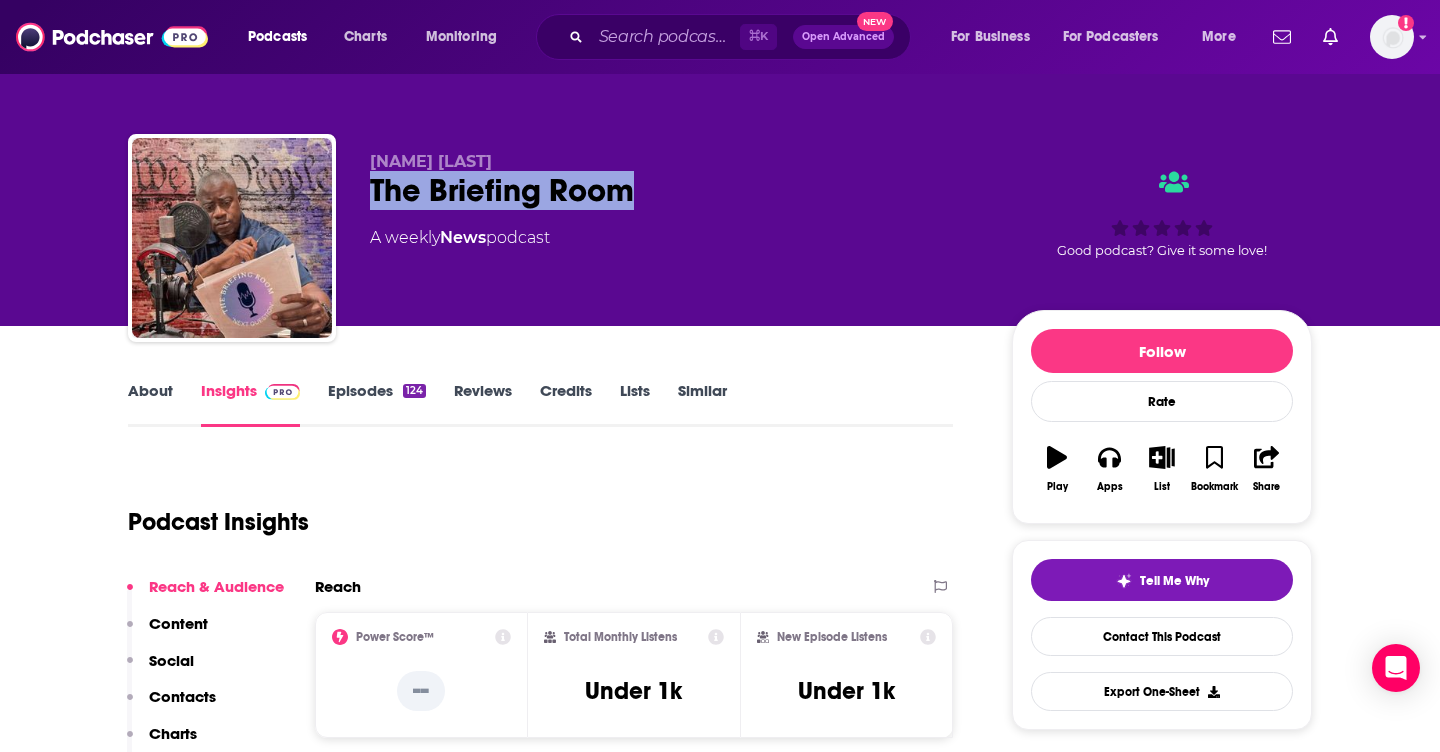 drag, startPoint x: 671, startPoint y: 185, endPoint x: 371, endPoint y: 186, distance: 300.00168 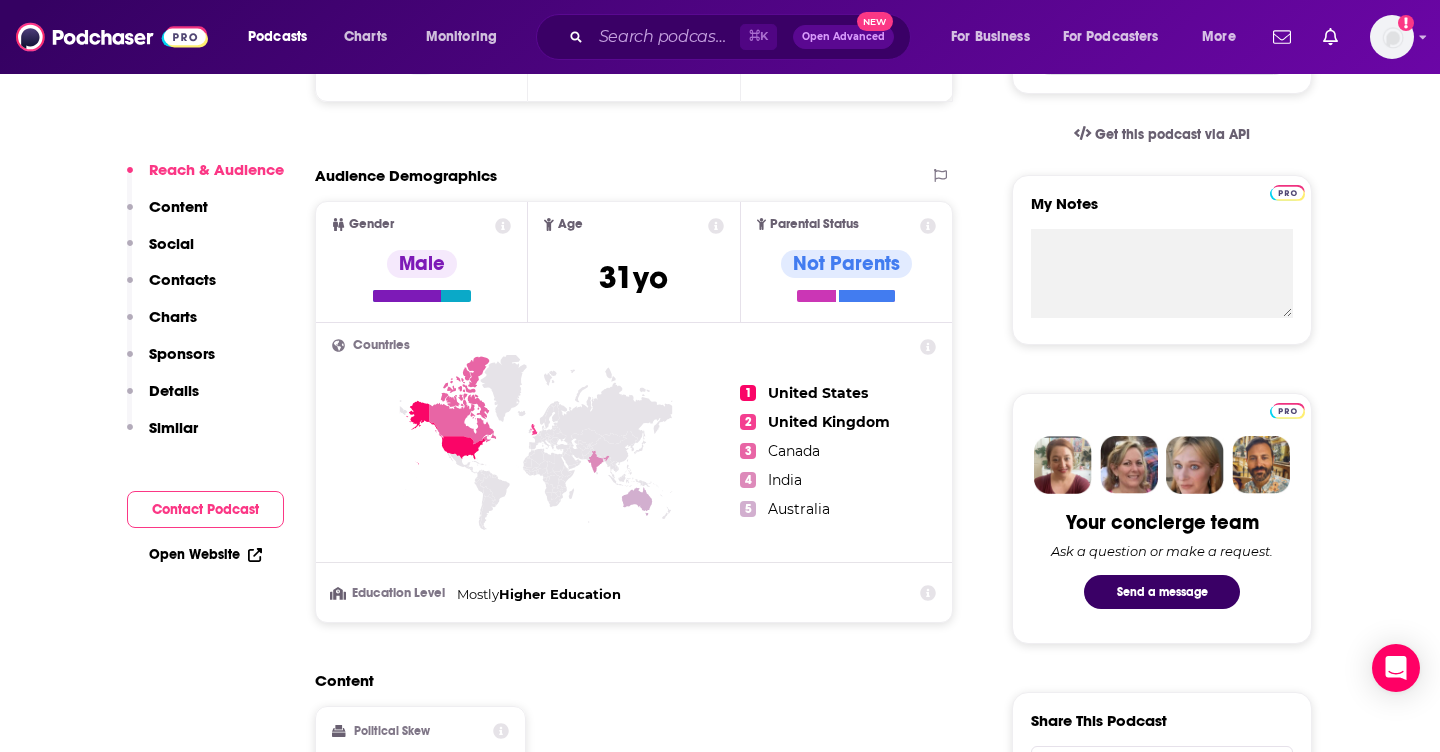 scroll, scrollTop: 633, scrollLeft: 0, axis: vertical 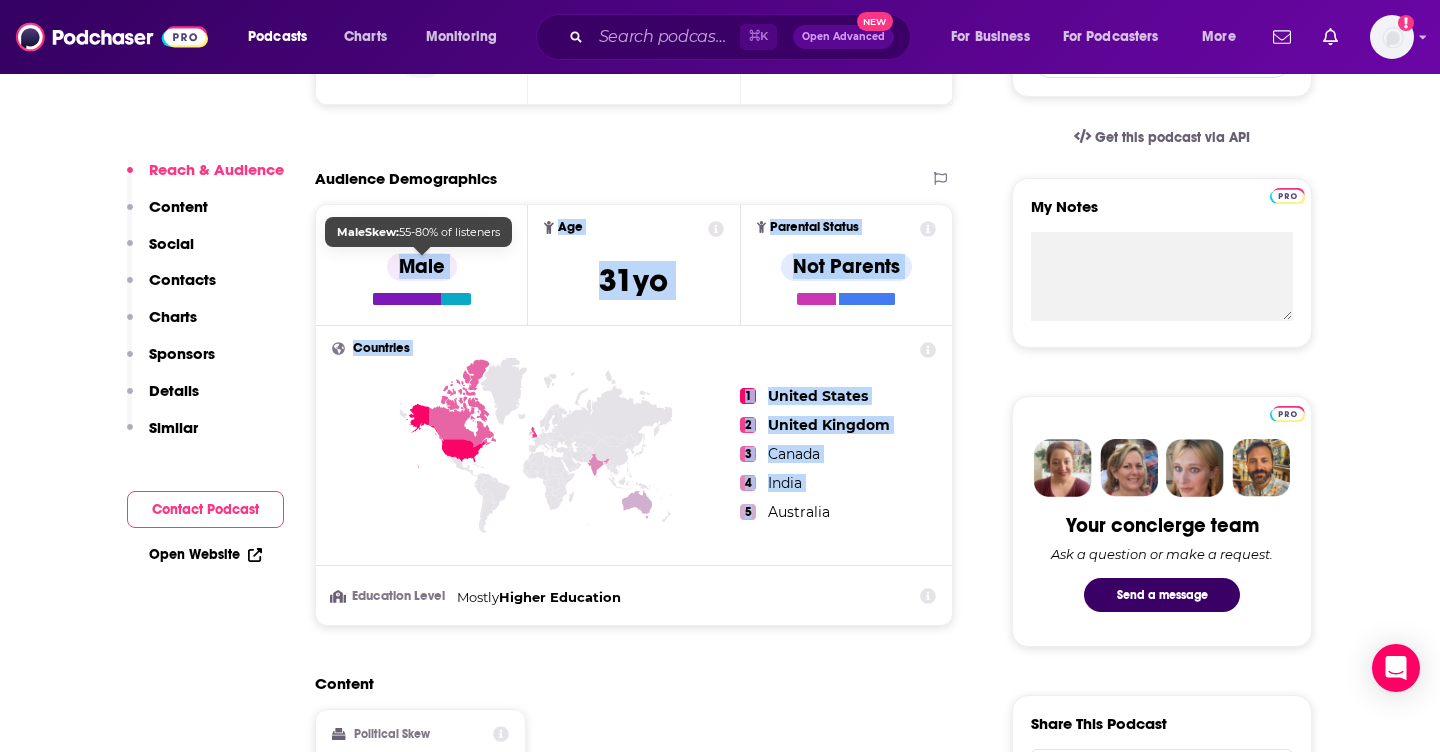 drag, startPoint x: 843, startPoint y: 501, endPoint x: 373, endPoint y: 260, distance: 528.1865 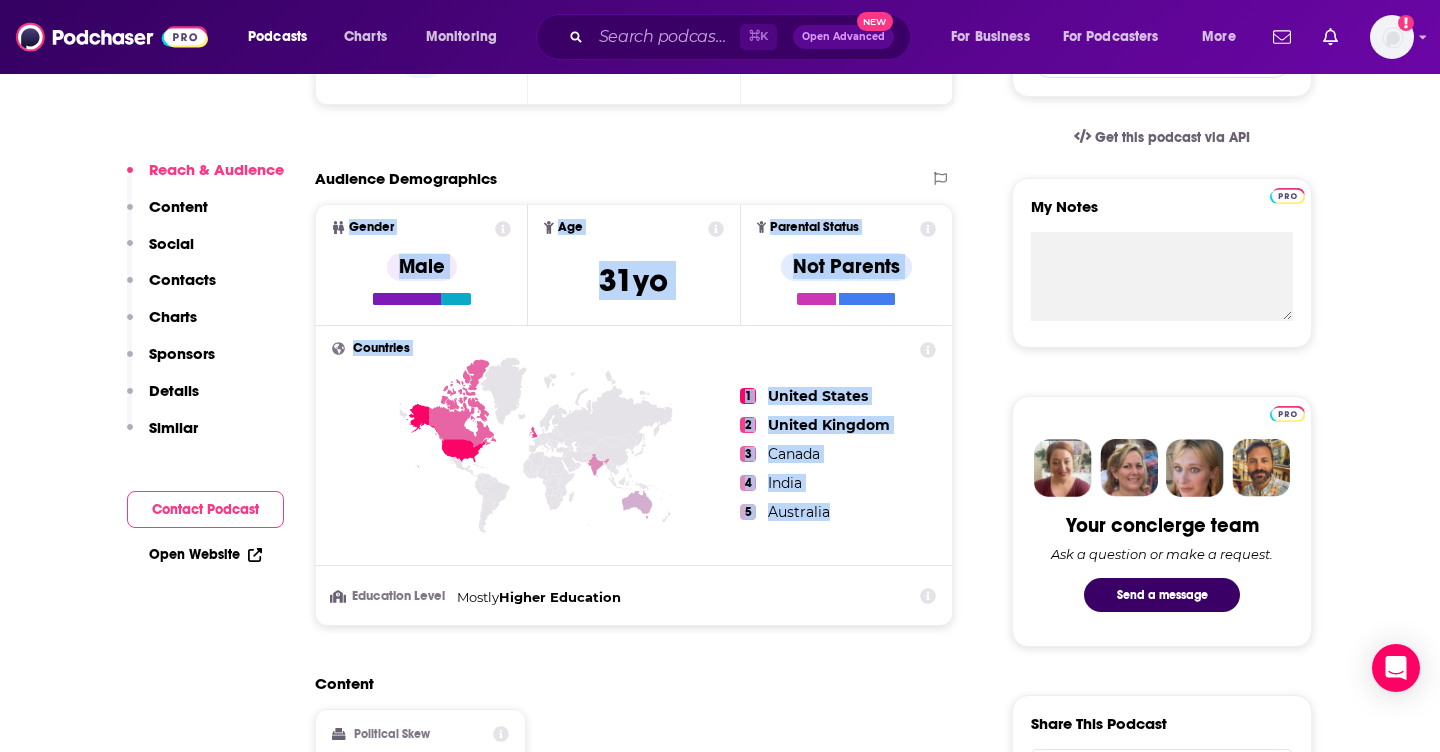 drag, startPoint x: 866, startPoint y: 540, endPoint x: 333, endPoint y: 223, distance: 620.14355 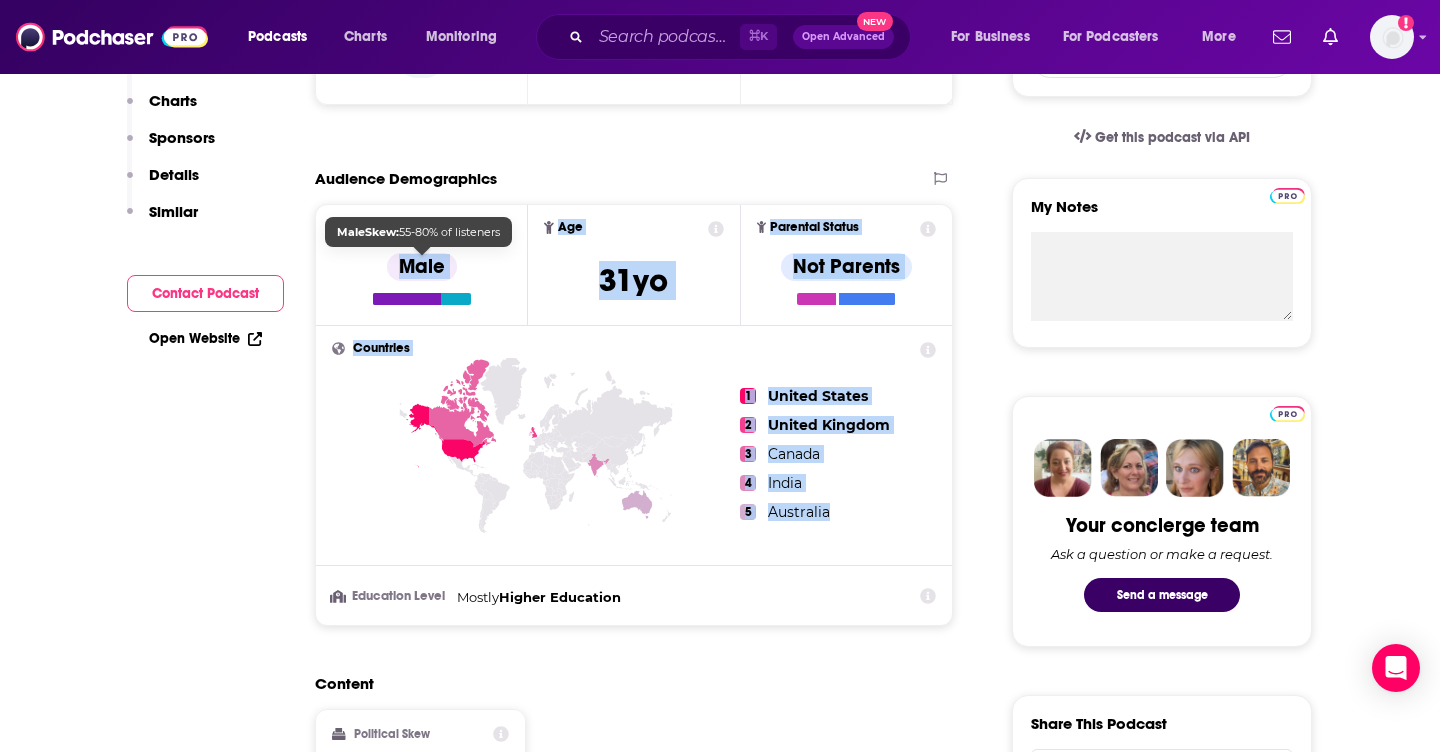 scroll, scrollTop: 0, scrollLeft: 0, axis: both 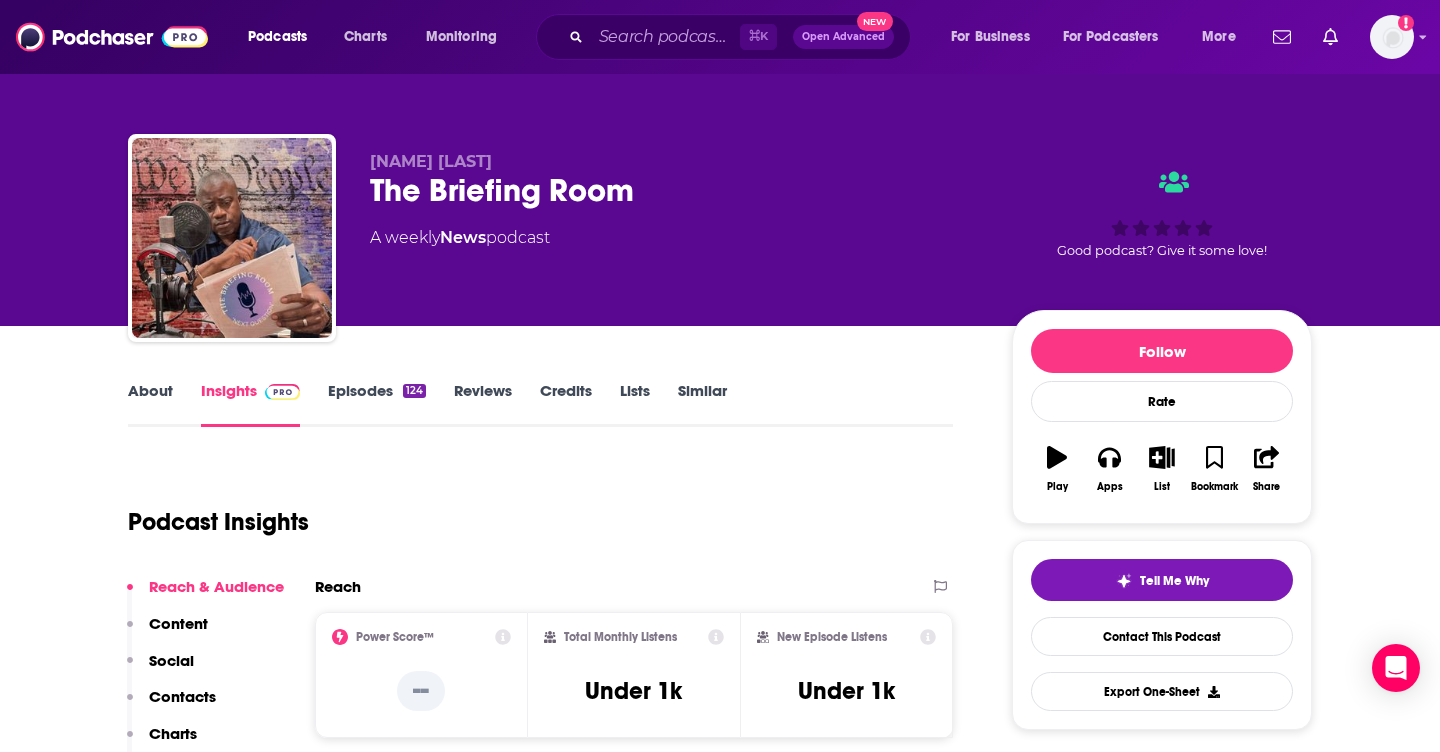 click on "About" at bounding box center [150, 404] 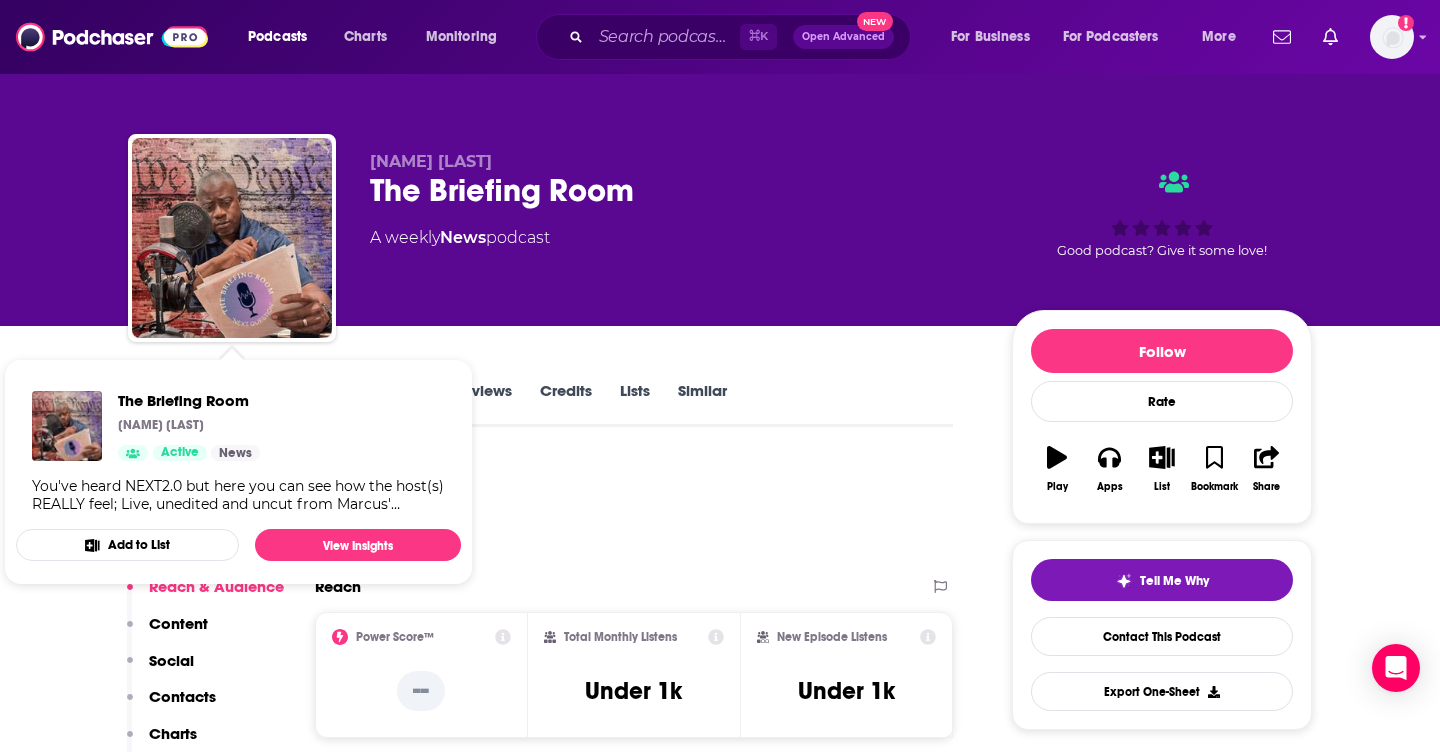 drag, startPoint x: 579, startPoint y: 496, endPoint x: 543, endPoint y: 496, distance: 36 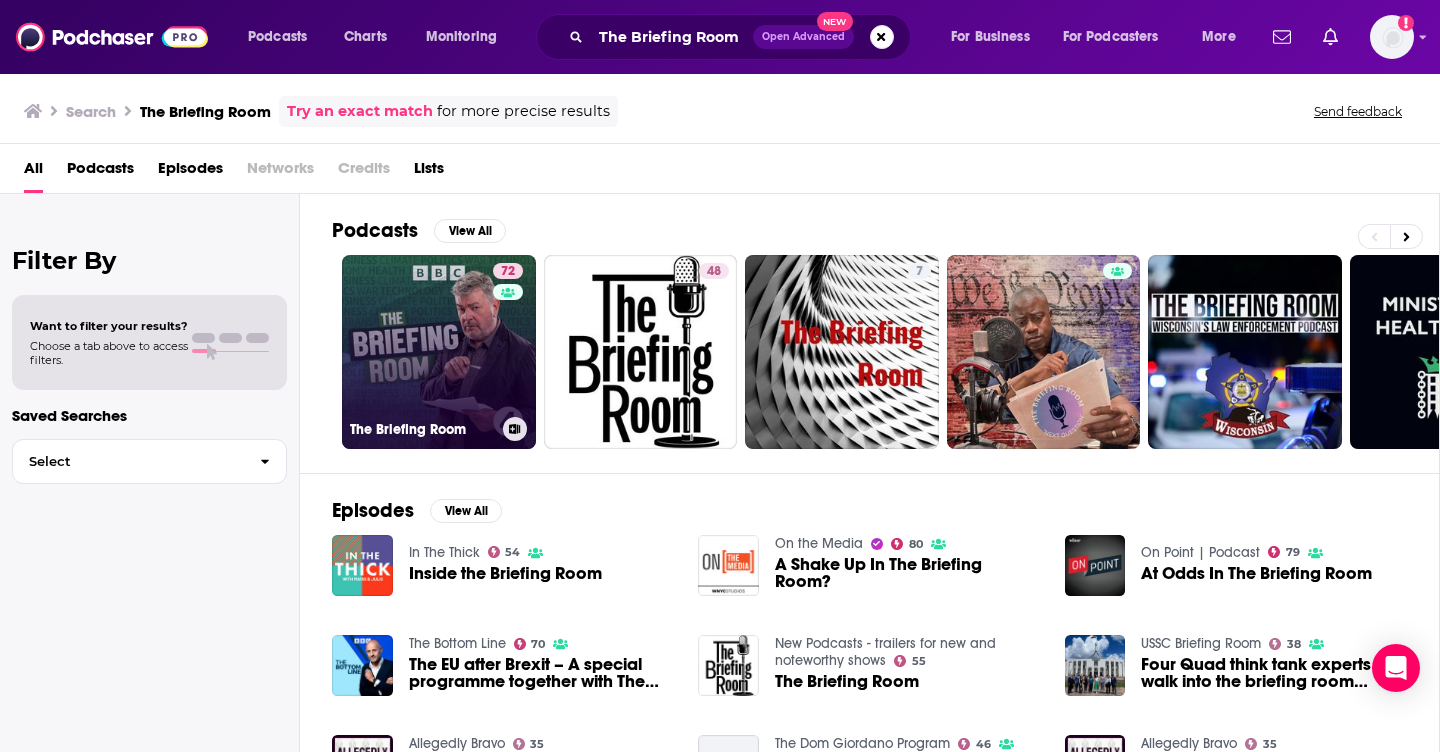 click on "72 The Briefing Room" at bounding box center (439, 352) 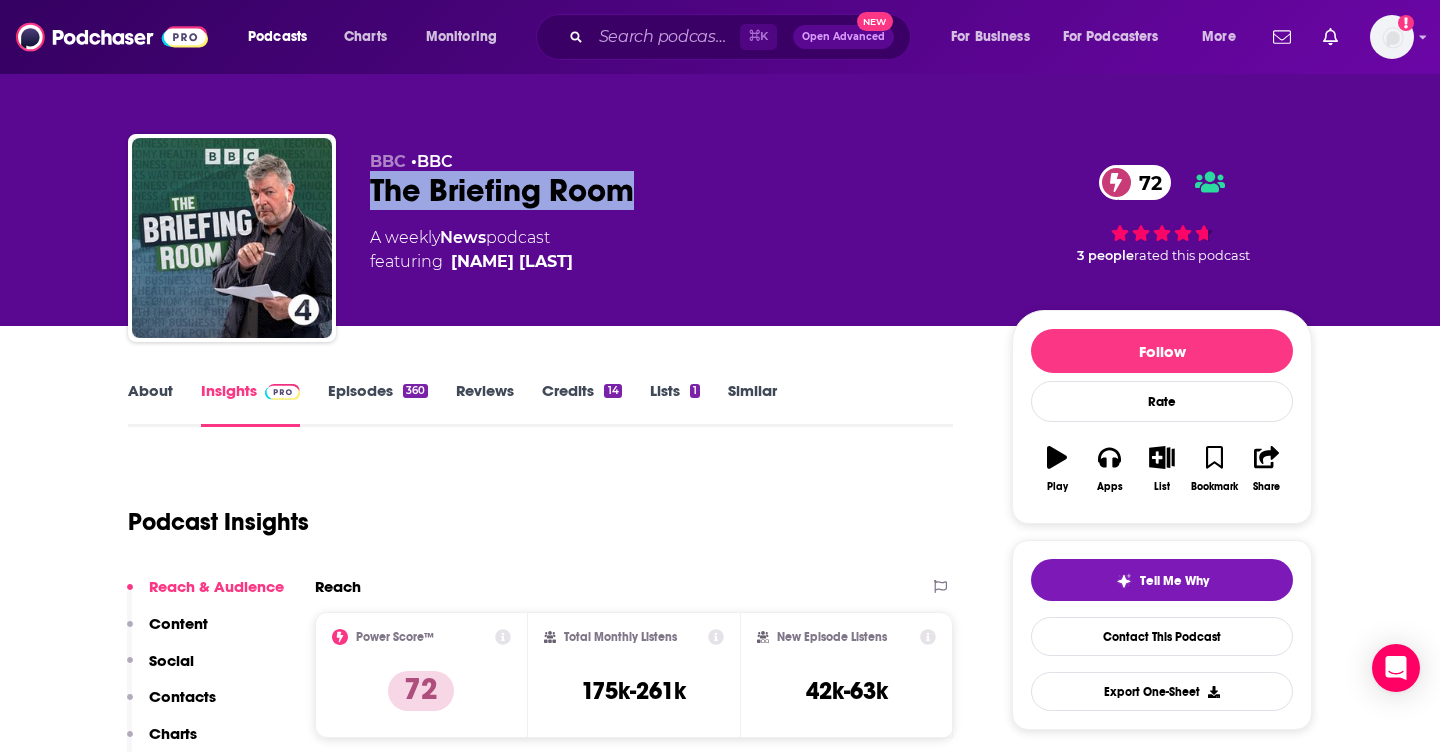 drag, startPoint x: 638, startPoint y: 211, endPoint x: 371, endPoint y: 185, distance: 268.26294 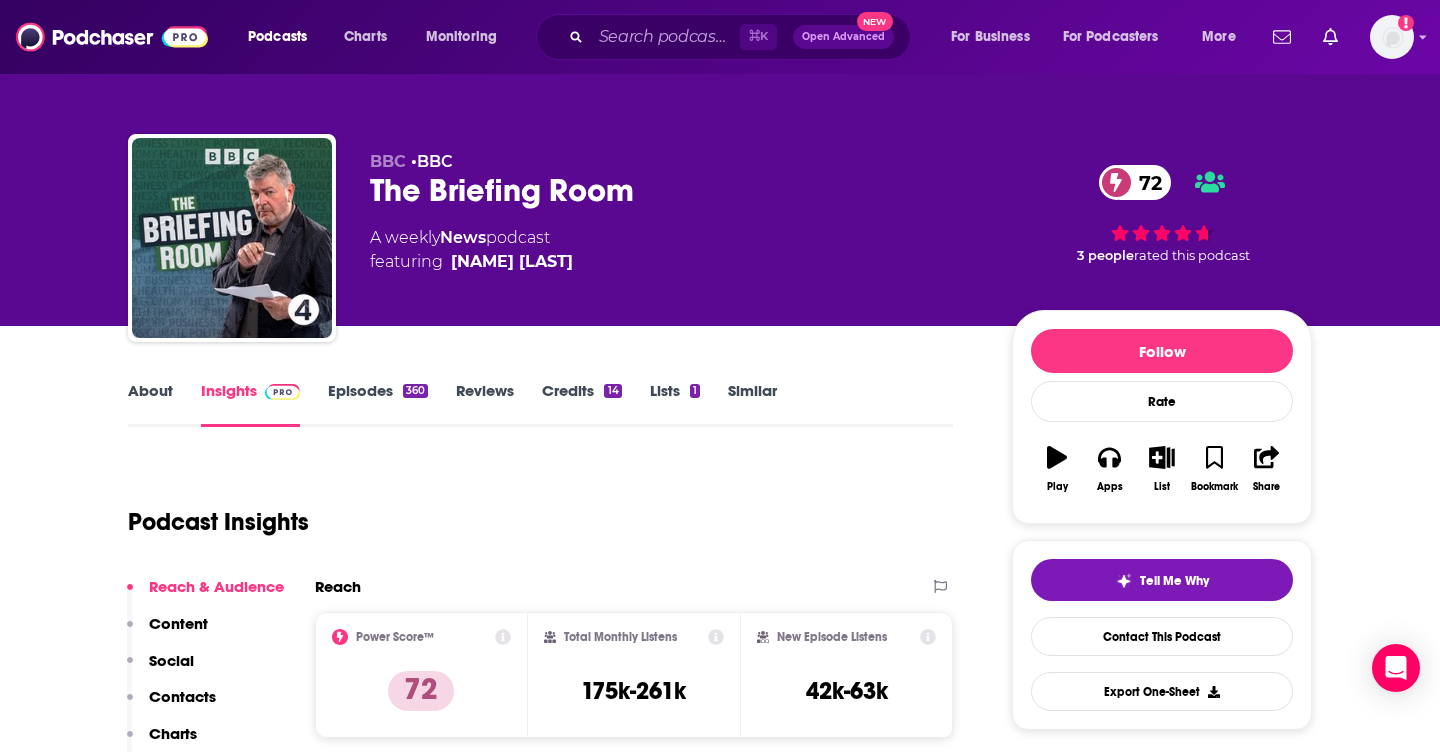 click on "Podcast Insights" at bounding box center [532, 510] 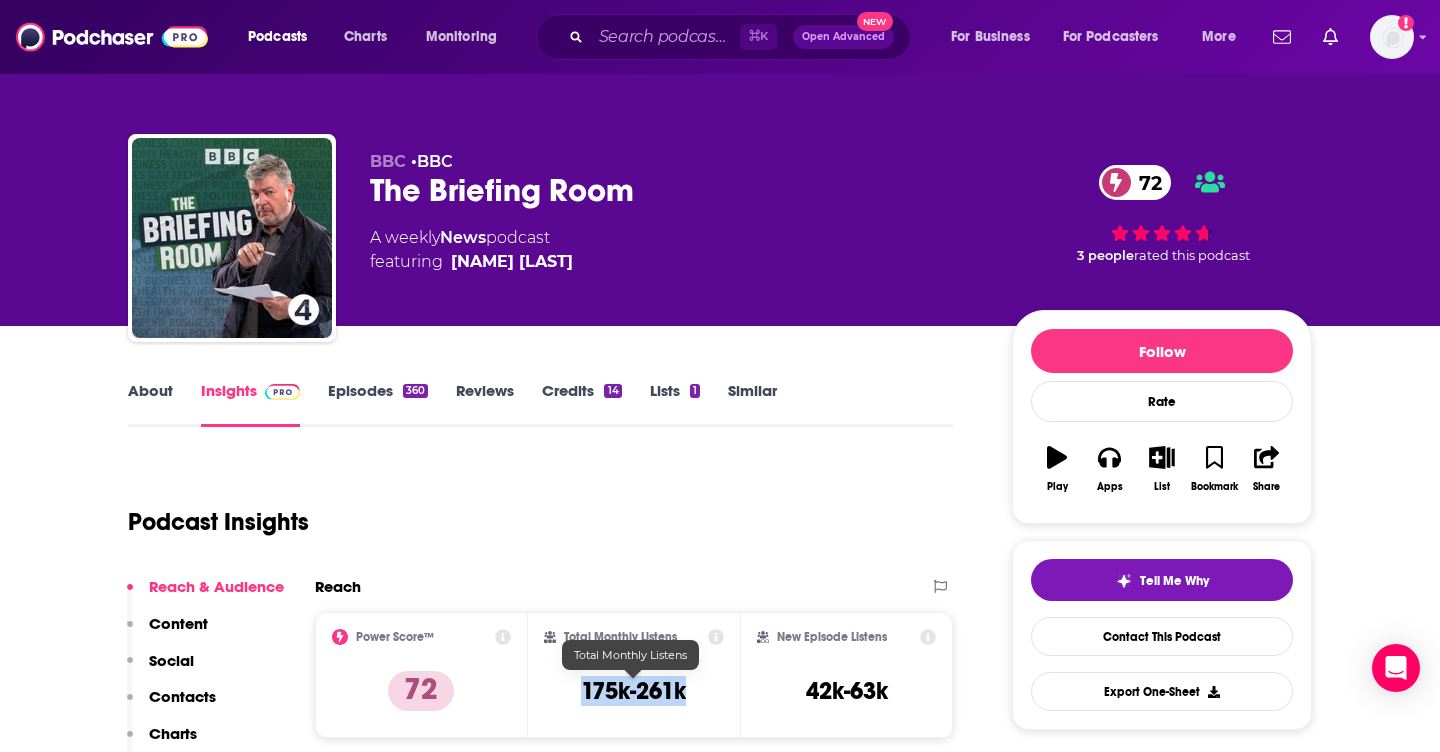 drag, startPoint x: 684, startPoint y: 693, endPoint x: 574, endPoint y: 693, distance: 110 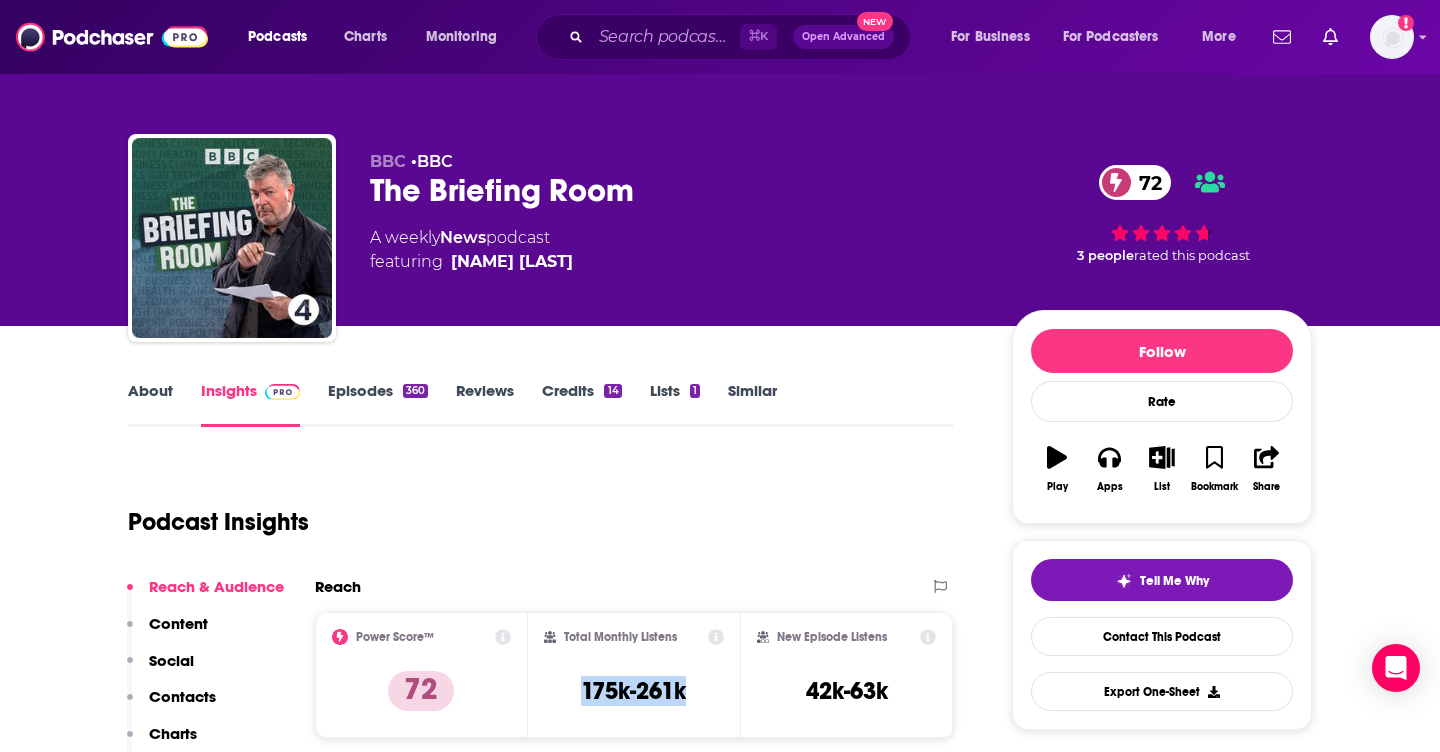 copy on "175k-261k" 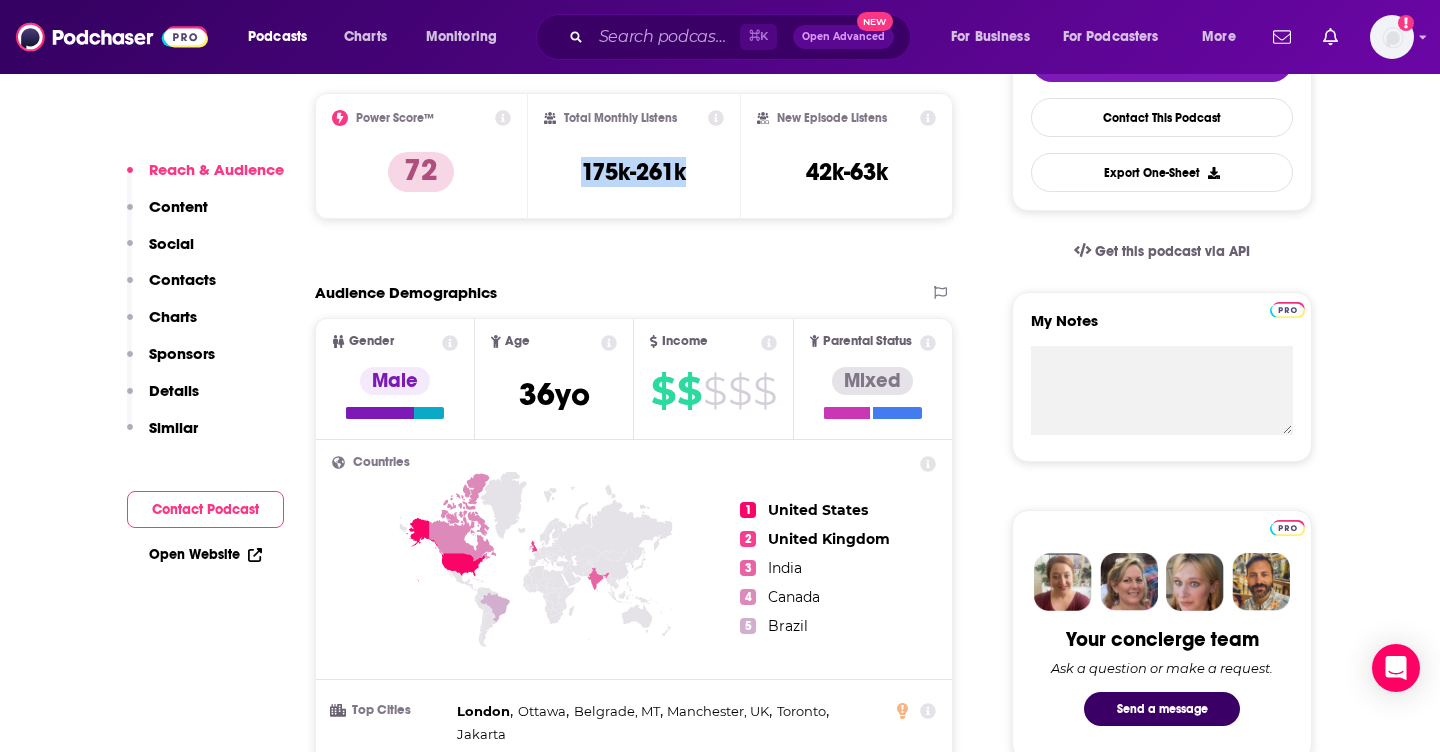 scroll, scrollTop: 524, scrollLeft: 0, axis: vertical 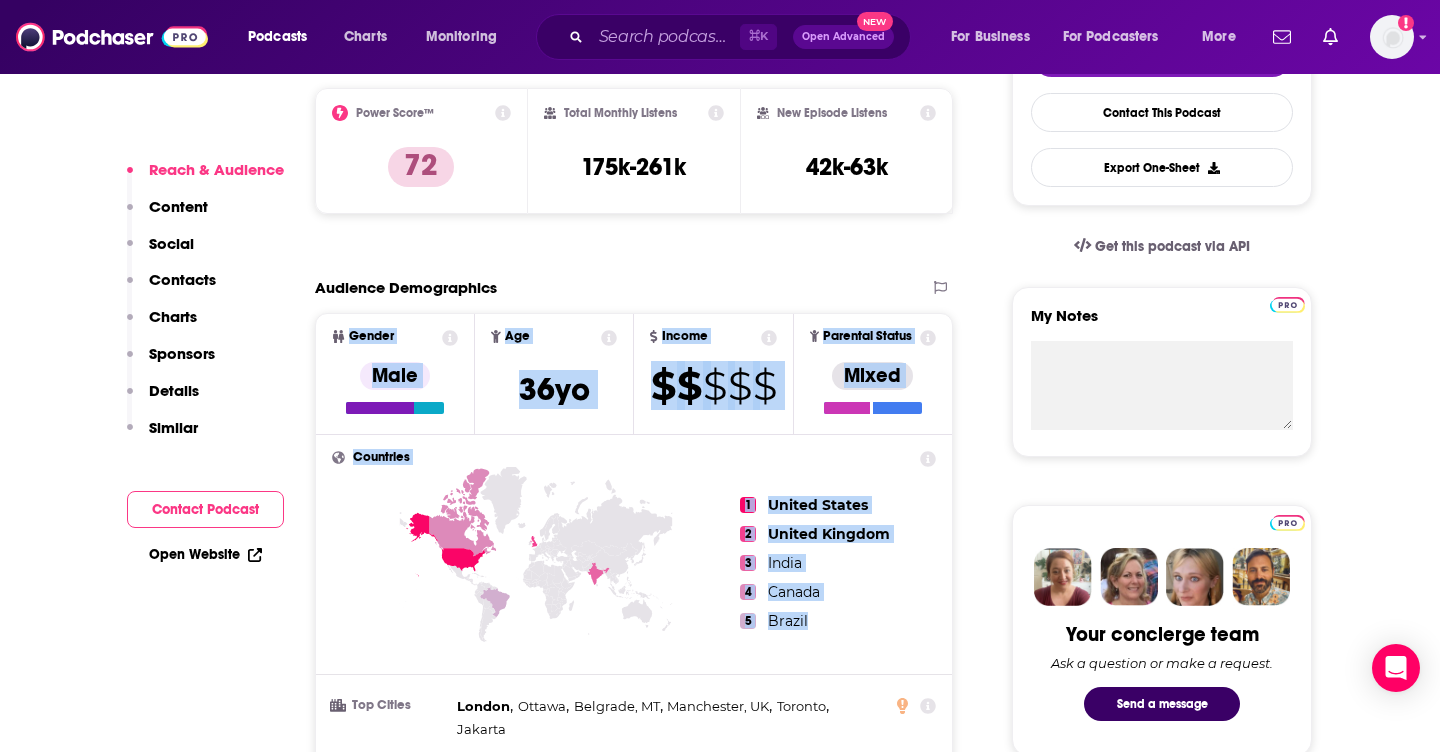 drag, startPoint x: 813, startPoint y: 625, endPoint x: 326, endPoint y: 332, distance: 568.34674 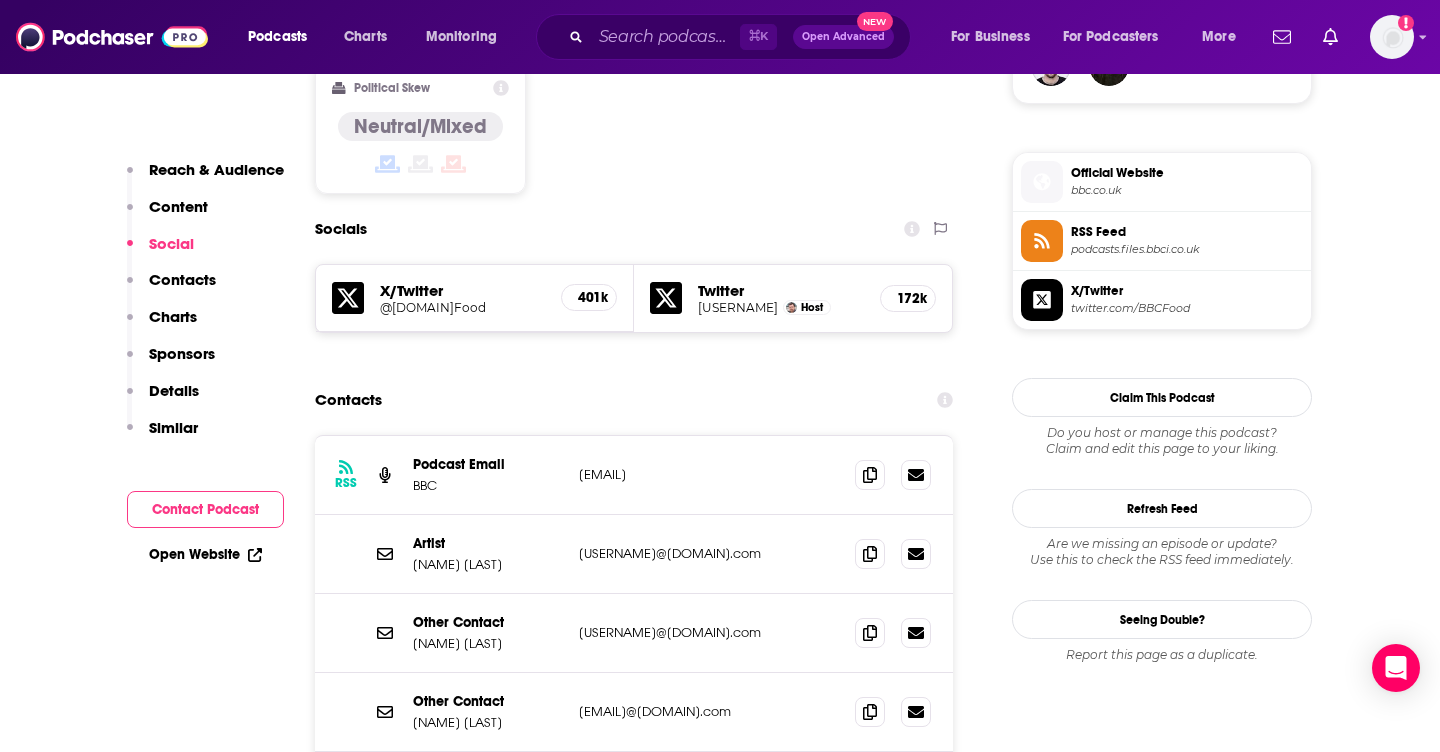 scroll, scrollTop: 1546, scrollLeft: 0, axis: vertical 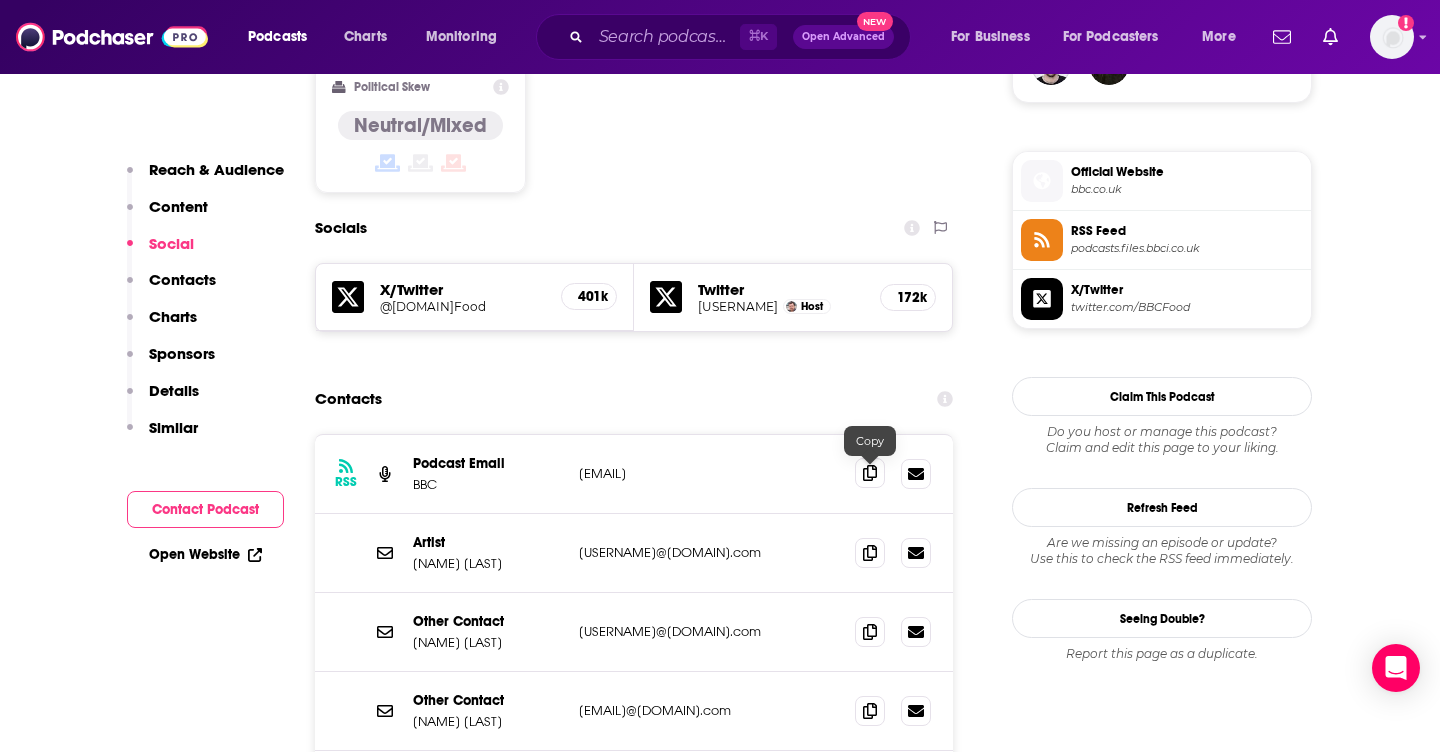 click at bounding box center [870, 473] 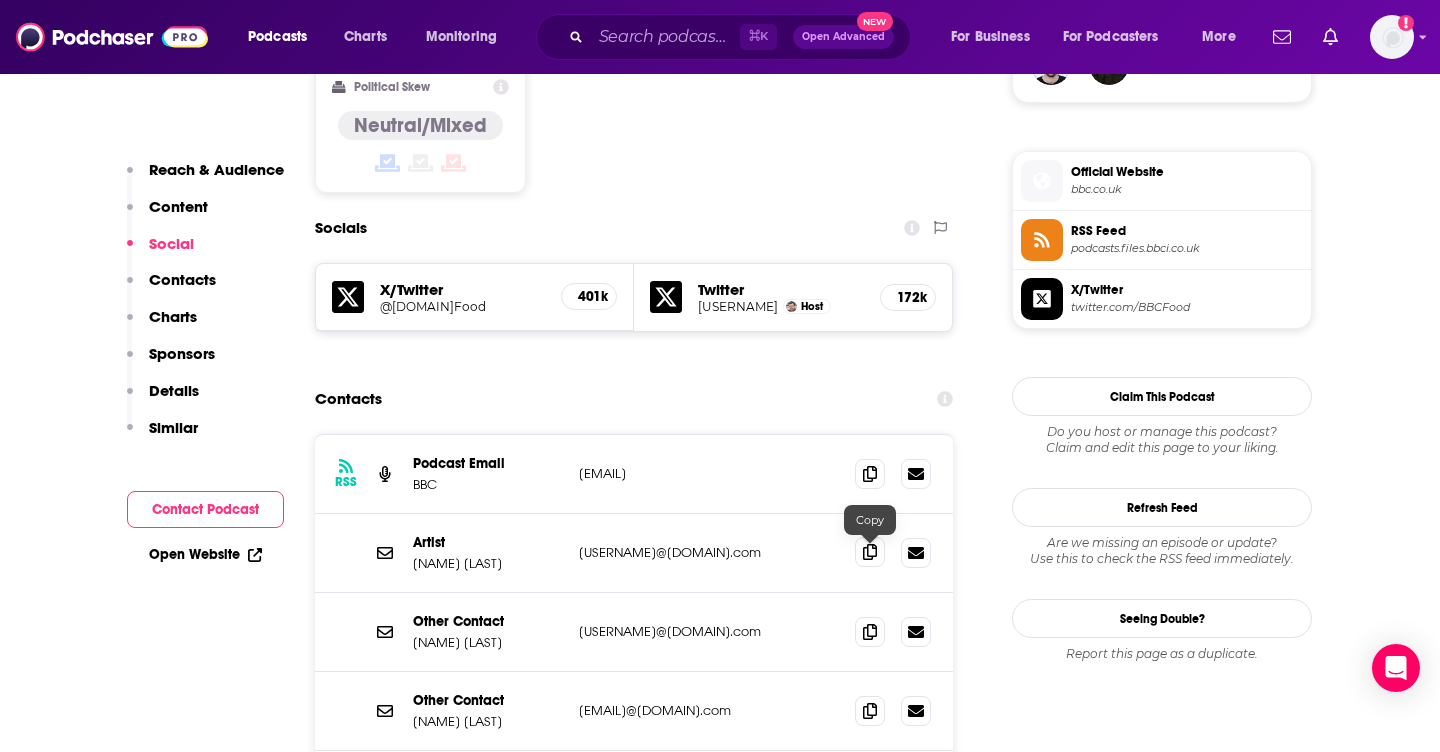 click at bounding box center [870, 552] 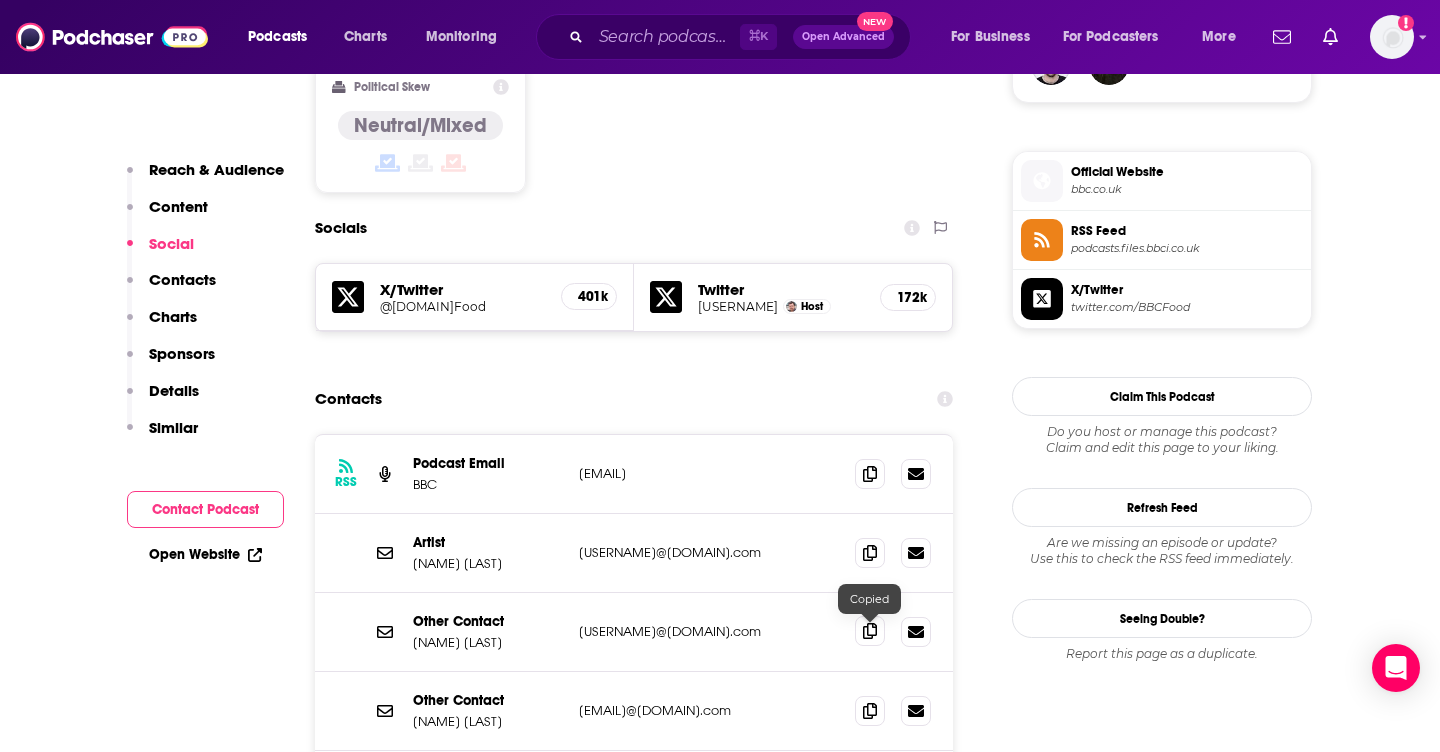 click at bounding box center (870, 631) 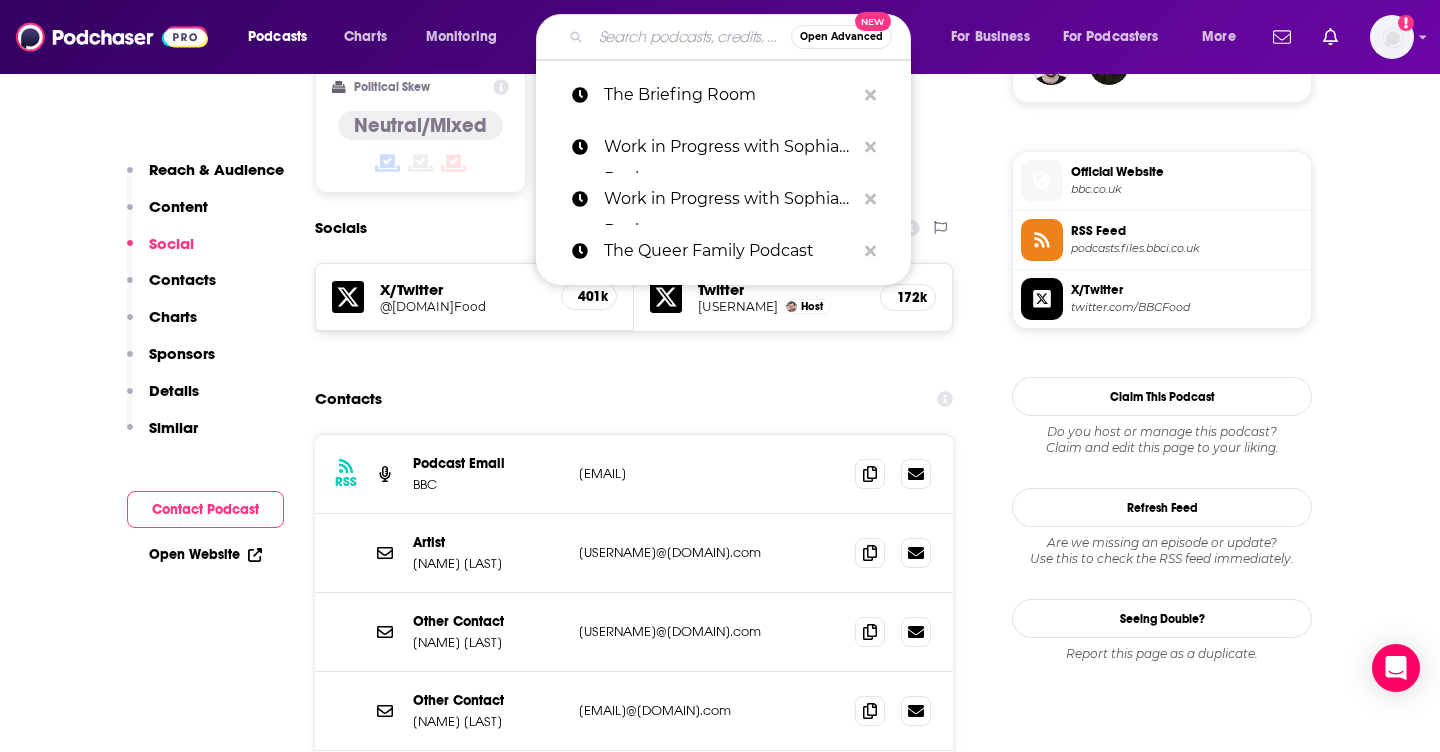 click at bounding box center (691, 37) 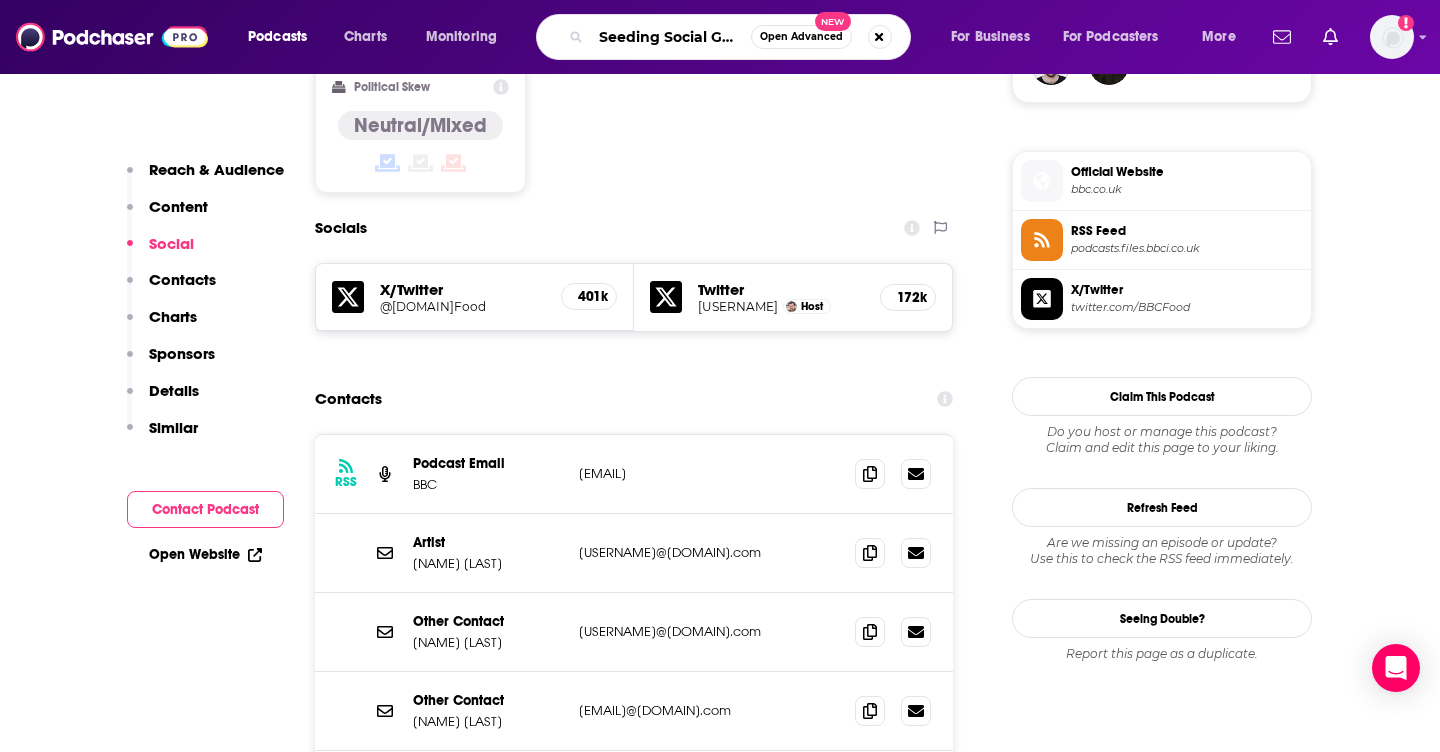 scroll, scrollTop: 0, scrollLeft: 8, axis: horizontal 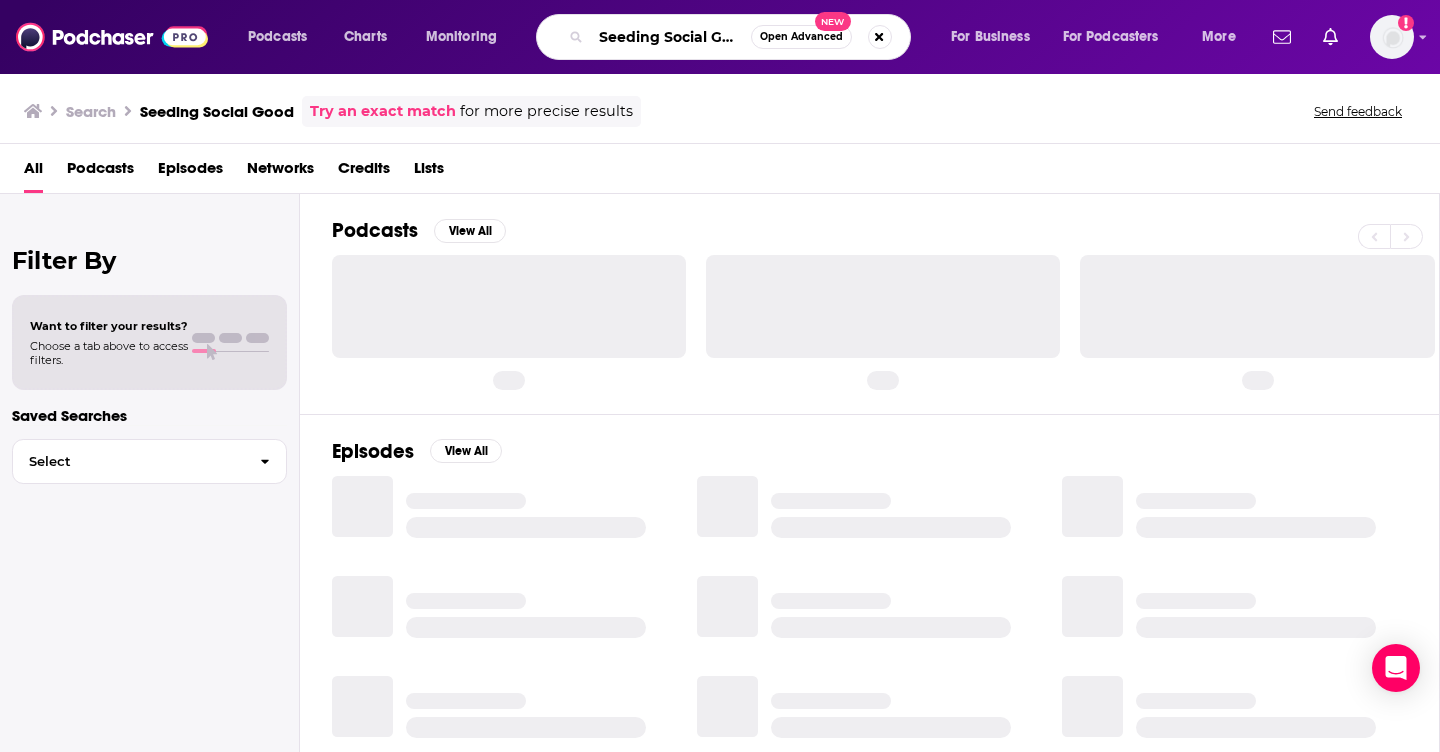 click on "Seeding Social Good" at bounding box center [671, 37] 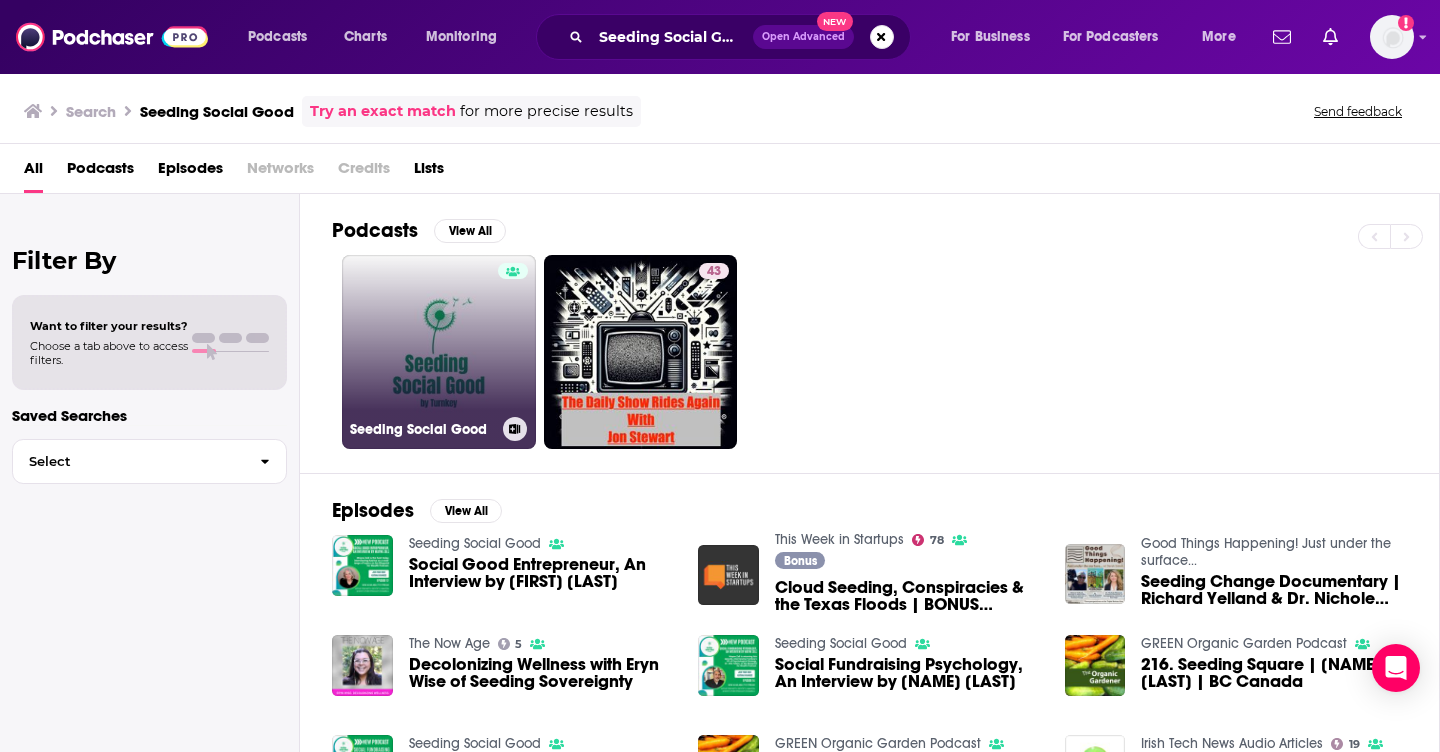 click at bounding box center (513, 340) 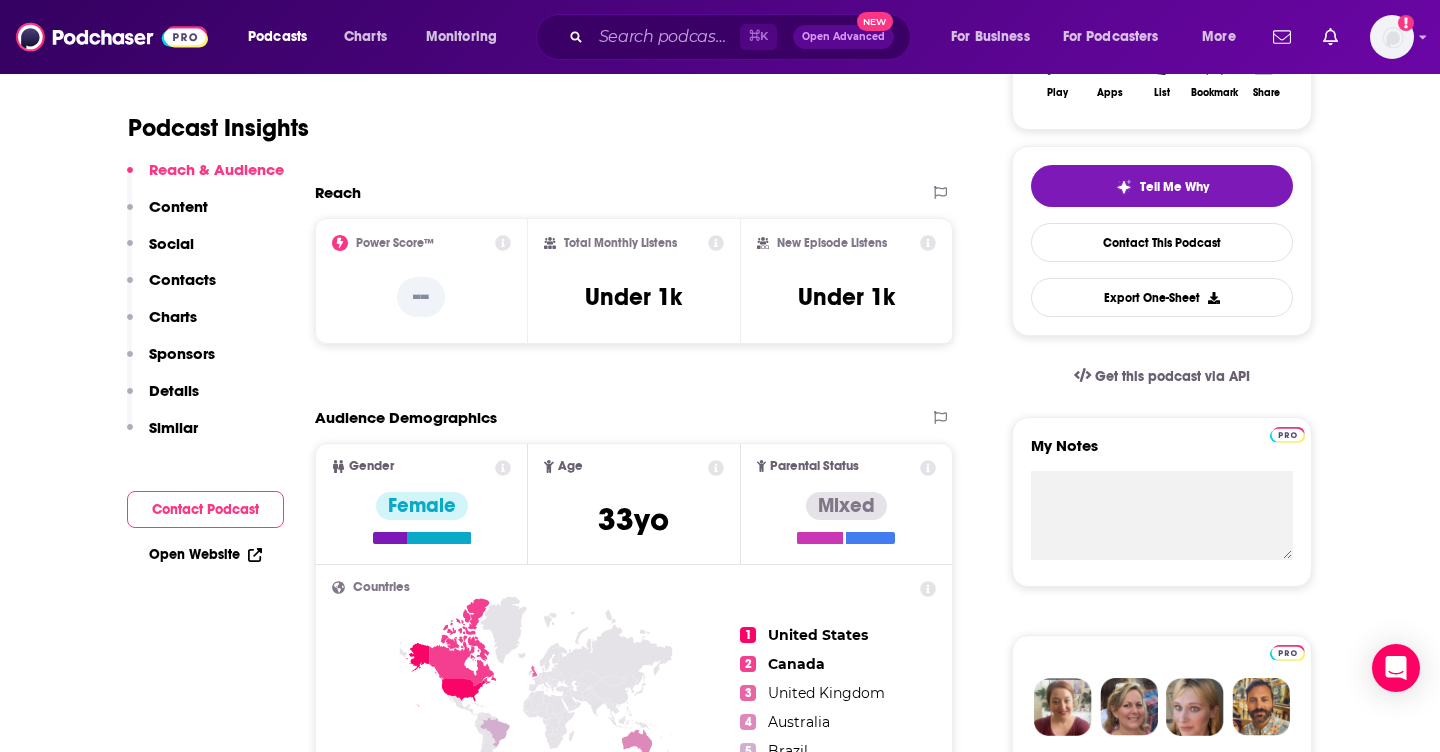 scroll, scrollTop: 669, scrollLeft: 0, axis: vertical 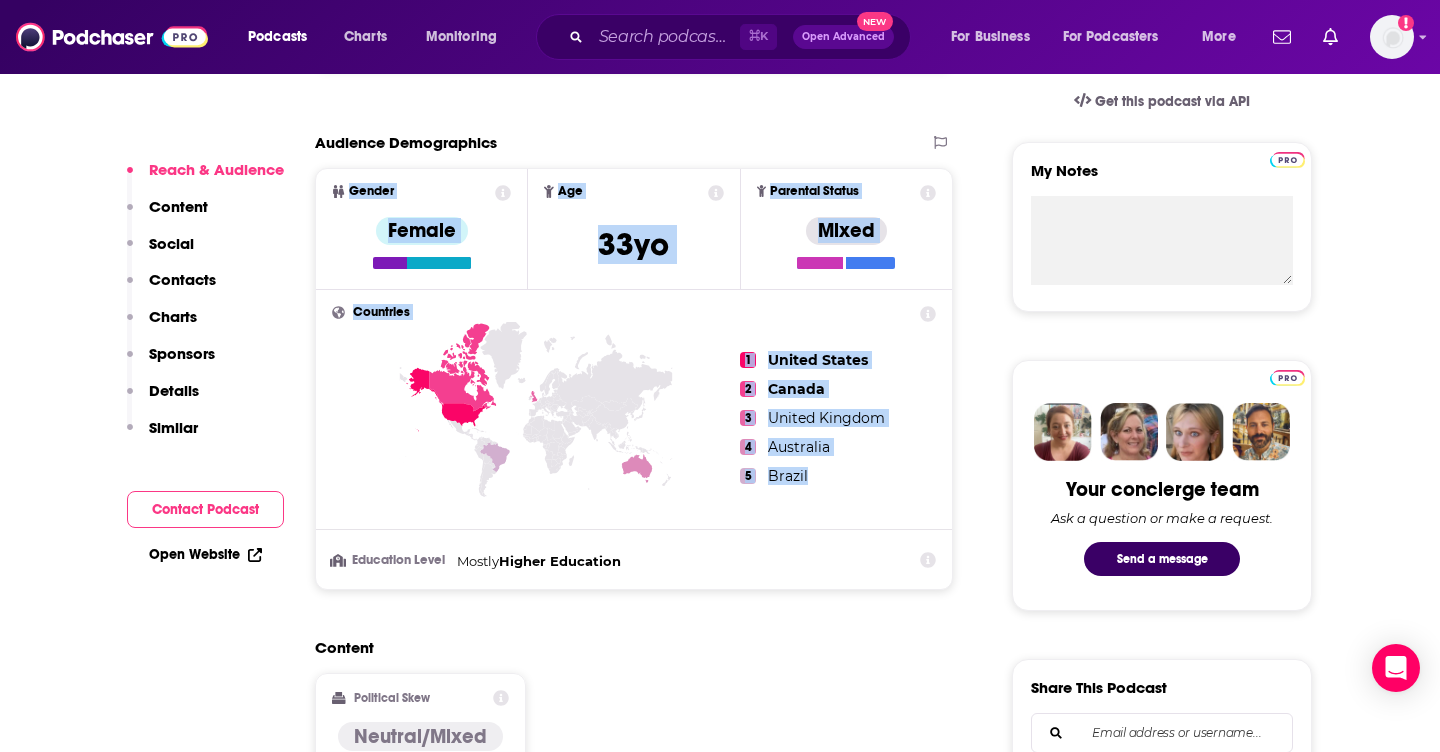 drag, startPoint x: 823, startPoint y: 485, endPoint x: 336, endPoint y: 184, distance: 572.512 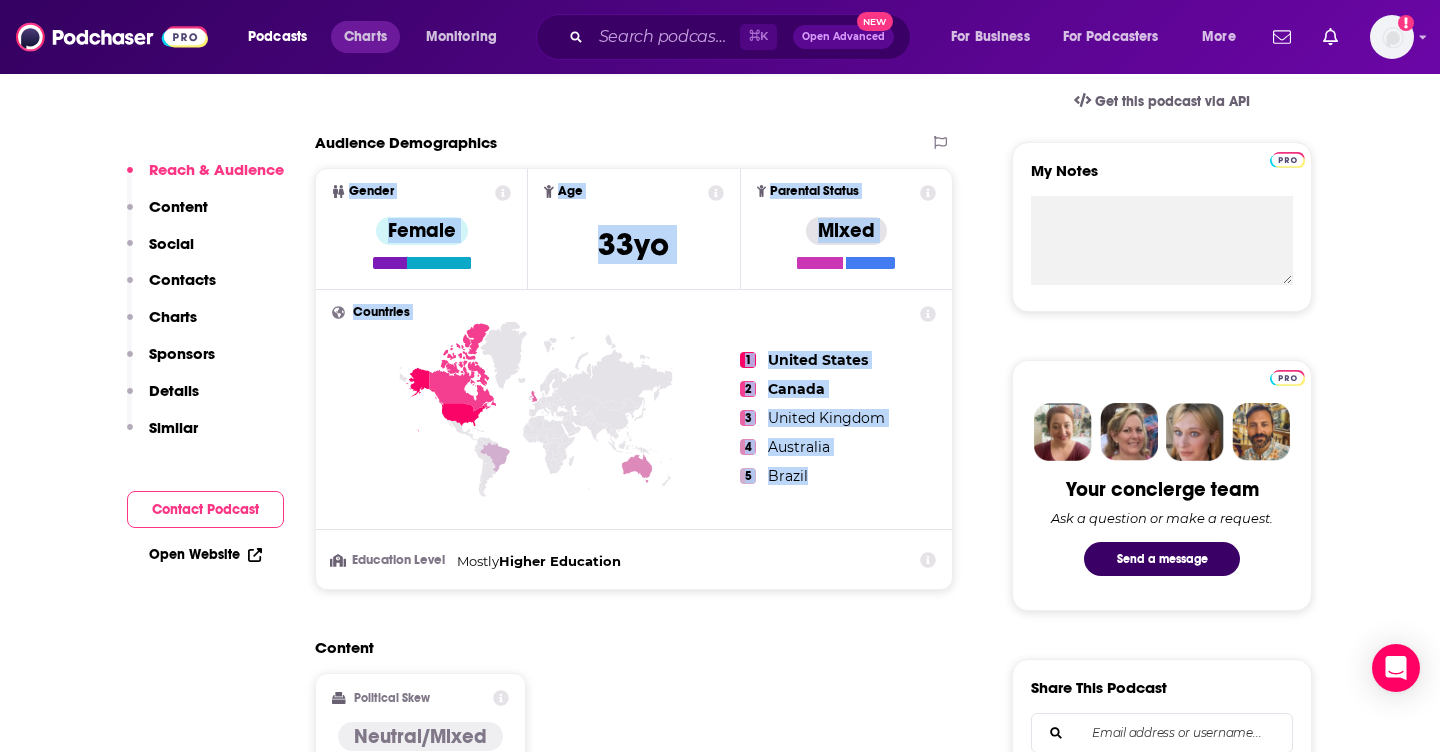 copy on "Gender Female Age 33 yo Parental Status Mixed Countries 1 United States 2 Canada 3 United Kingdom 4 Australia 5 Brazil" 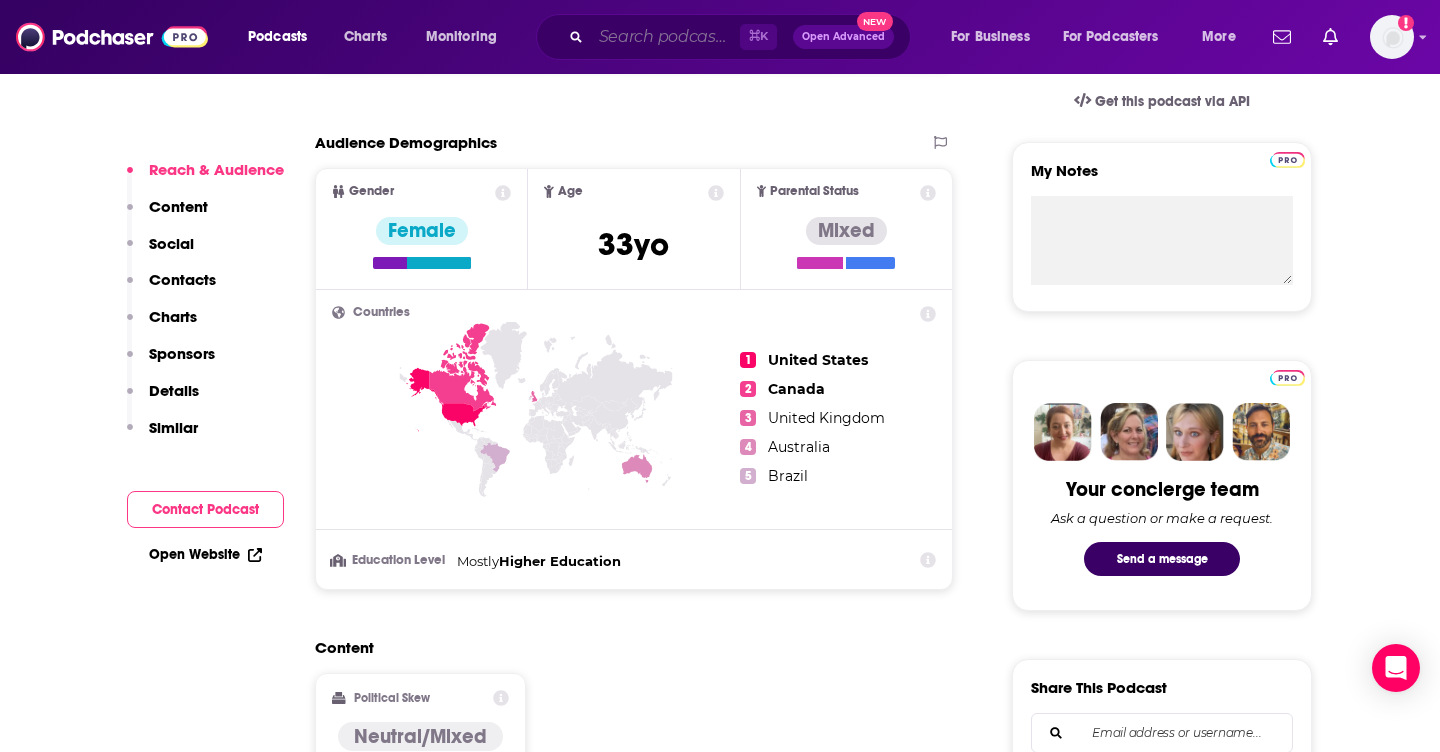 click at bounding box center (665, 37) 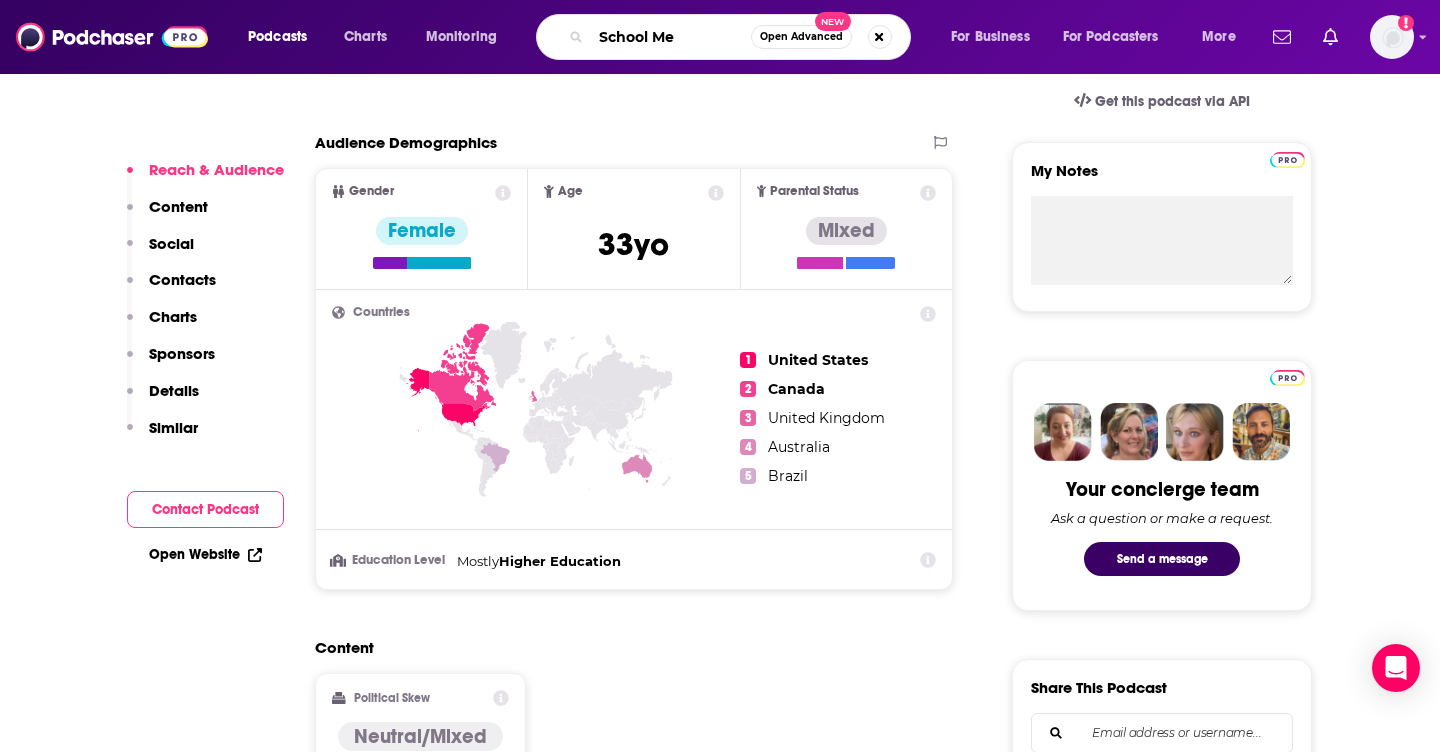 type on "School Me" 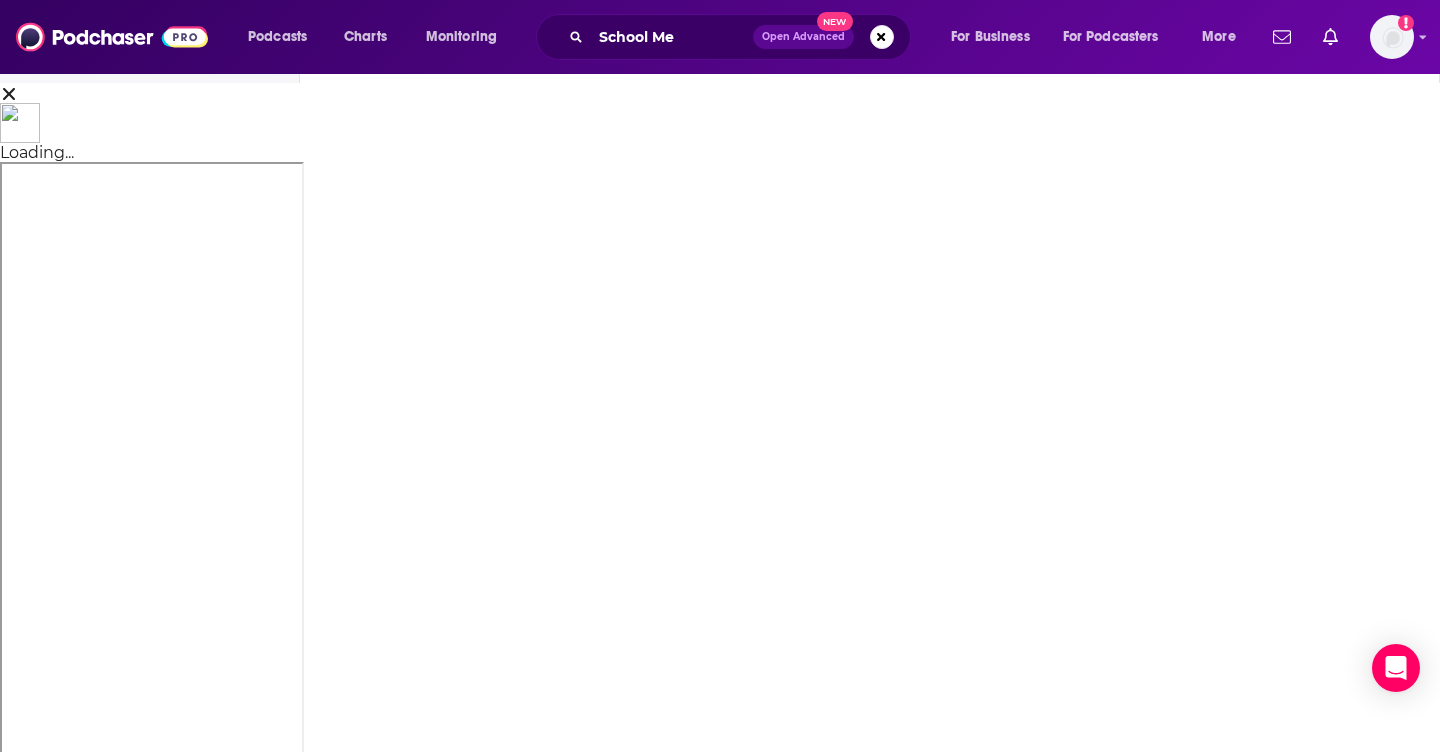 scroll, scrollTop: 0, scrollLeft: 0, axis: both 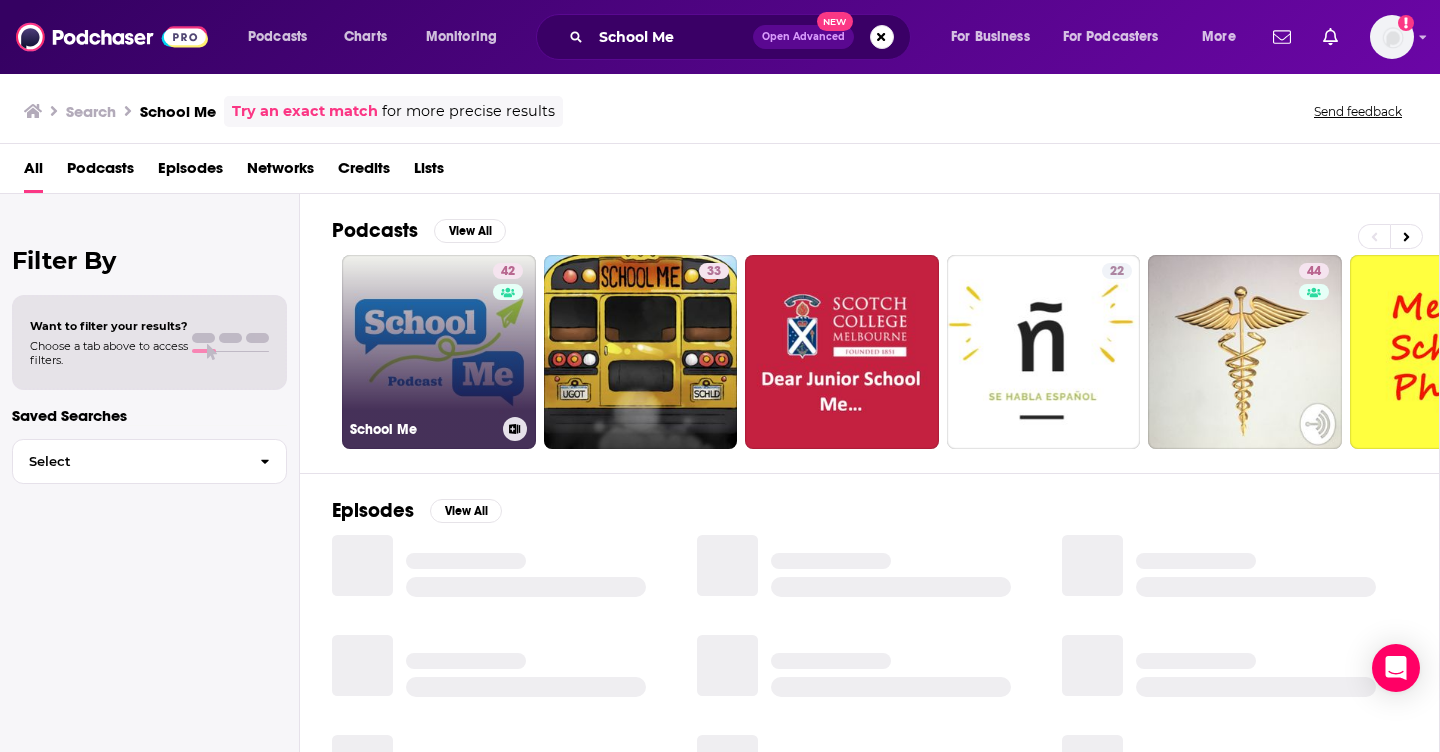 click on "School Me" at bounding box center (422, 429) 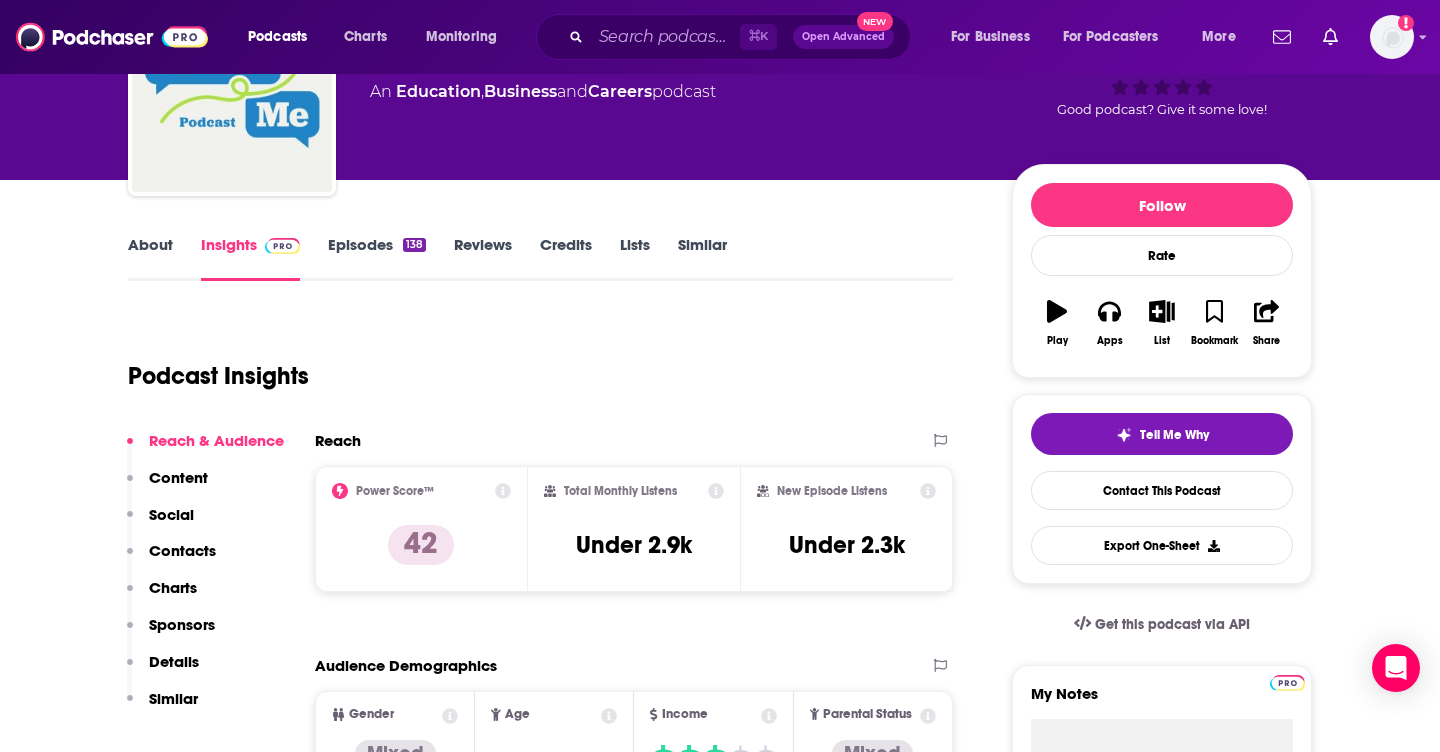 scroll, scrollTop: 267, scrollLeft: 0, axis: vertical 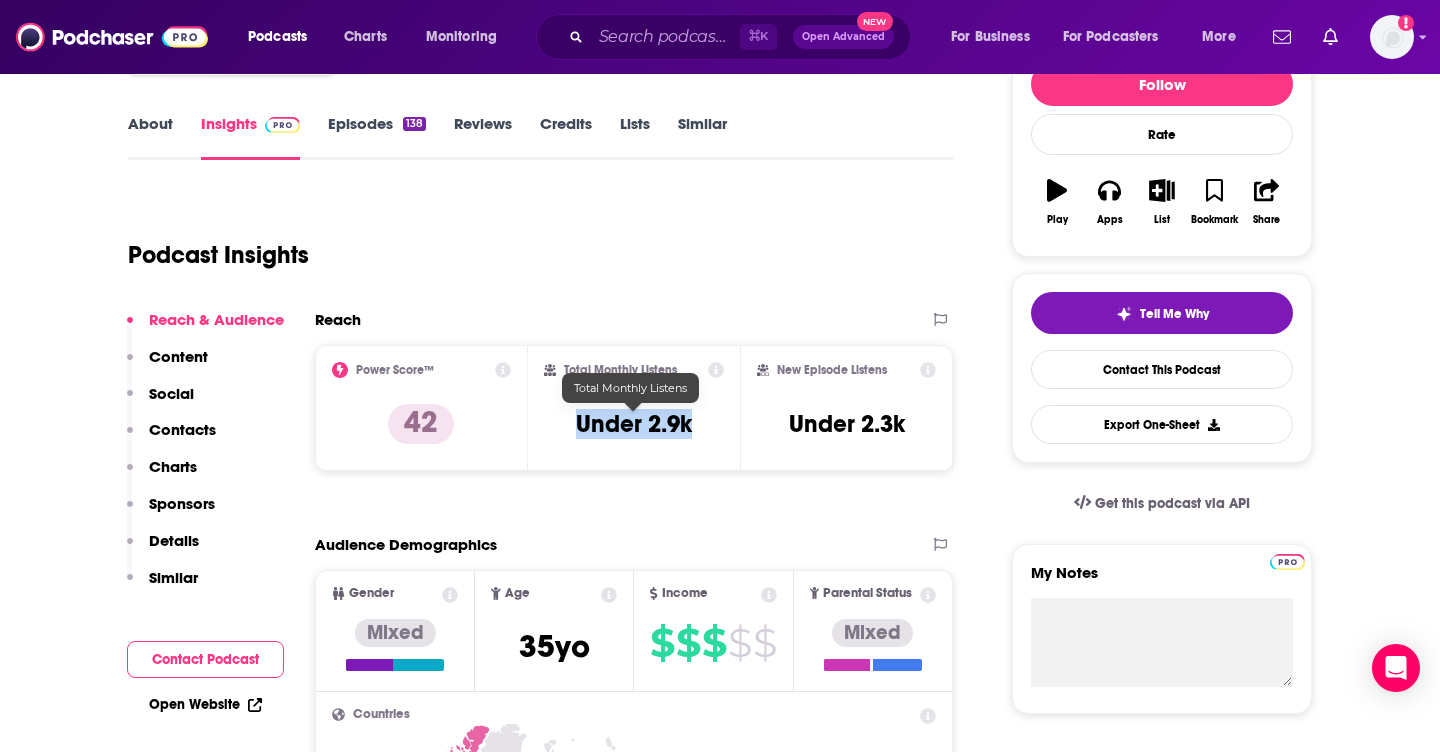 drag, startPoint x: 692, startPoint y: 436, endPoint x: 575, endPoint y: 431, distance: 117.10679 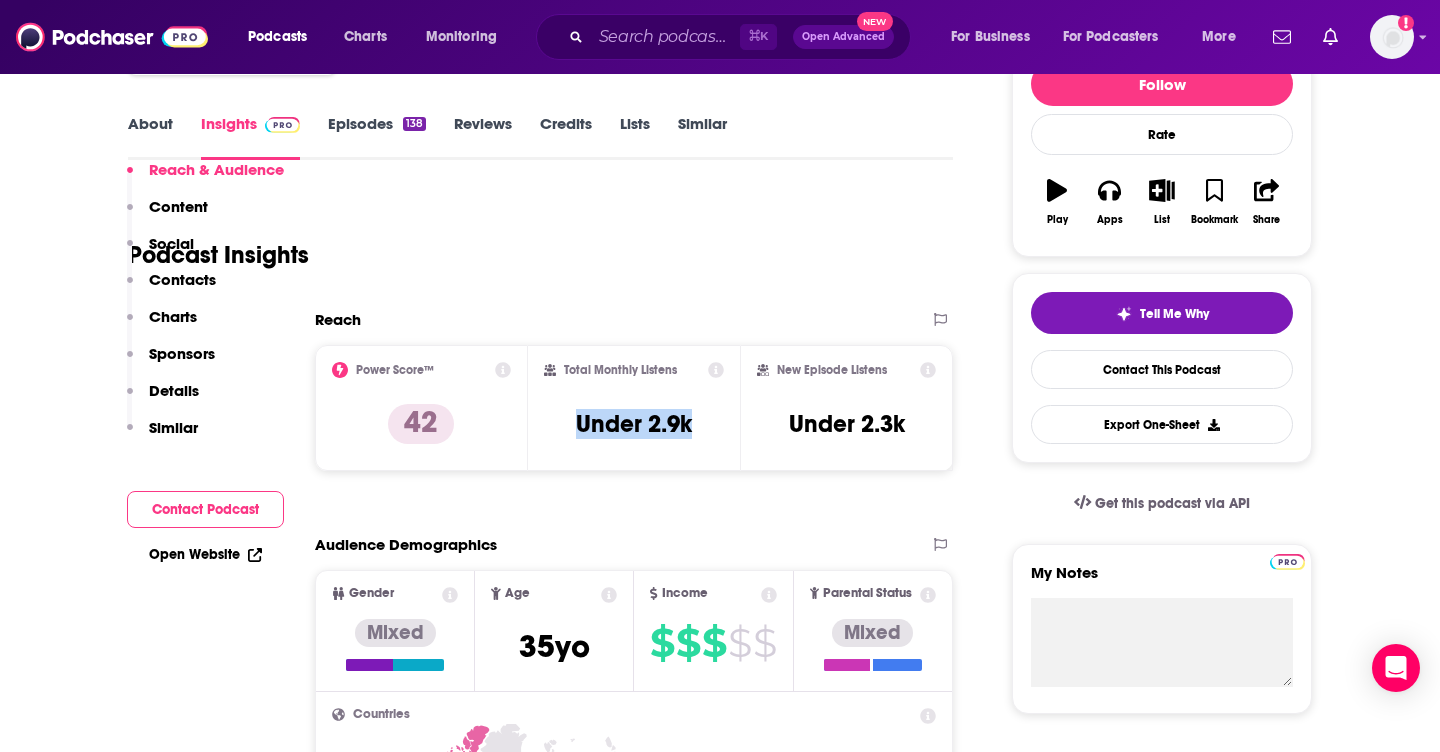 scroll, scrollTop: 815, scrollLeft: 0, axis: vertical 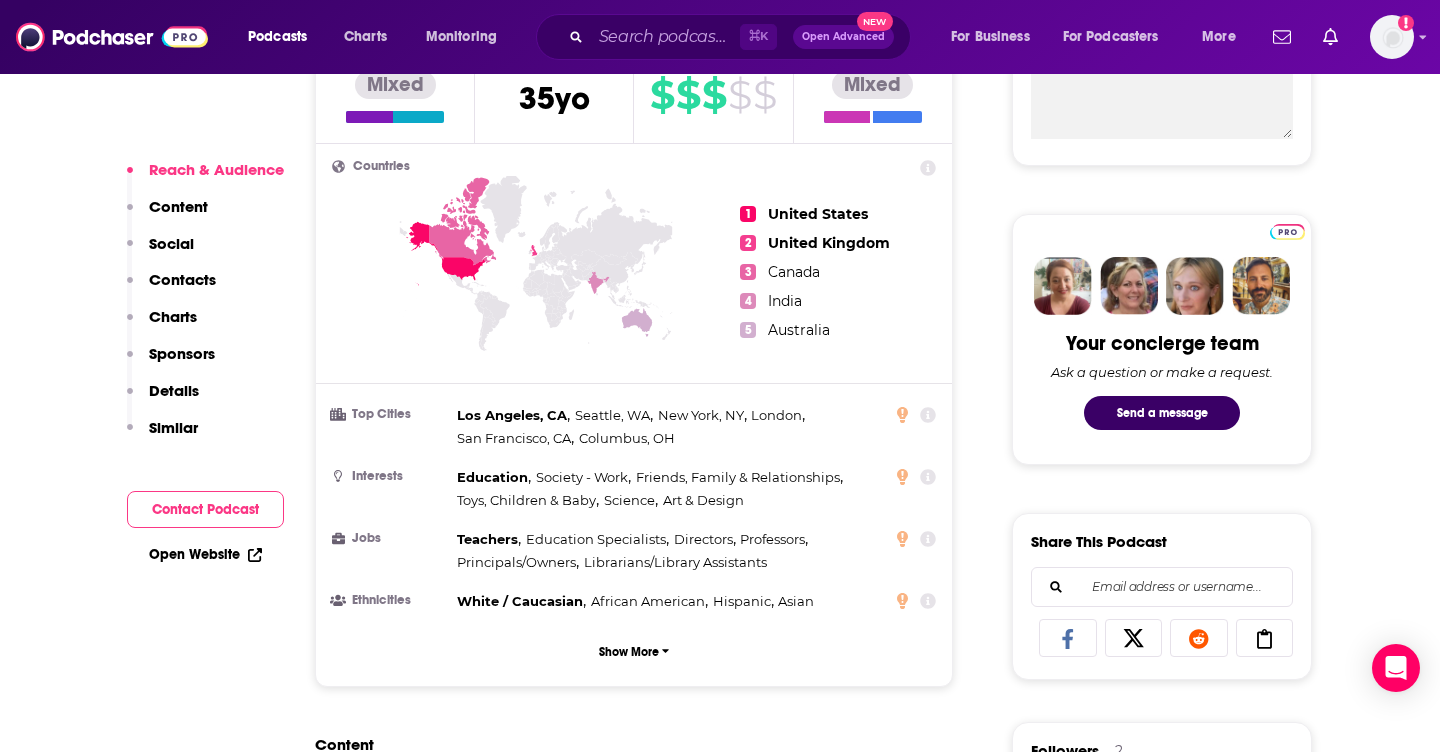click on "1 United States 2 United Kingdom 3 Canada 4 India 5 Australia" at bounding box center (838, 272) 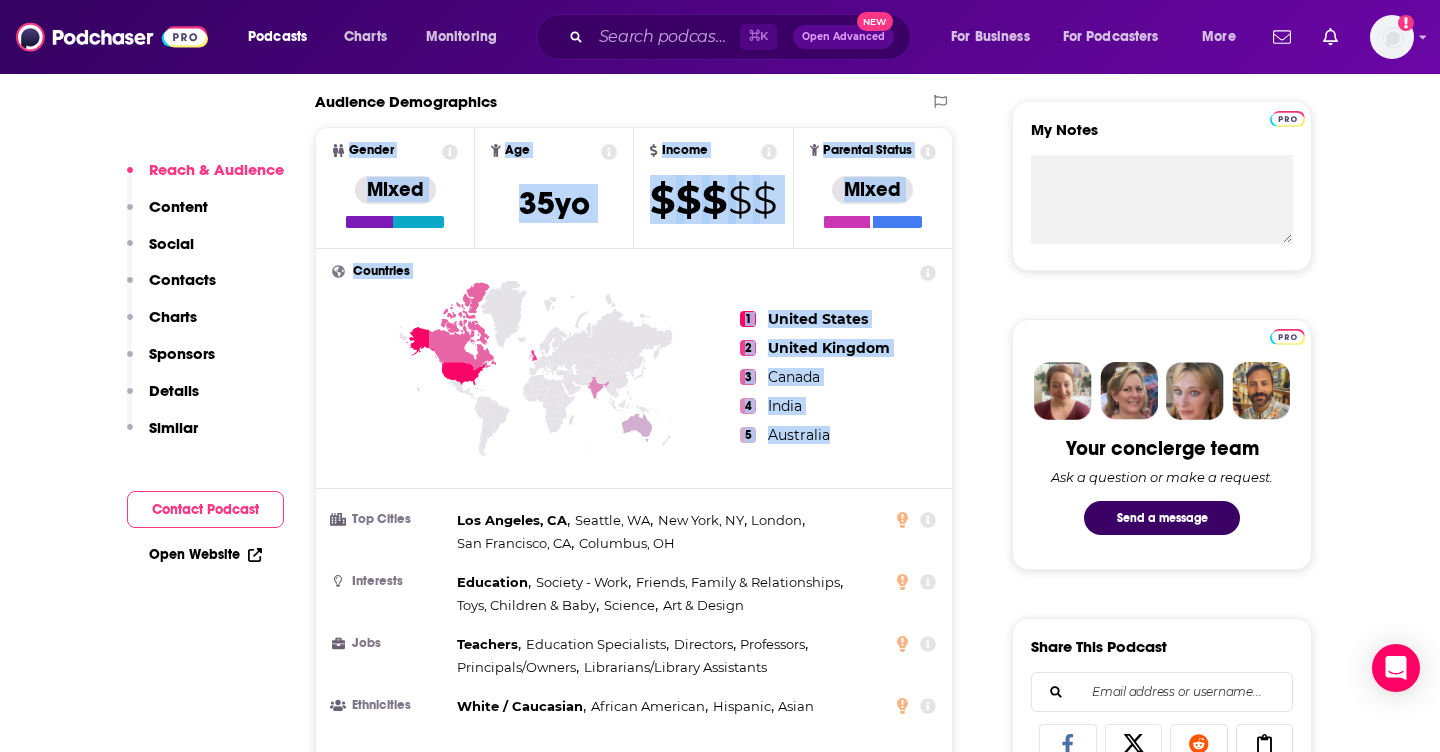 drag, startPoint x: 850, startPoint y: 438, endPoint x: 333, endPoint y: 144, distance: 594.74786 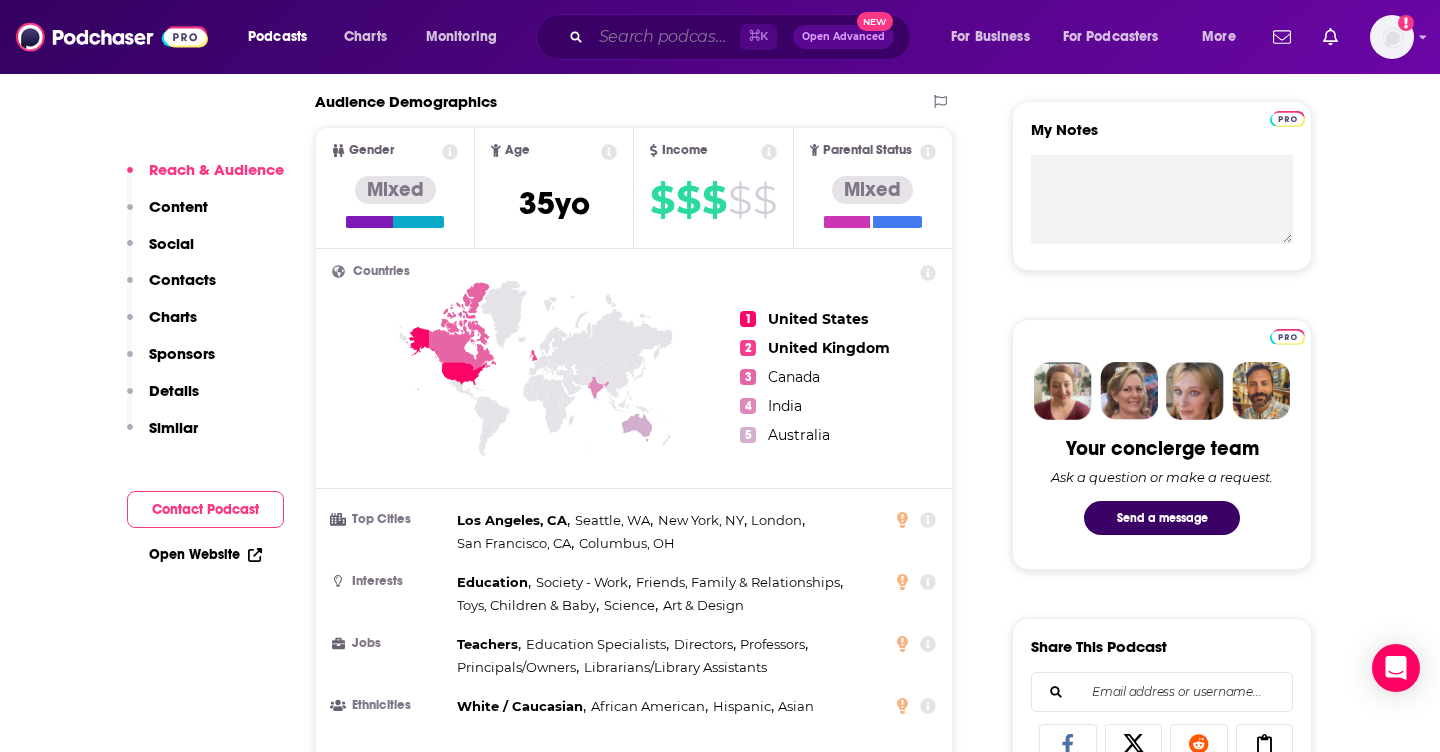 click at bounding box center (665, 37) 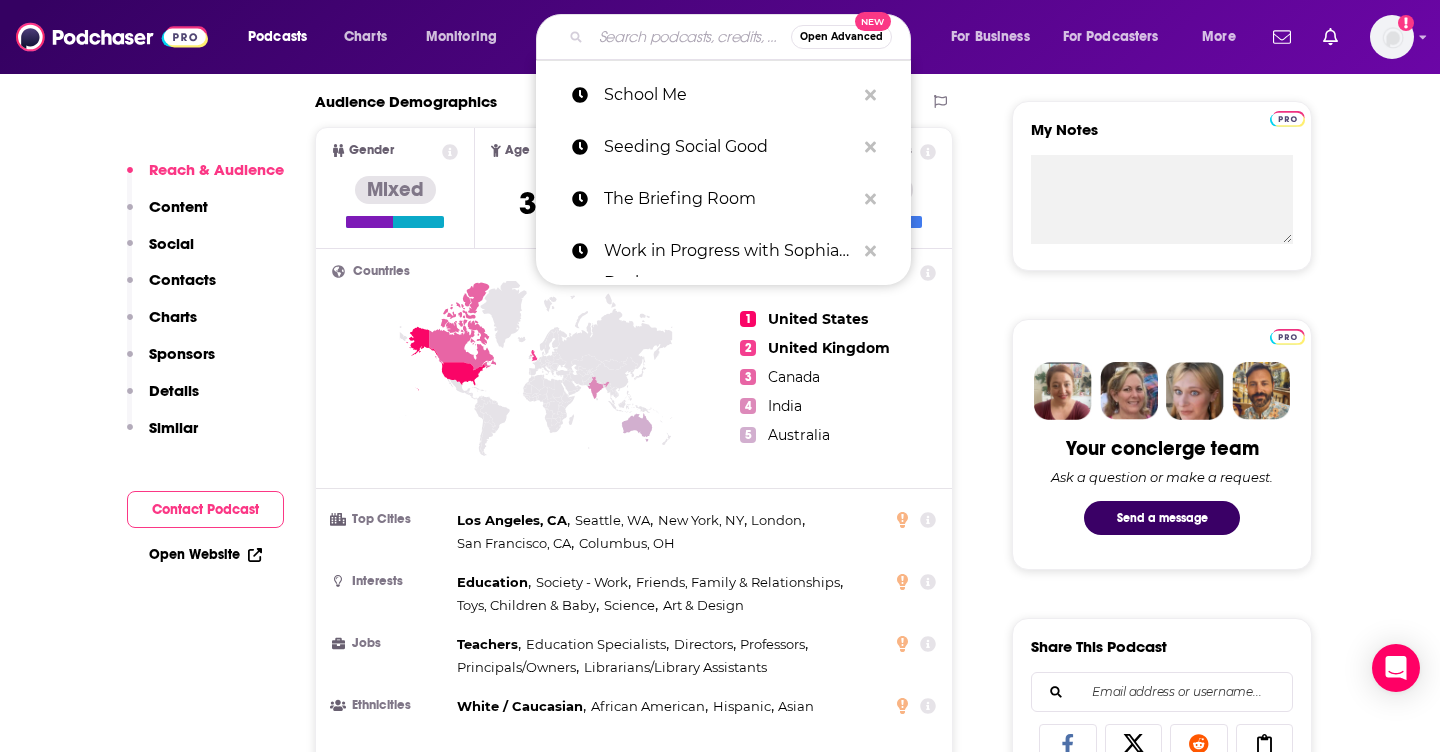 paste on "Queer News" 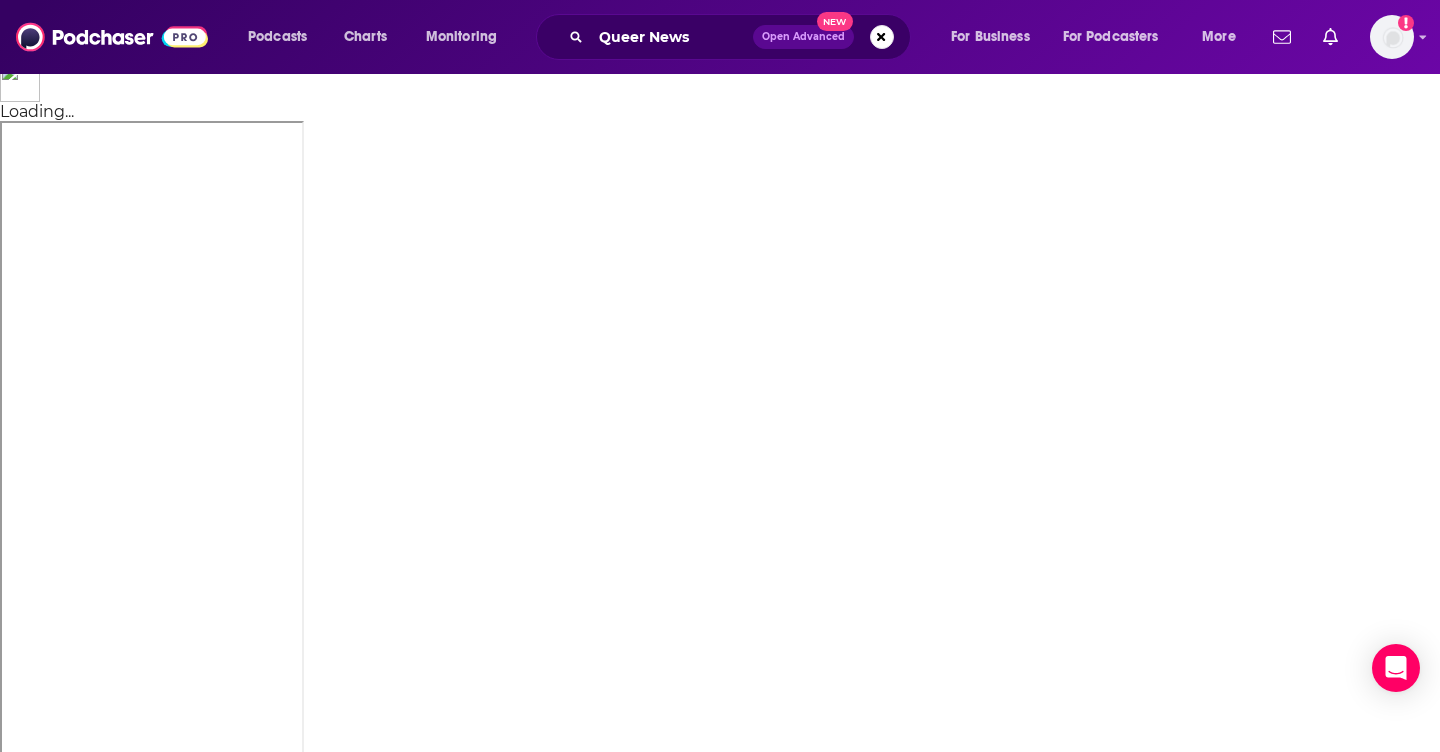 scroll, scrollTop: 0, scrollLeft: 0, axis: both 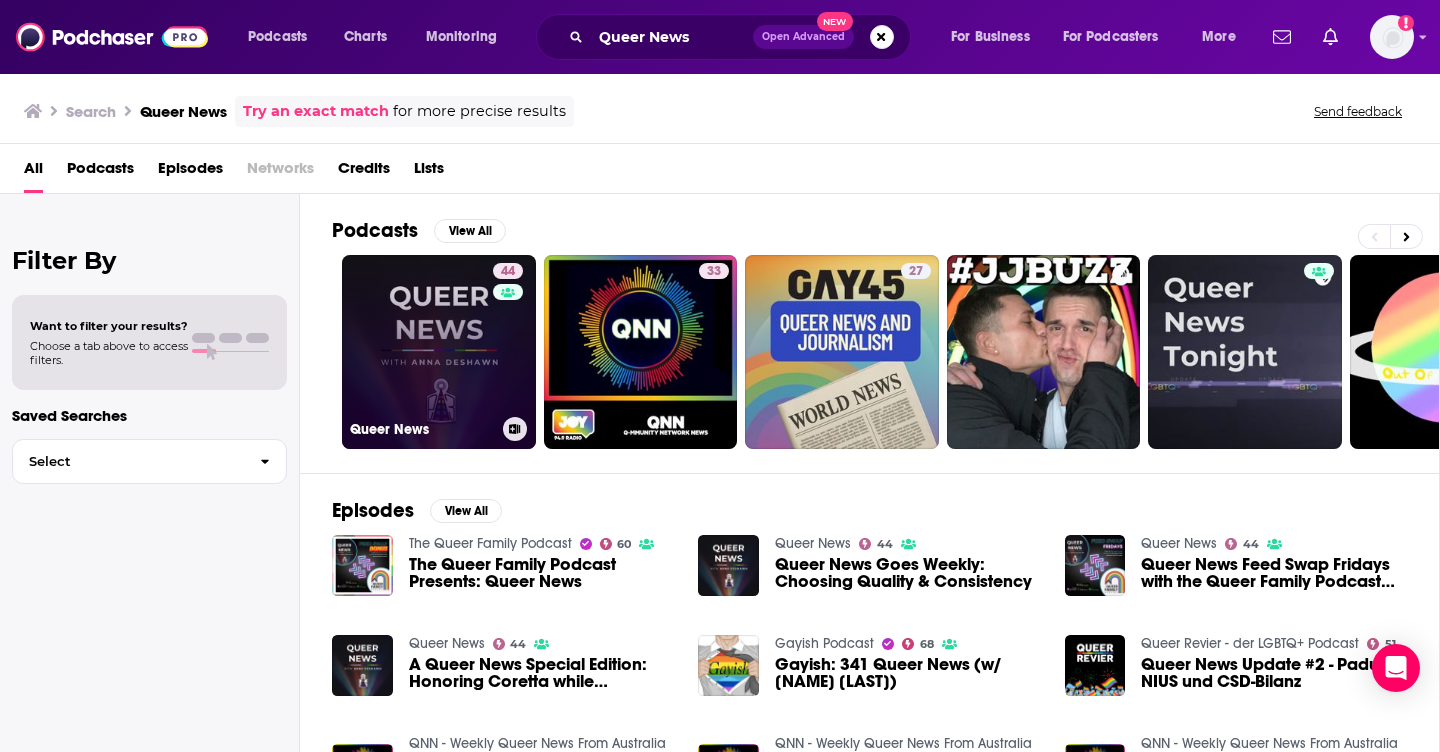 click on "44" at bounding box center (510, 340) 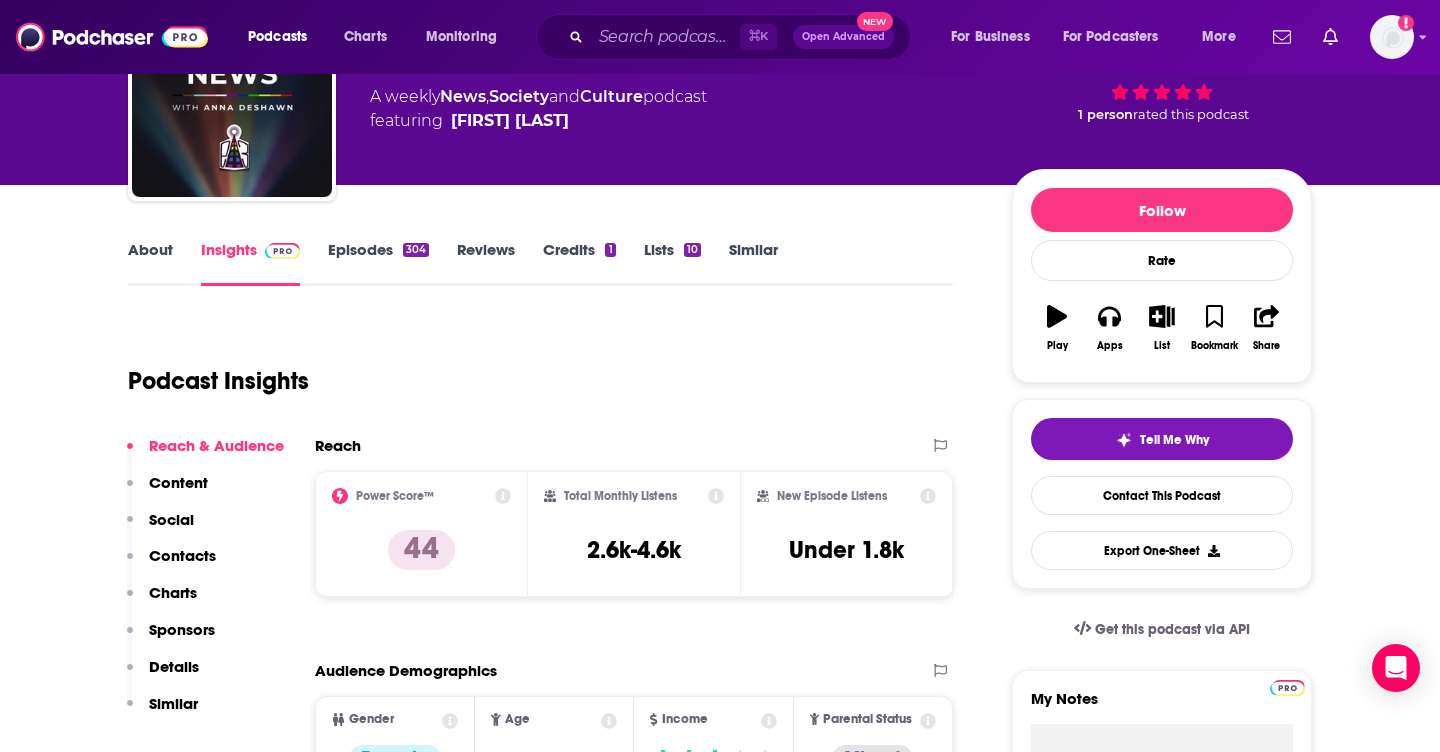 scroll, scrollTop: 209, scrollLeft: 0, axis: vertical 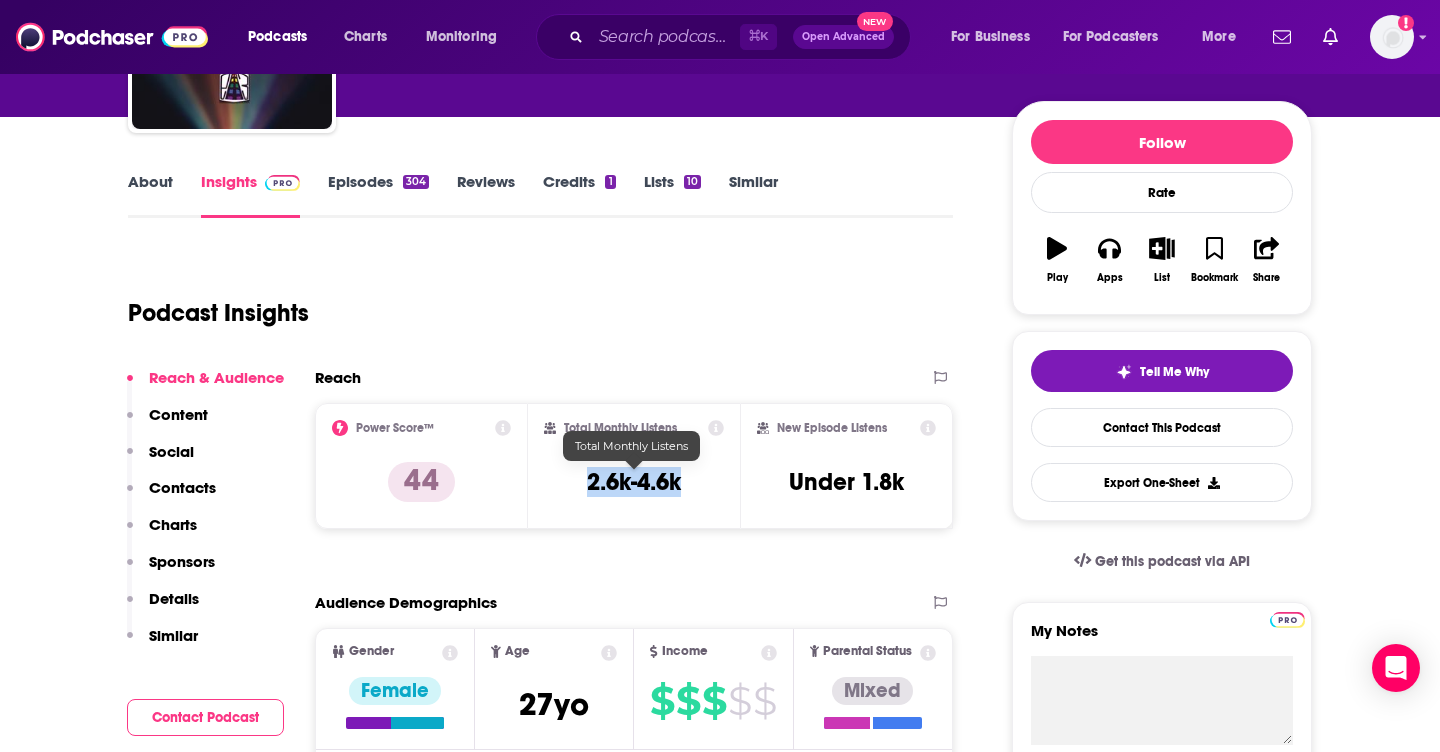 drag, startPoint x: 680, startPoint y: 473, endPoint x: 580, endPoint y: 473, distance: 100 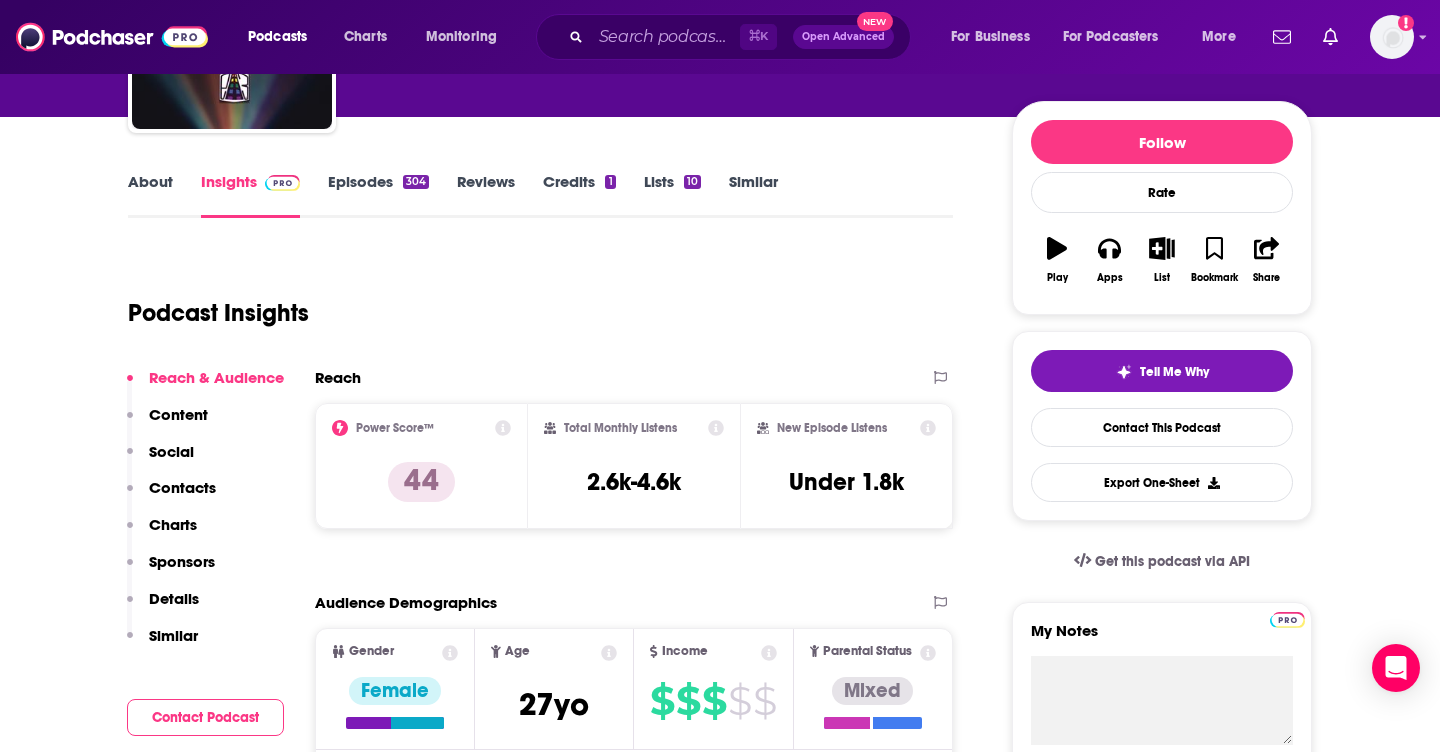 click on "Reach Power Score™ 44 Total Monthly Listens 2.6k-4.6k New Episode Listens Under 1.8k Export One-Sheet Audience Demographics Gender Female Age 27 yo Income $ $ $ $ $ Parental Status Mixed Countries 1 United States 2 Canada 3 United Kingdom 4 Australia 5 Brazil Top Cities Melbourne , London , Sydney , Manhattan, [STATE] , Arlington, [STATE] , City of Bristol Interests Society - Work , Television & Film , Fashion , Science , Education , Toys, Children & Baby Jobs Performers/Entertainers , Fashion Stylists , Journalists/Reporters , Directors , Authors/Writers , Principals/Owners Ethnicities White / Caucasian , Hispanic , African American , Asian Show More Content Political Skew High Left Socials Youtube @E3Radio Link Instagram @badqueerspod 19k Tik Tok @badqueerspod 2k Contacts RSS Podcast Email The Lost and Found For Podcasters info@e3radio.fm info@e3radio.fm Host's Contact Form [FIRST] [LAST] https://annadeshawn.com/contact-me/ https://annadeshawn.com/contact-me/ That's all there is! Charts All Charts Queer News" at bounding box center [634, 5274] 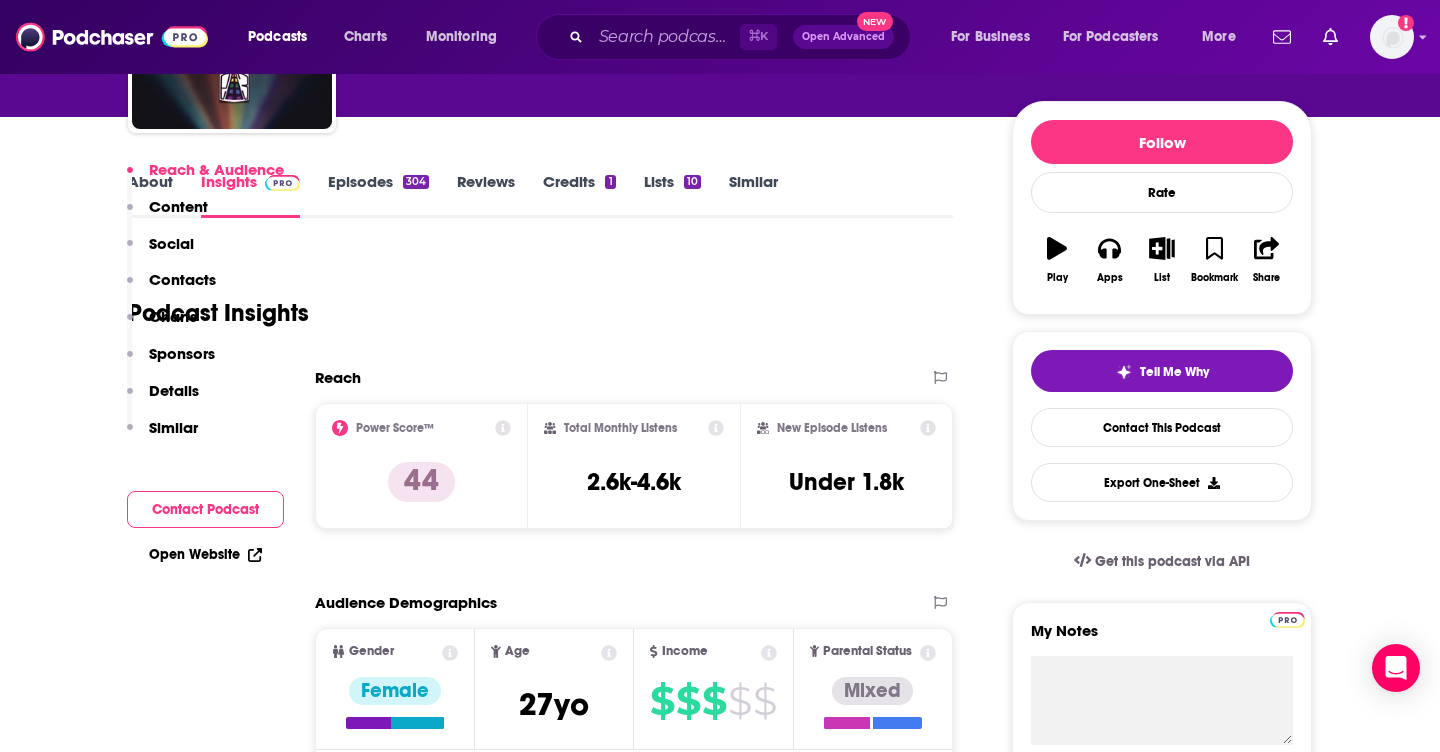 scroll, scrollTop: 527, scrollLeft: 0, axis: vertical 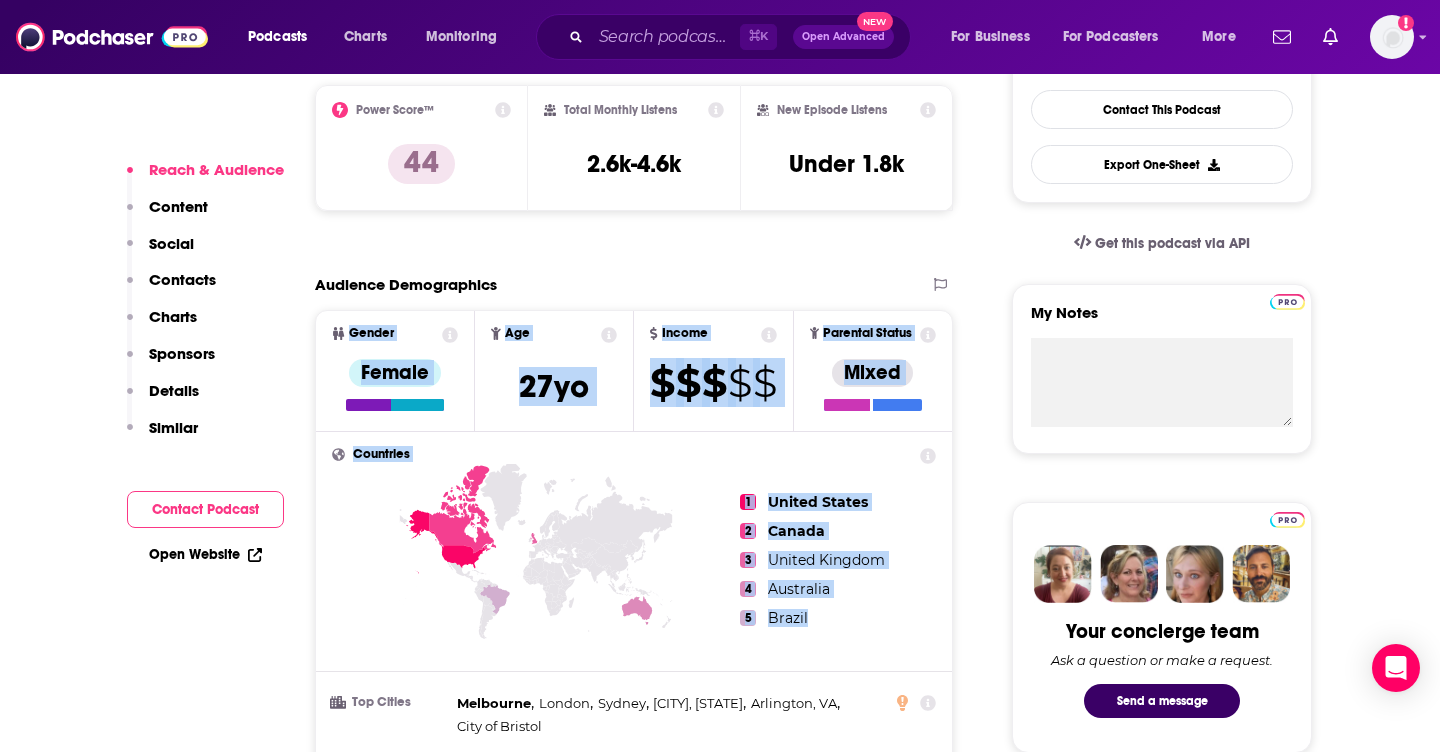 drag, startPoint x: 837, startPoint y: 630, endPoint x: 328, endPoint y: 328, distance: 591.8488 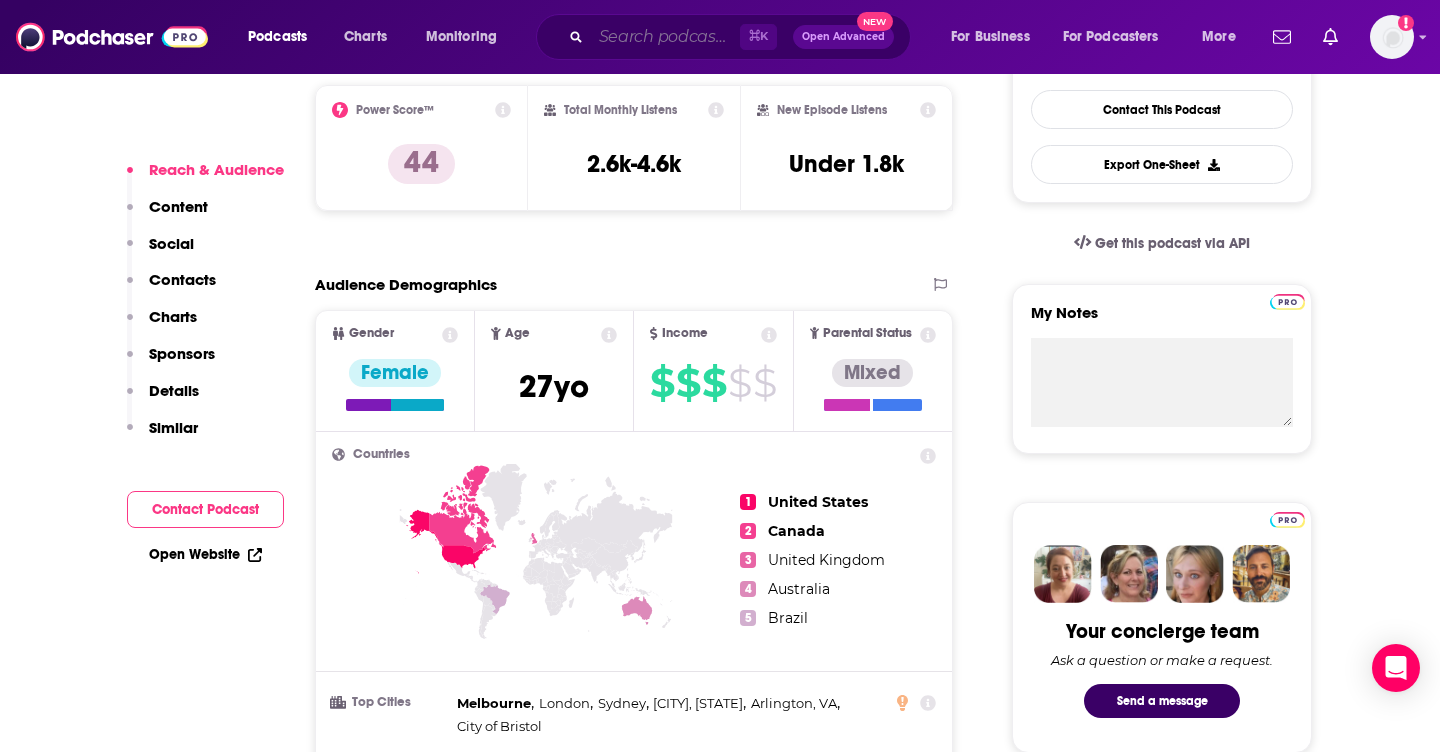 click at bounding box center (665, 37) 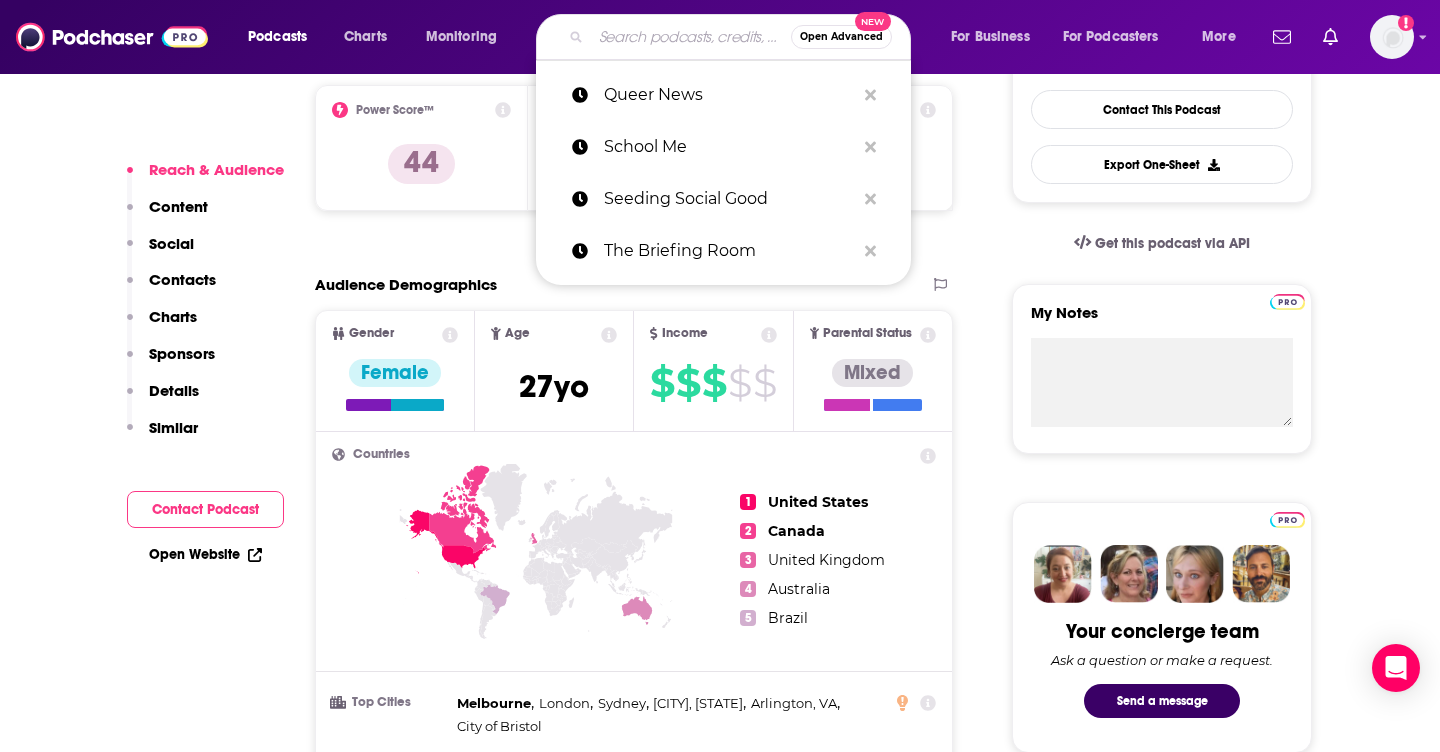 paste on "OUTTAKE VOICES™" 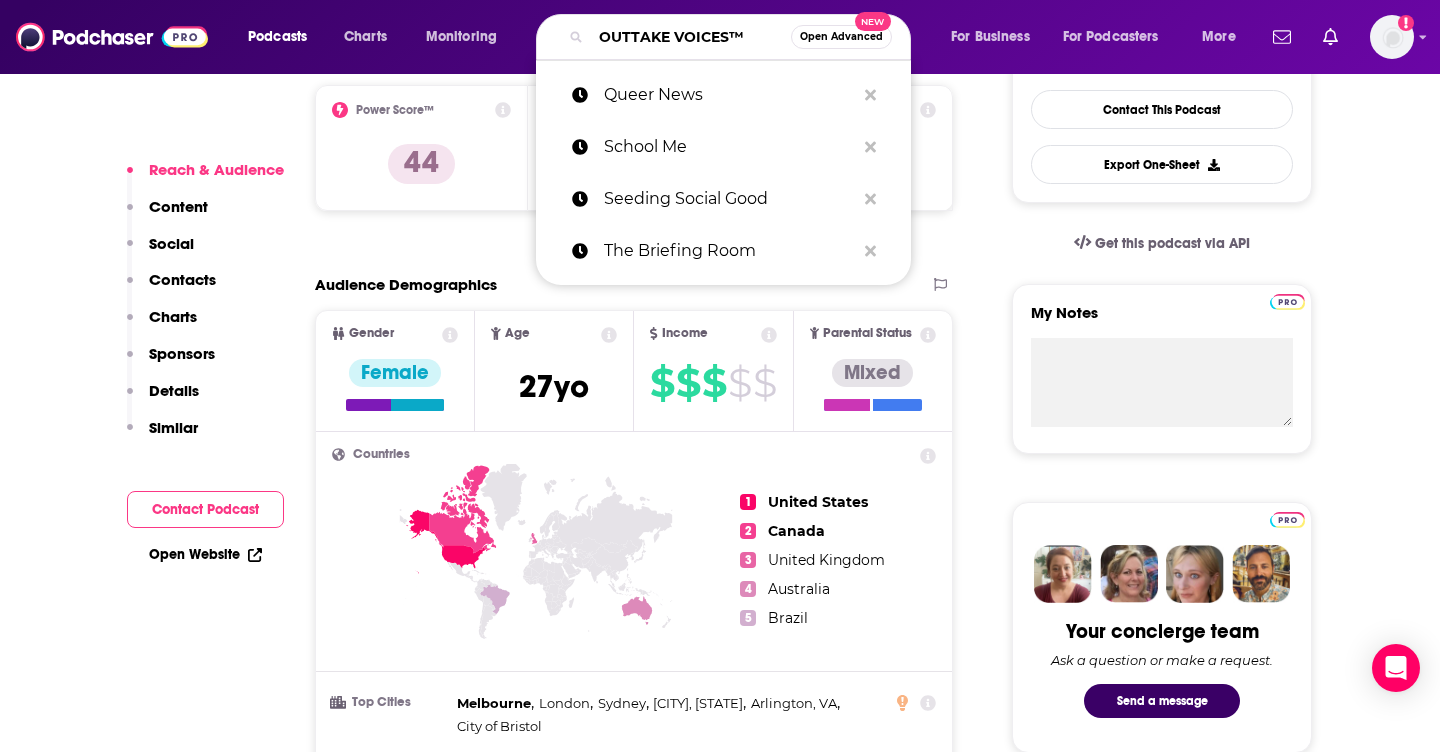 scroll, scrollTop: 0, scrollLeft: 2, axis: horizontal 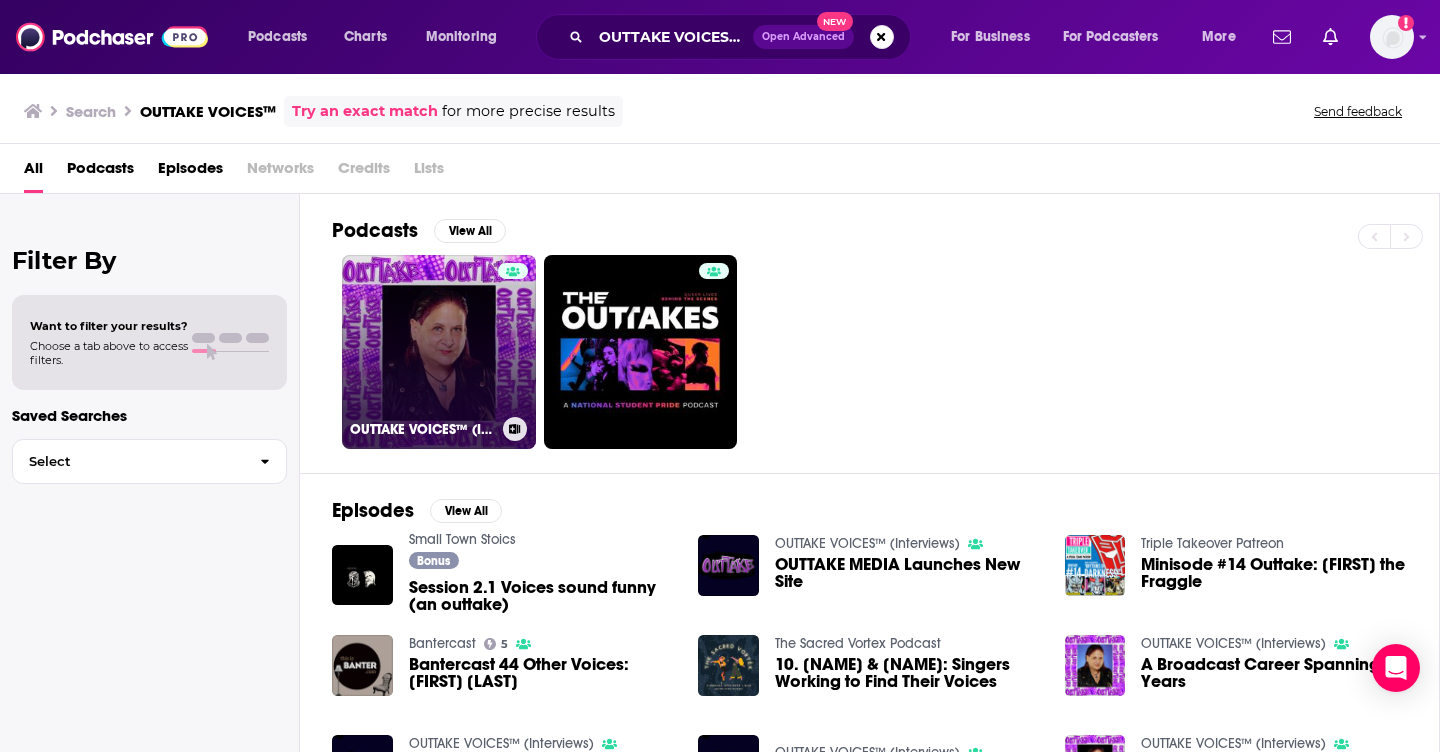 click on "OUTTAKE VOICES™ (Interviews)" at bounding box center (439, 352) 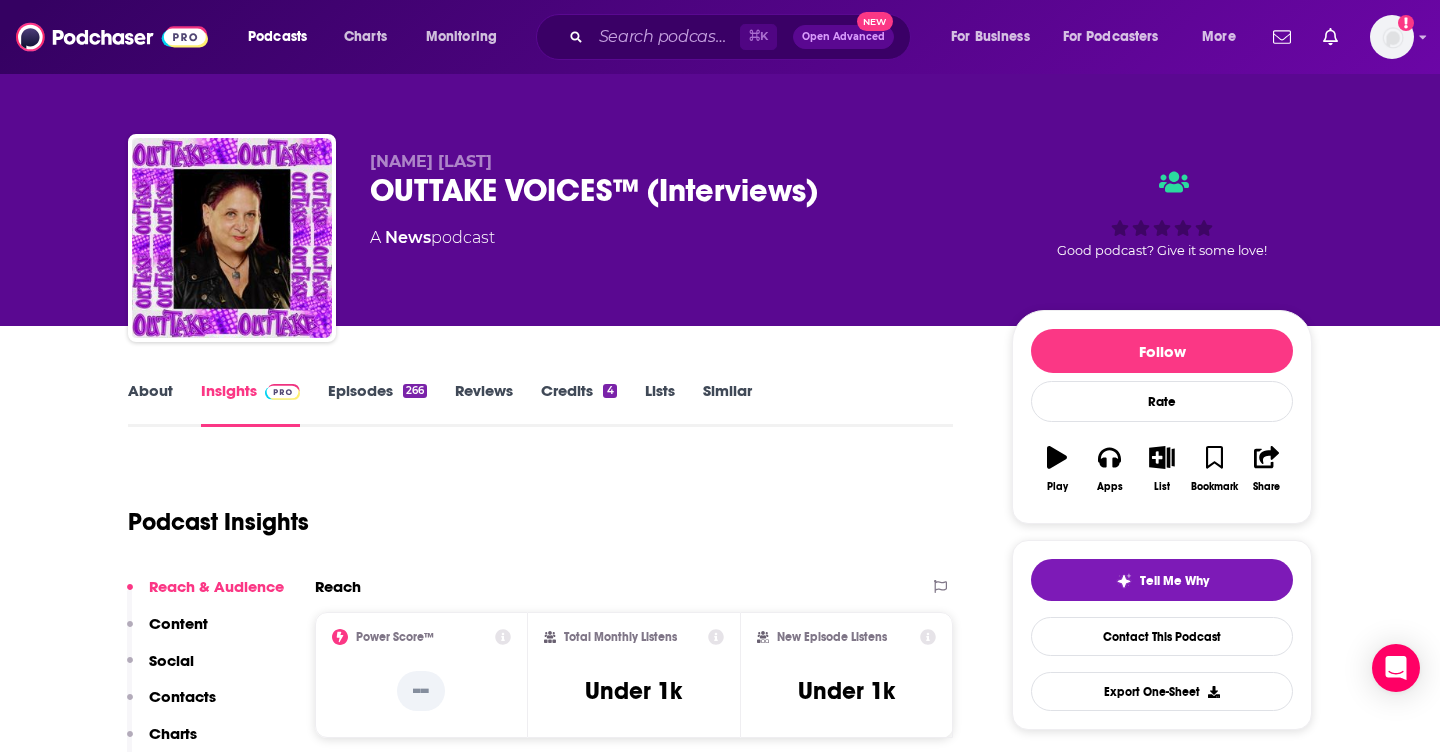 scroll, scrollTop: 210, scrollLeft: 0, axis: vertical 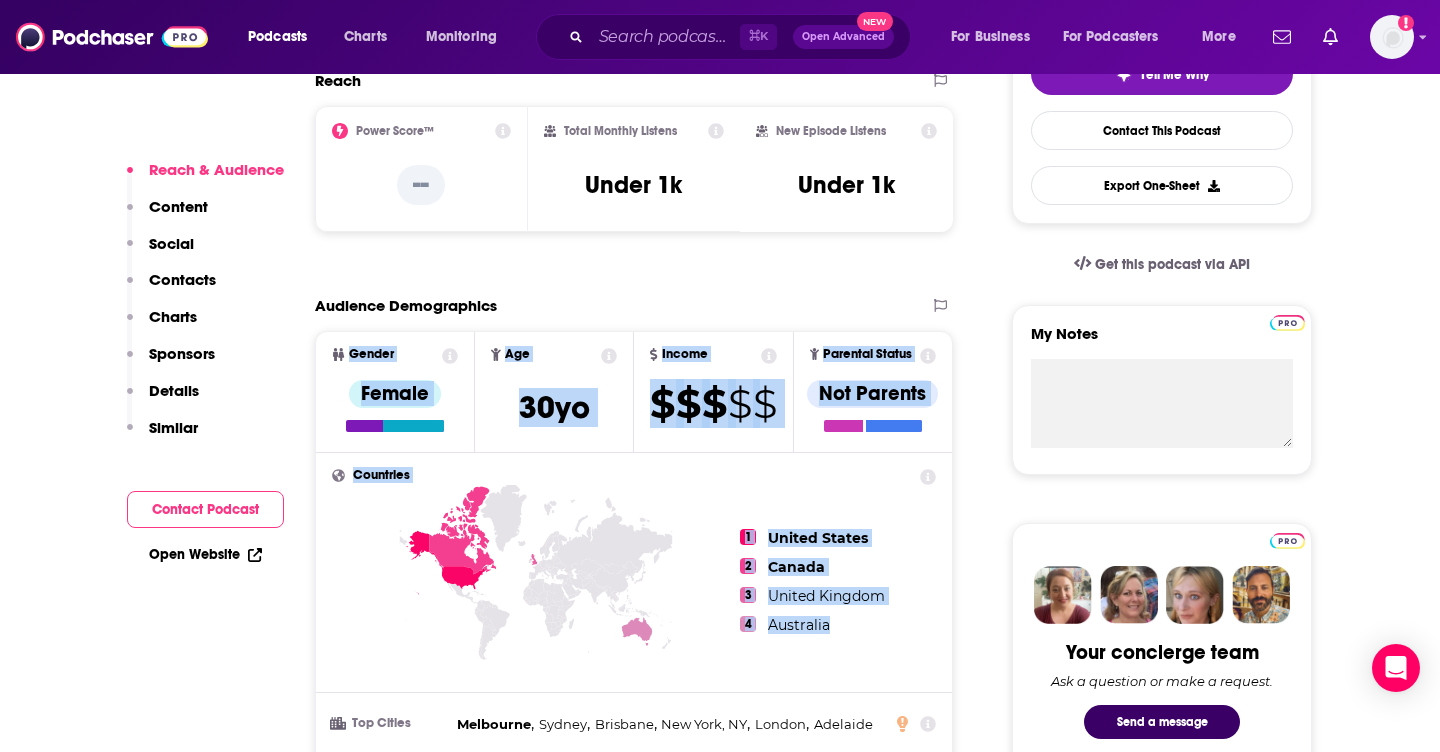 drag, startPoint x: 838, startPoint y: 634, endPoint x: 334, endPoint y: 346, distance: 580.48254 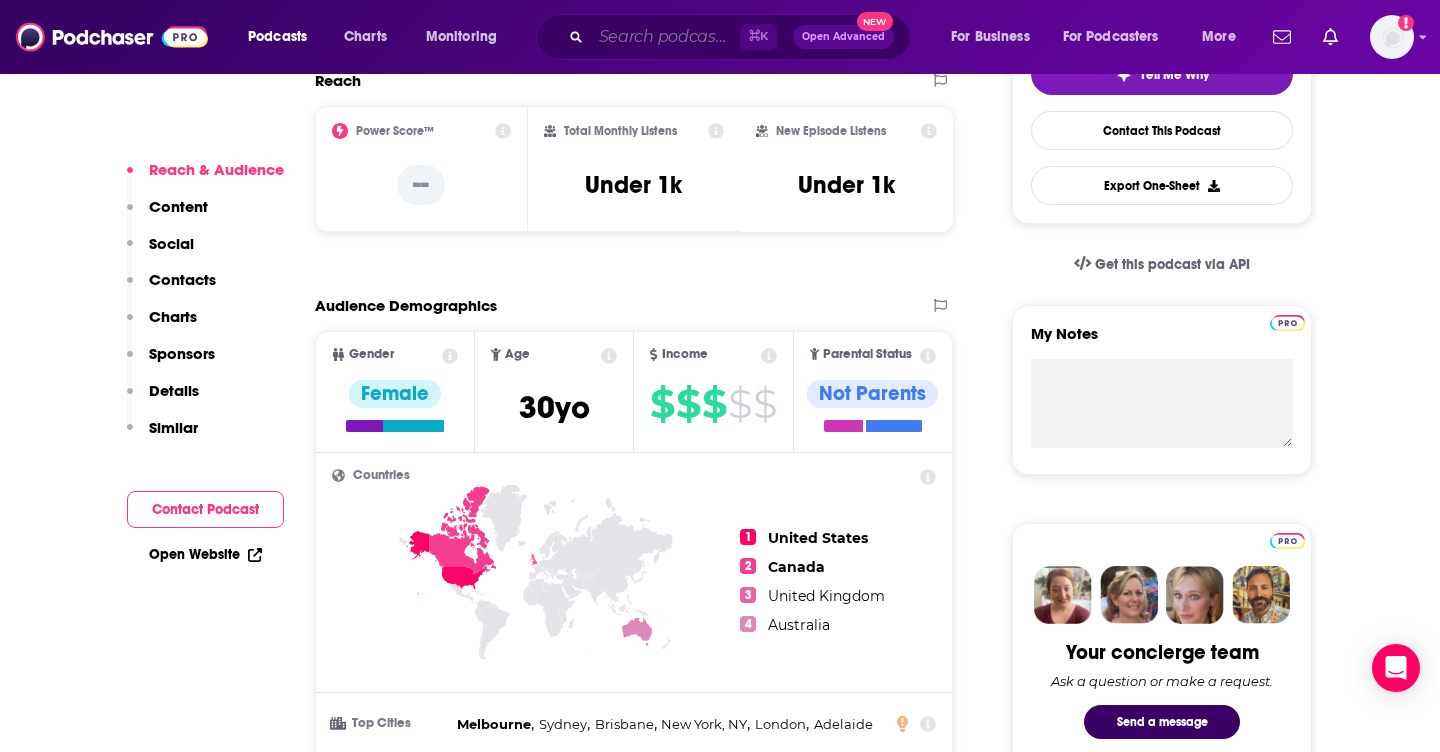 click at bounding box center [665, 37] 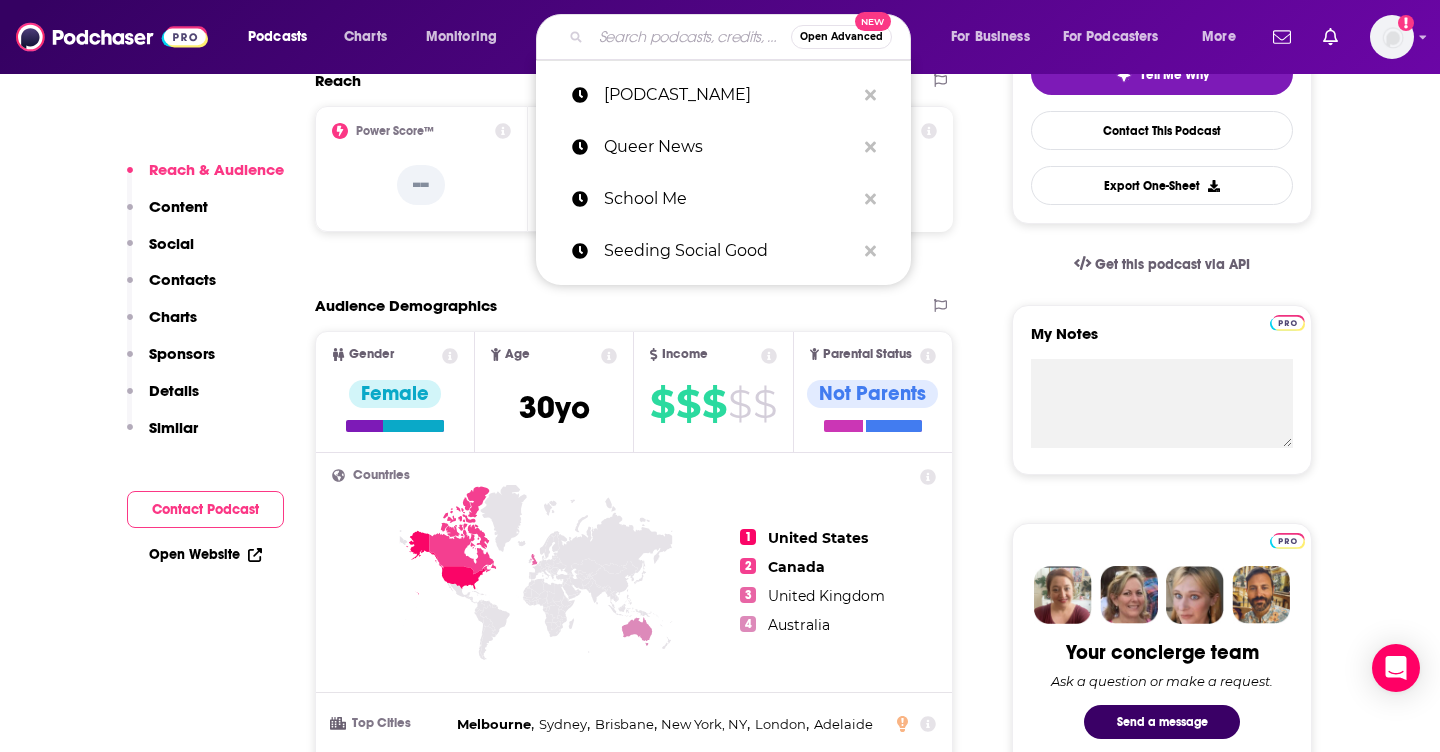 paste on "In The Den with Mama Dragons" 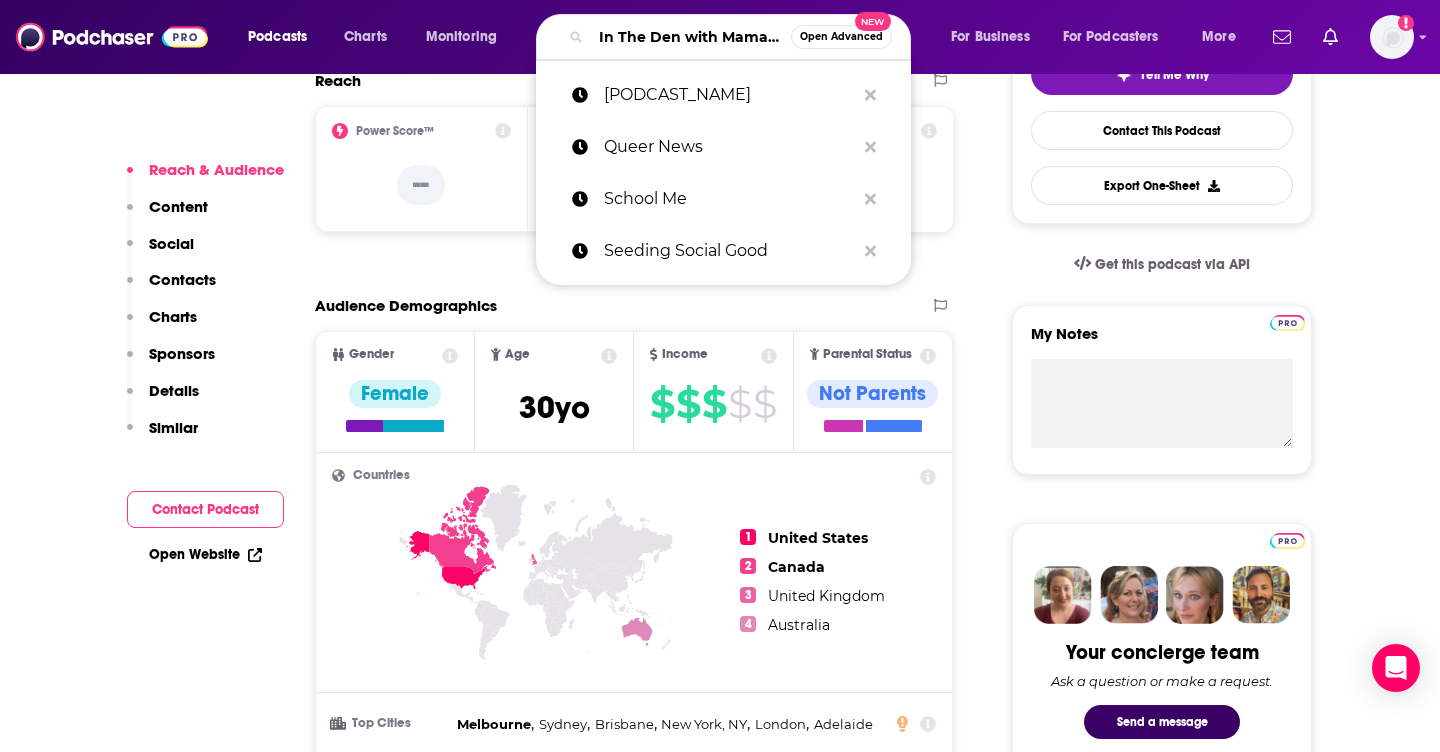 scroll, scrollTop: 0, scrollLeft: 90, axis: horizontal 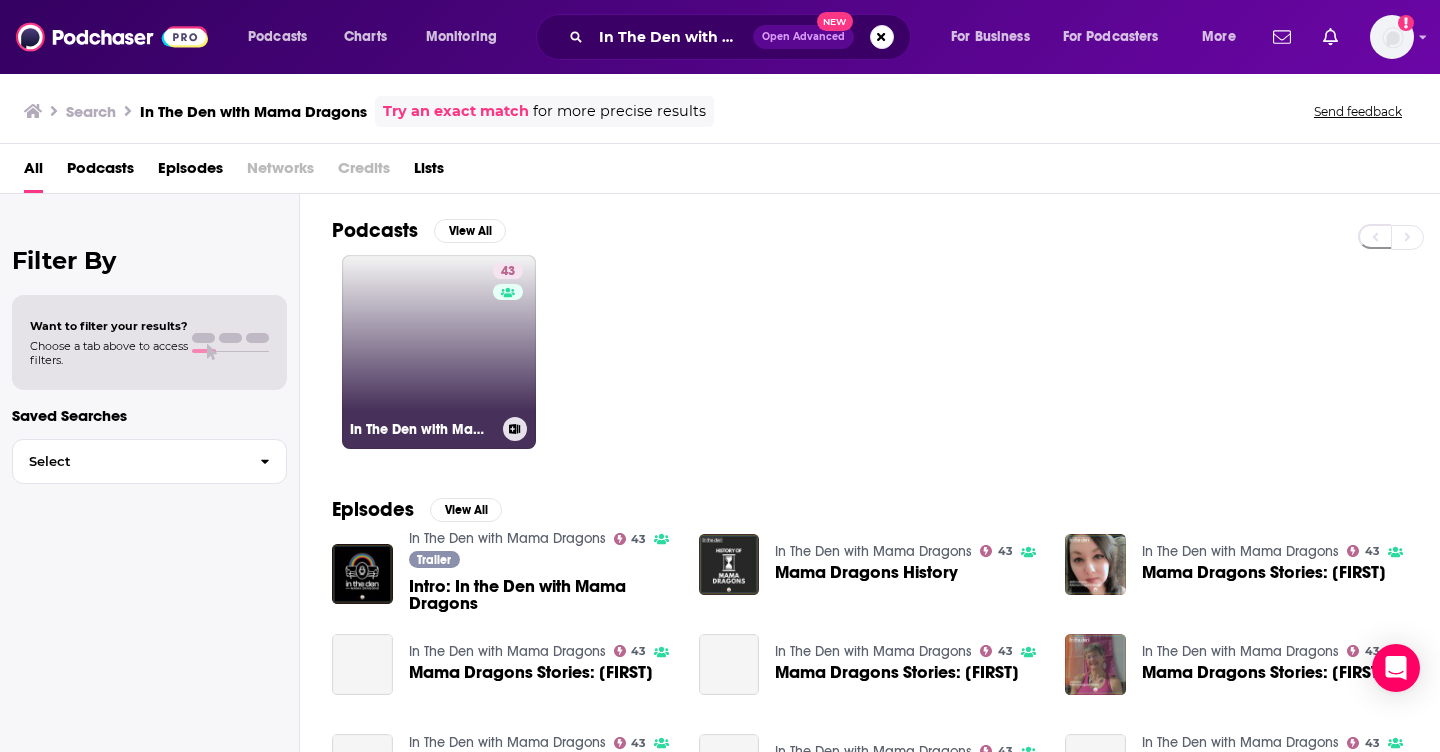 click on "43 In The Den with Mama Dragons" at bounding box center (439, 352) 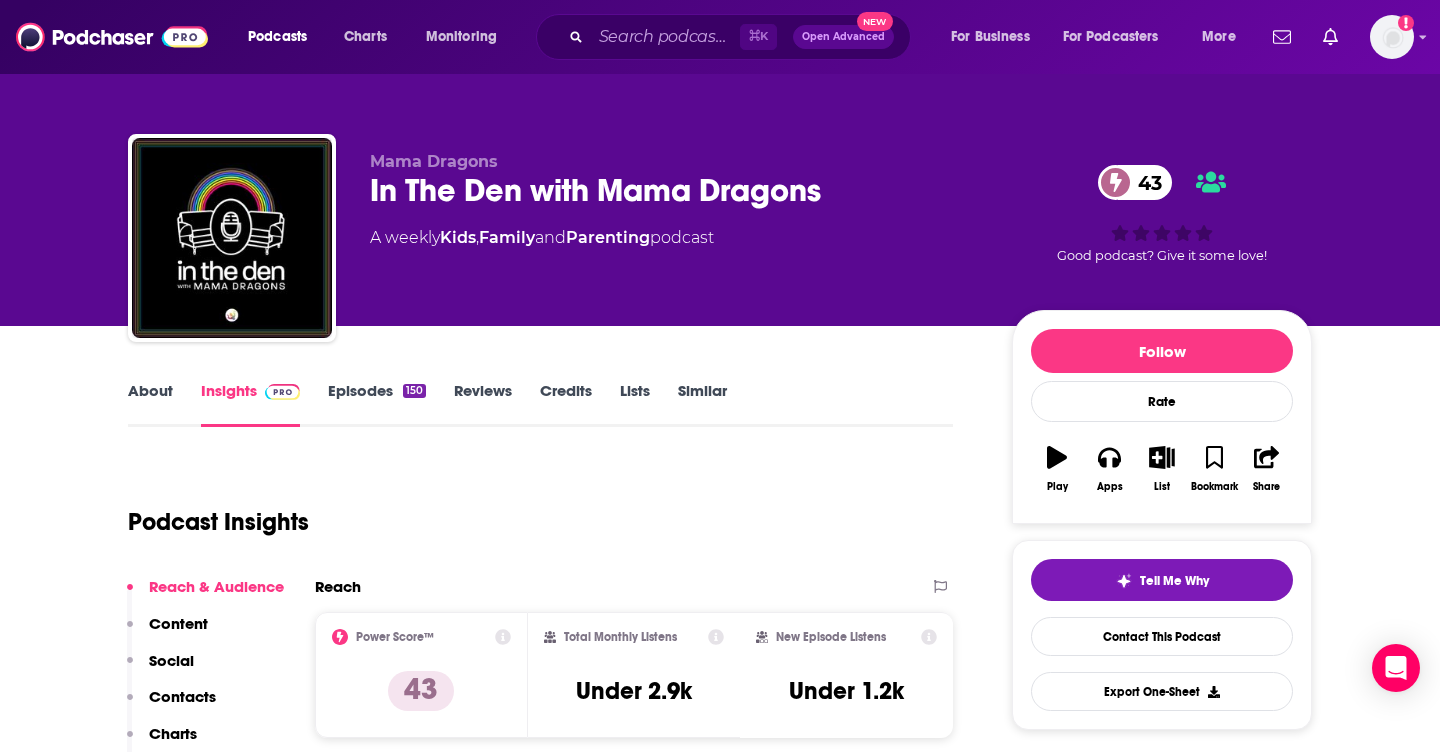 scroll, scrollTop: 205, scrollLeft: 0, axis: vertical 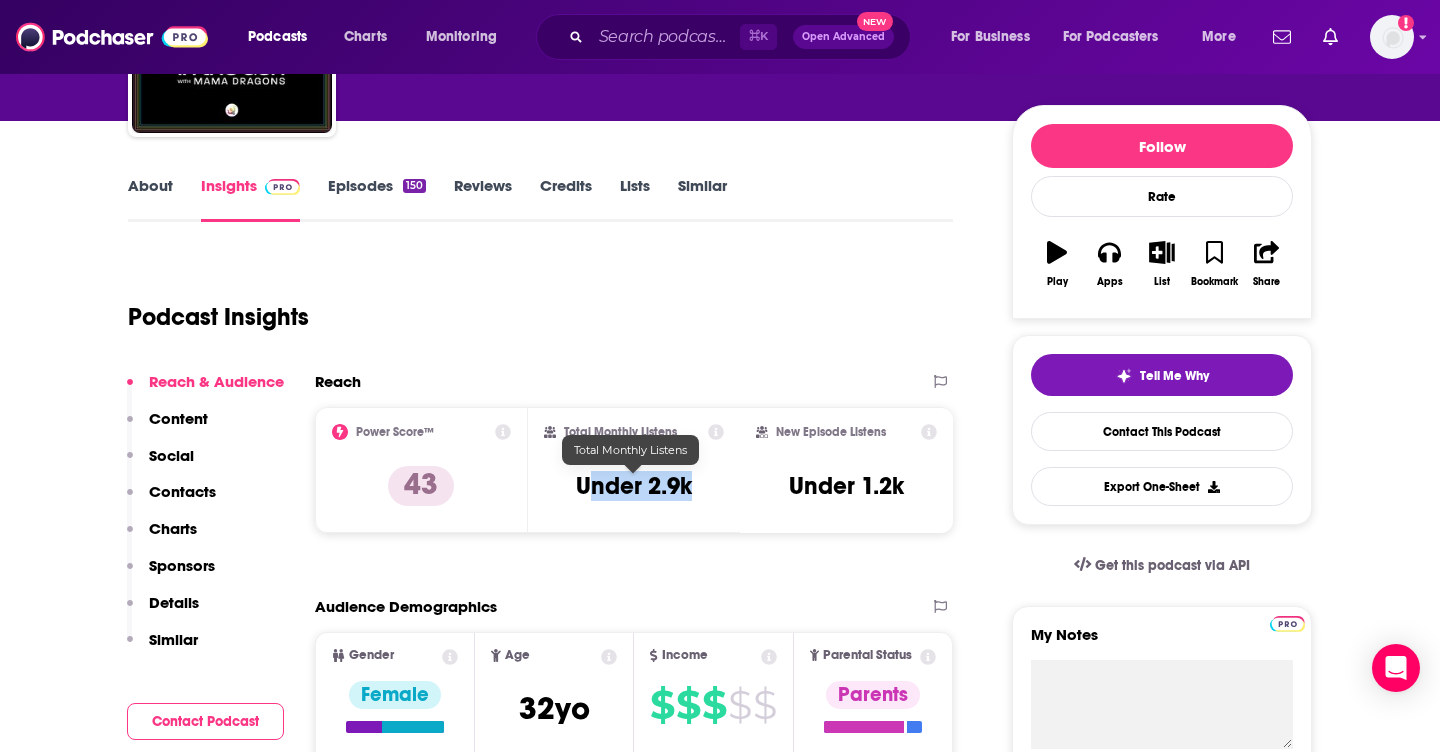 drag, startPoint x: 689, startPoint y: 480, endPoint x: 588, endPoint y: 479, distance: 101.00495 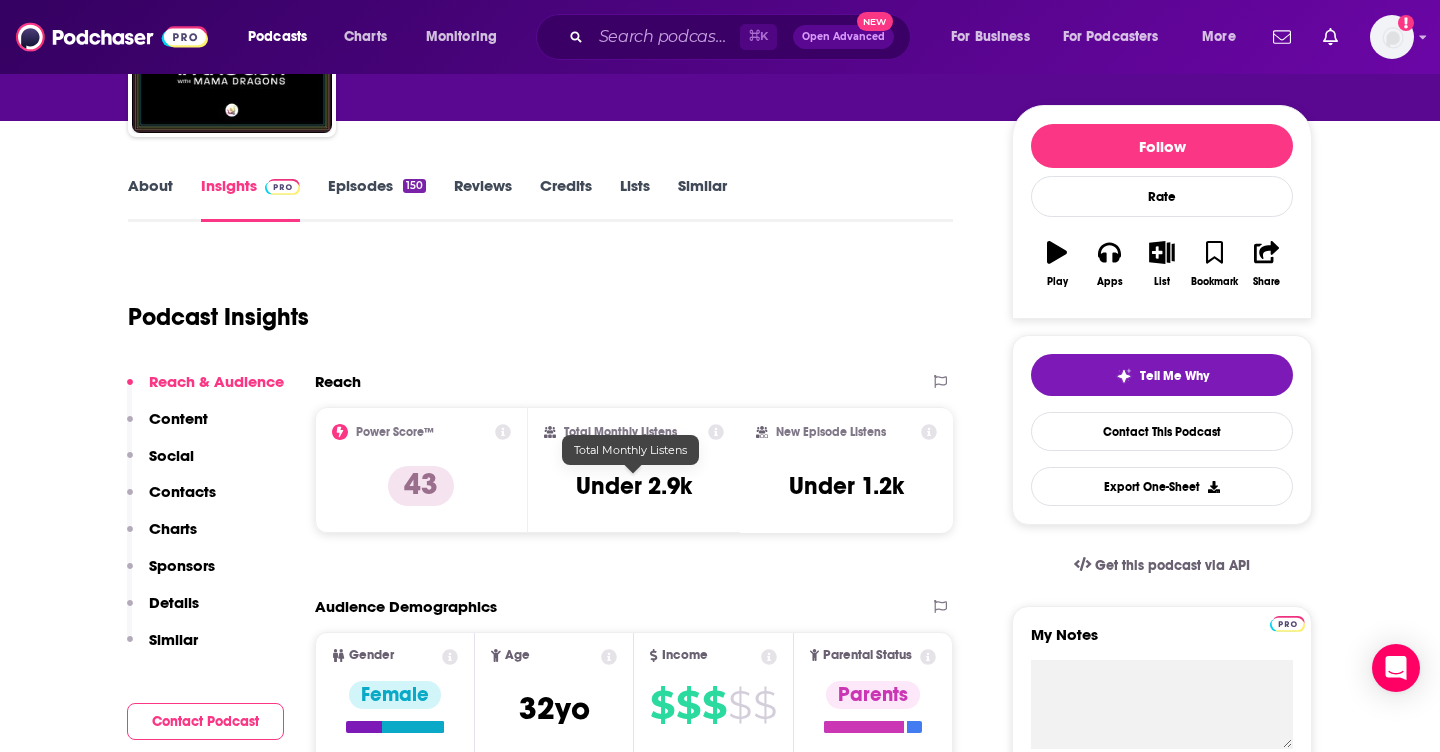 drag, startPoint x: 575, startPoint y: 482, endPoint x: 739, endPoint y: 482, distance: 164 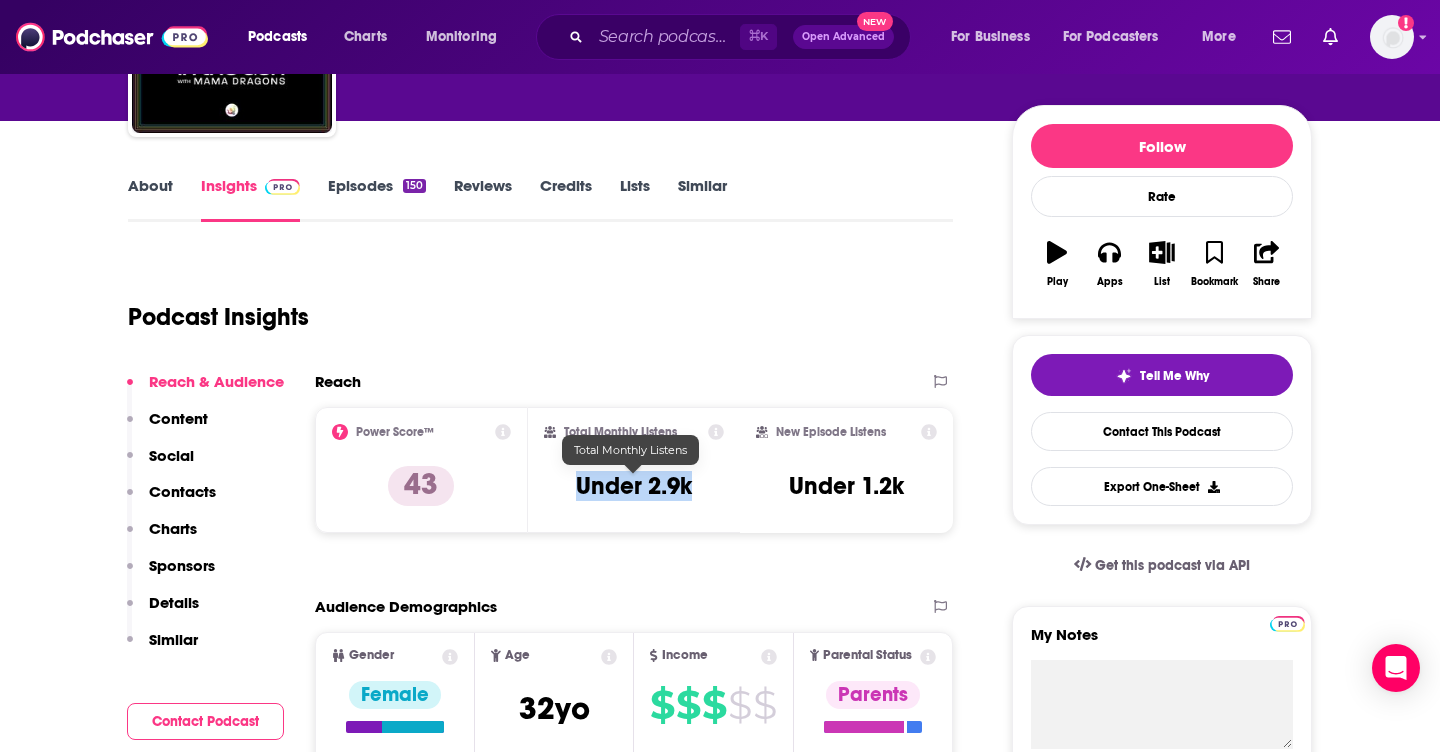 drag, startPoint x: 697, startPoint y: 491, endPoint x: 538, endPoint y: 491, distance: 159 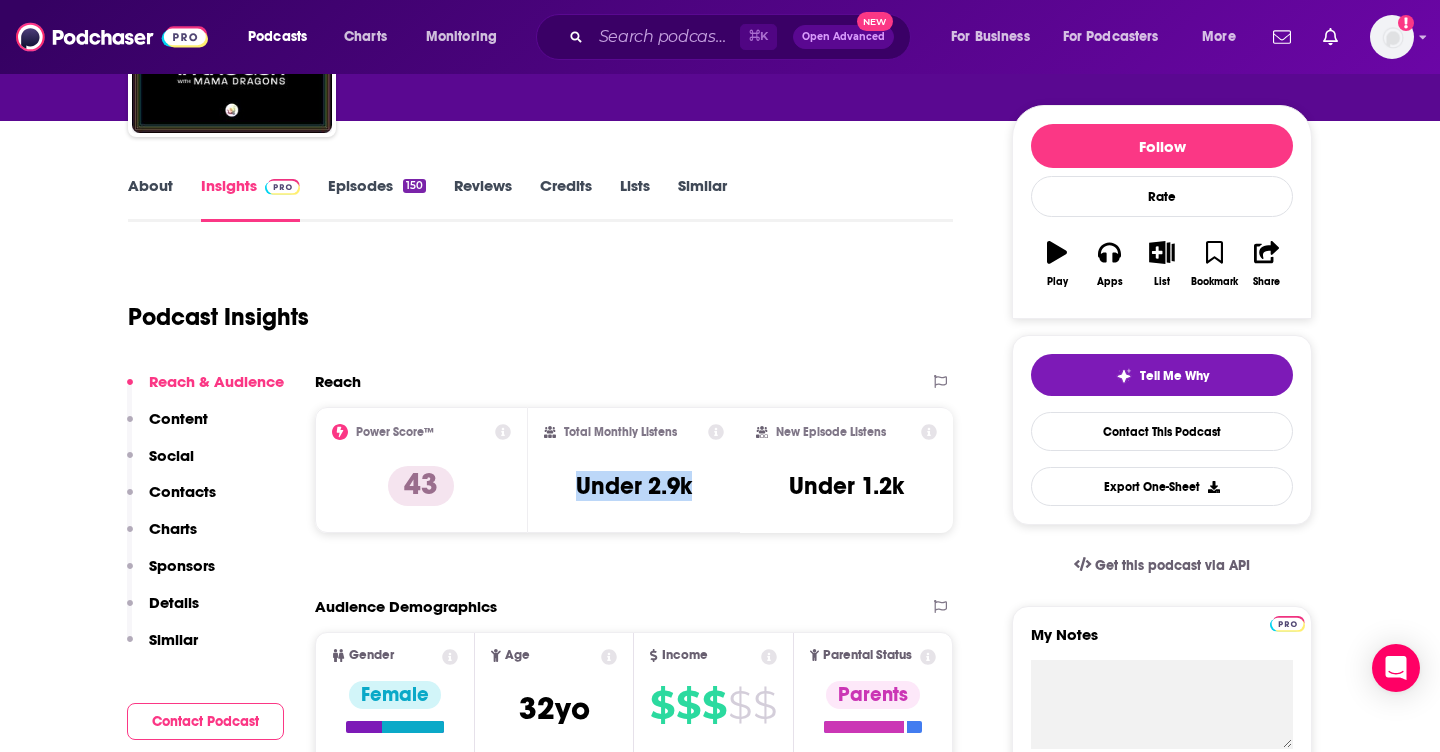 copy on "Under 2.9k" 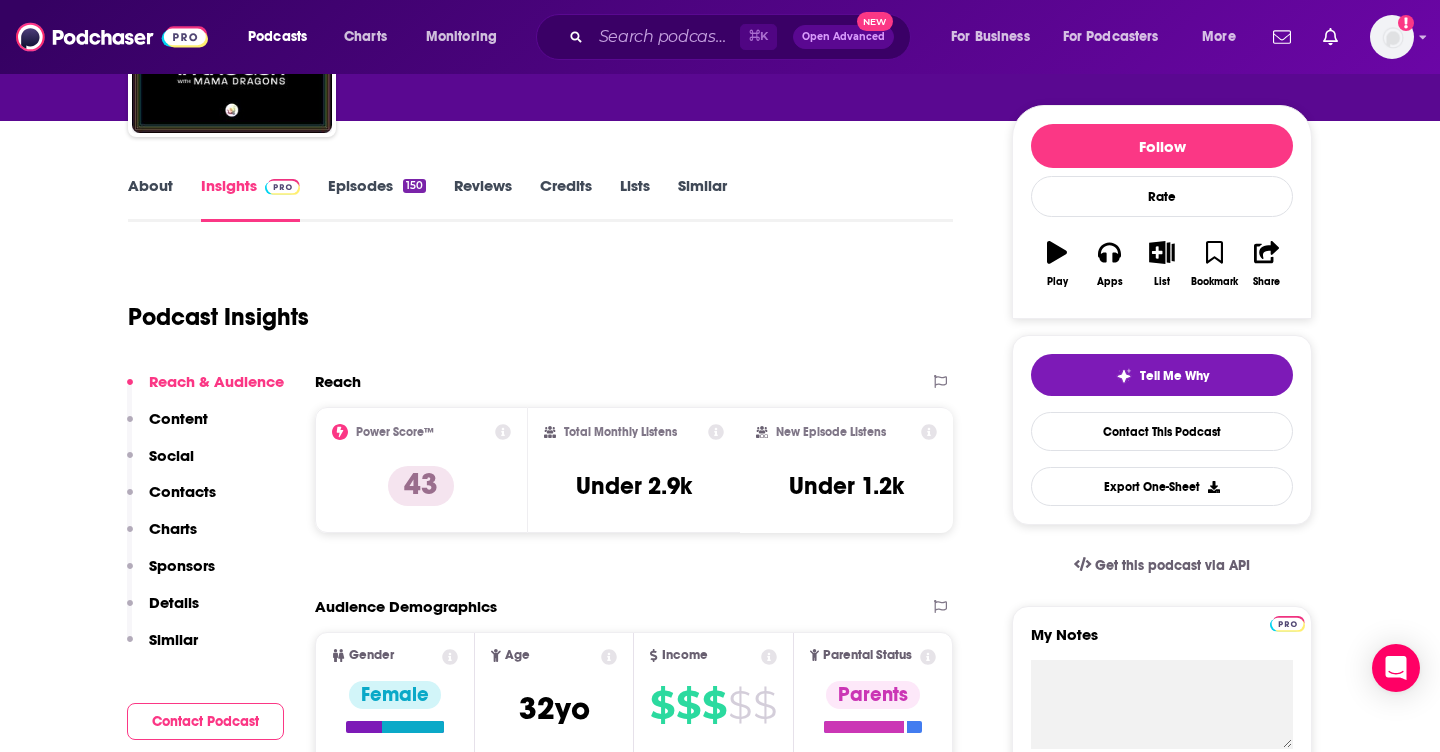 click on "Total Monthly Listens Under 2.9k" at bounding box center [634, 470] 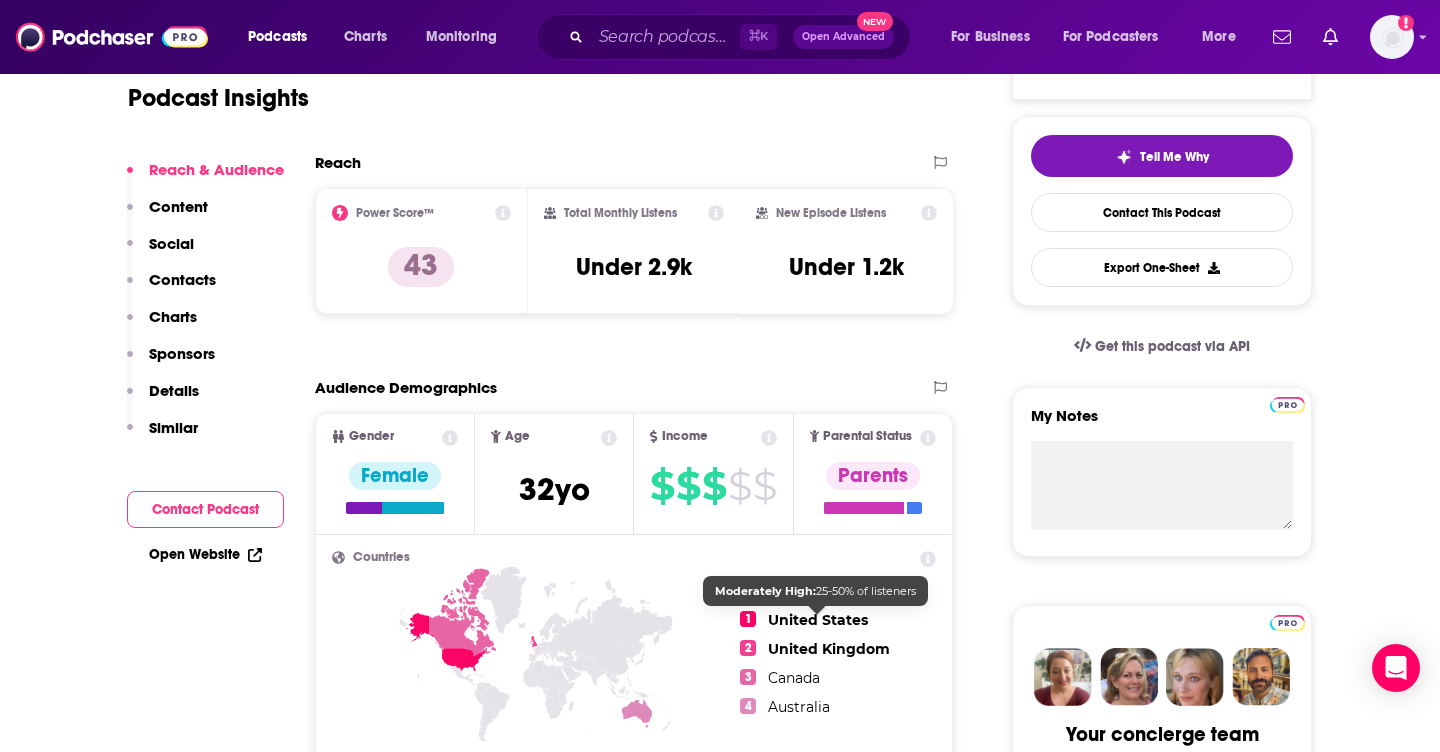 scroll, scrollTop: 513, scrollLeft: 0, axis: vertical 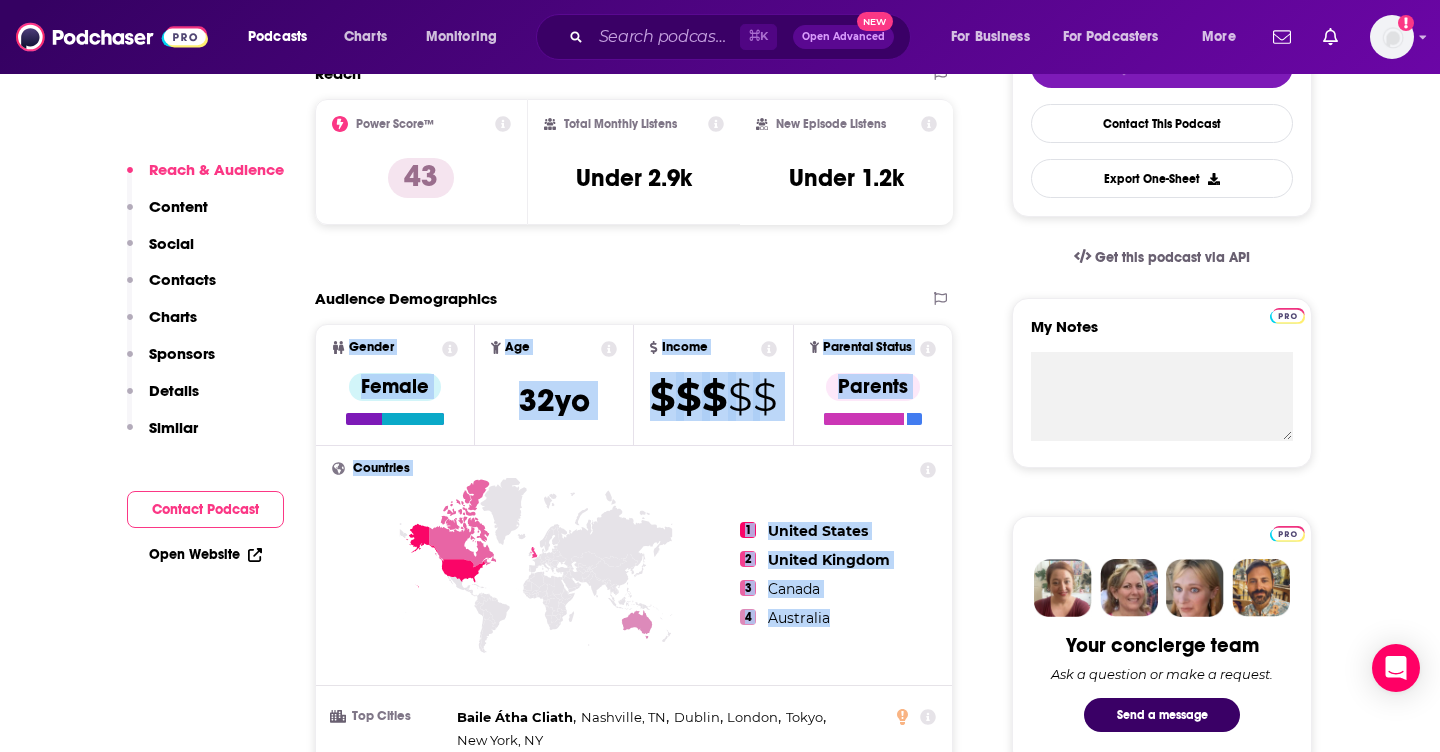 drag, startPoint x: 841, startPoint y: 636, endPoint x: 335, endPoint y: 340, distance: 586.2184 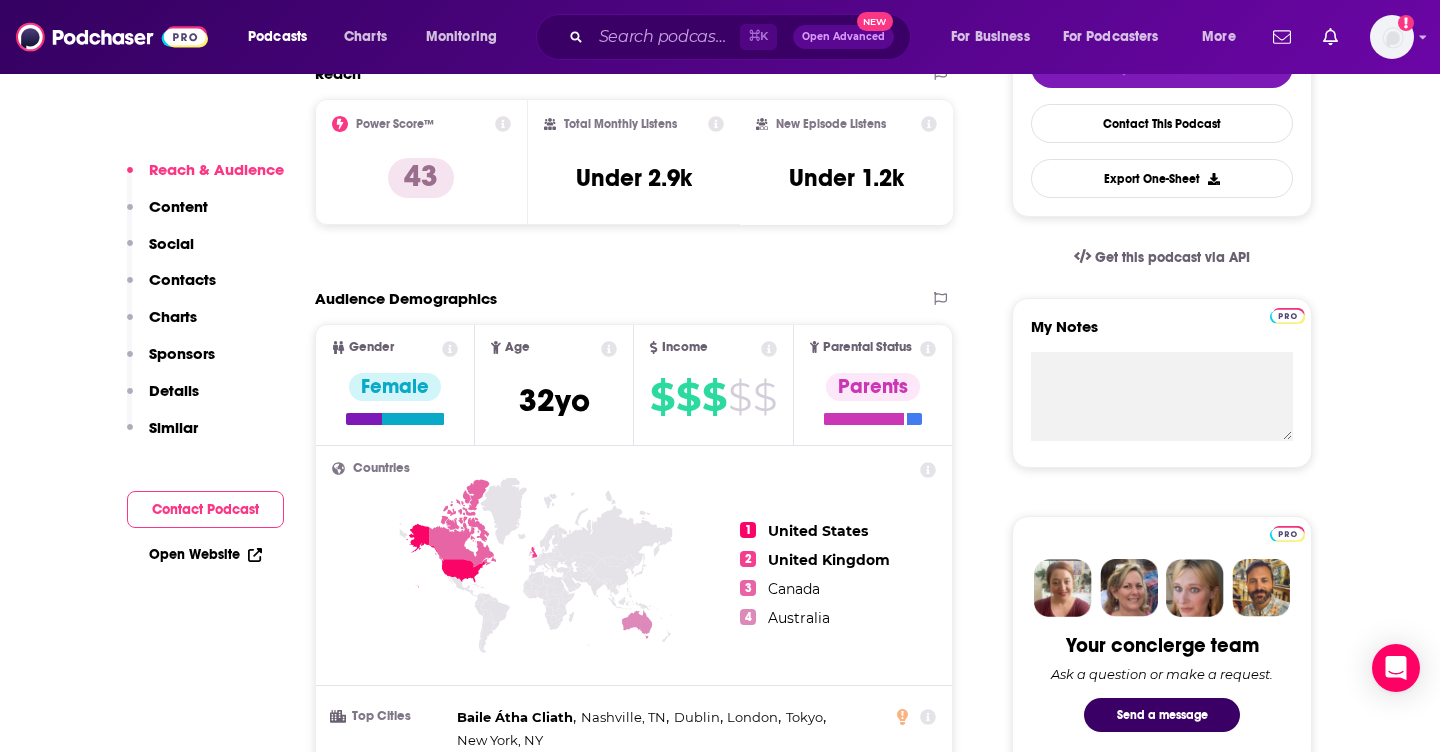 click on "⌘  K Open Advanced New" at bounding box center (723, 37) 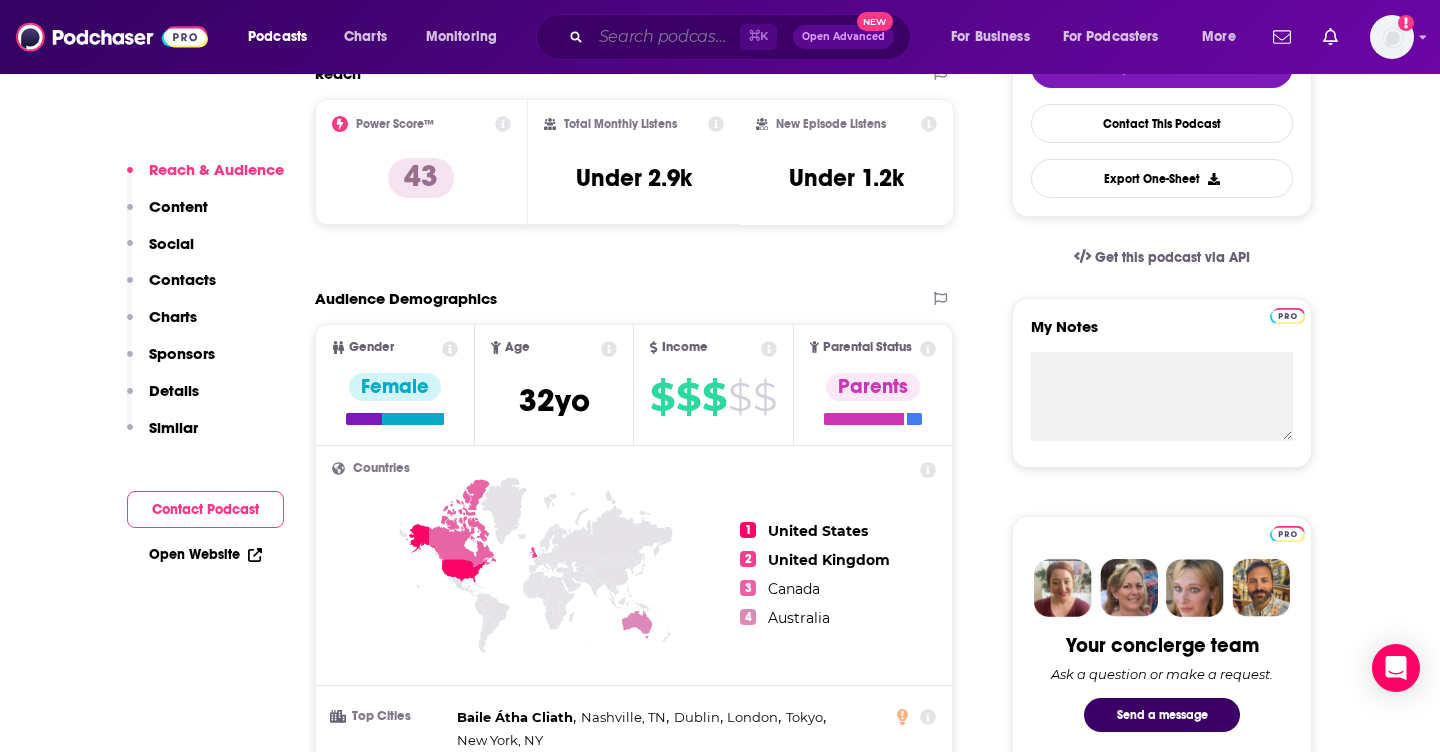 click at bounding box center [665, 37] 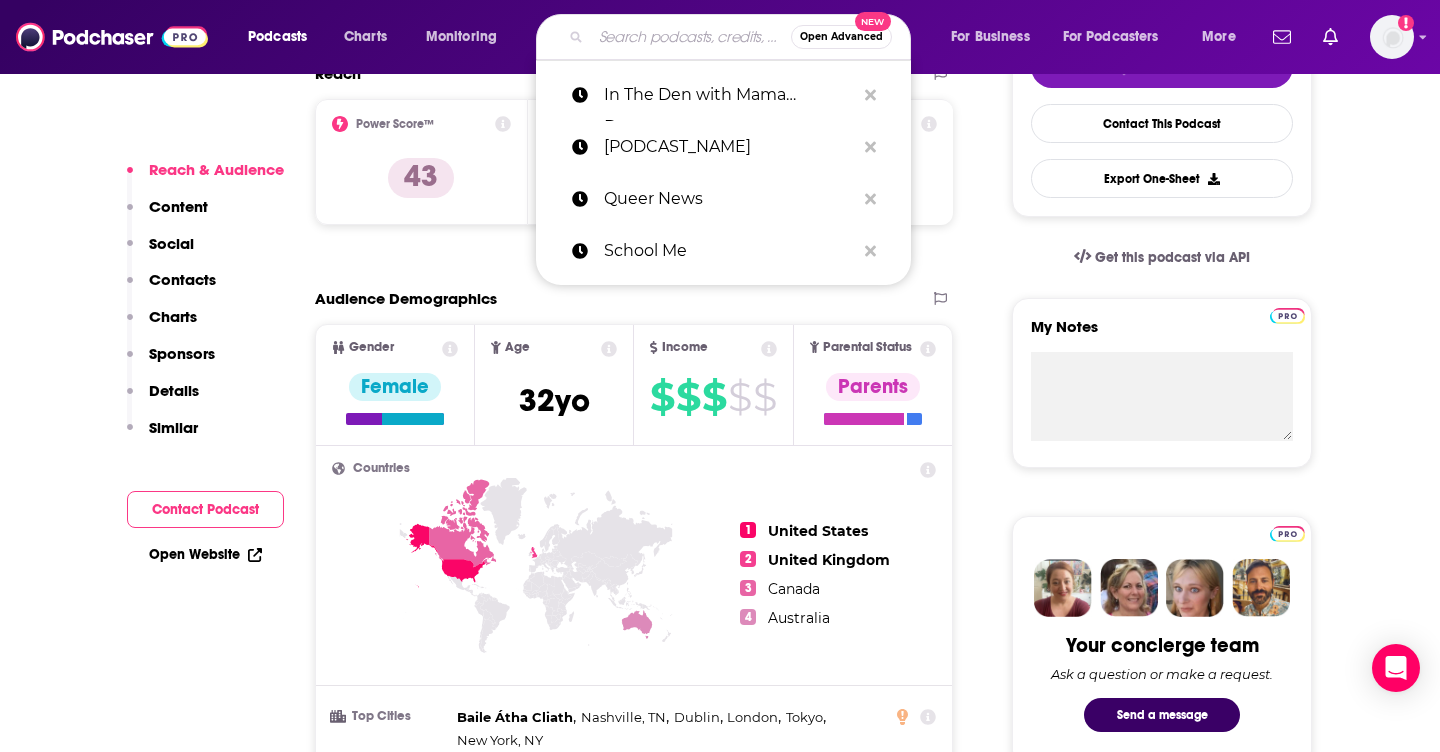 paste on "Democracy in Color with Steve Phillips" 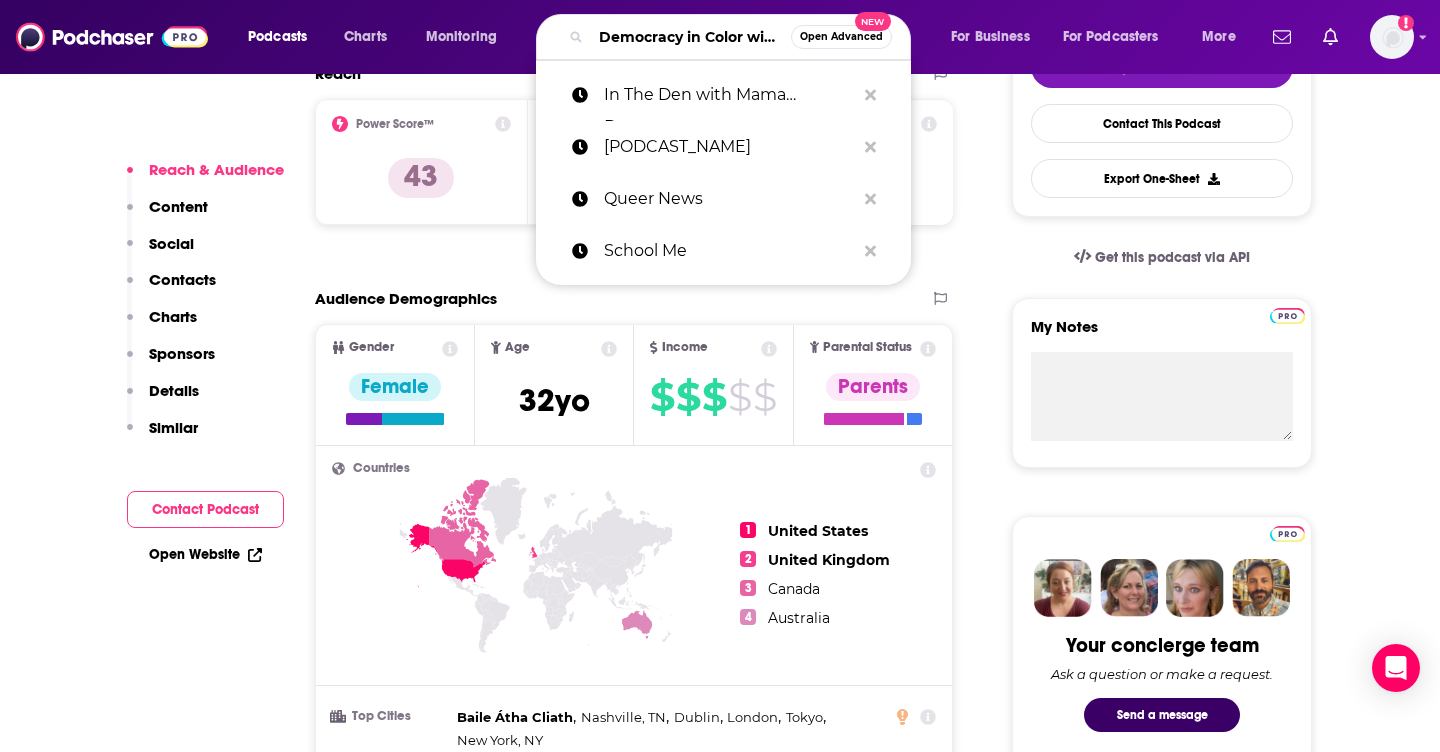 scroll, scrollTop: 0, scrollLeft: 141, axis: horizontal 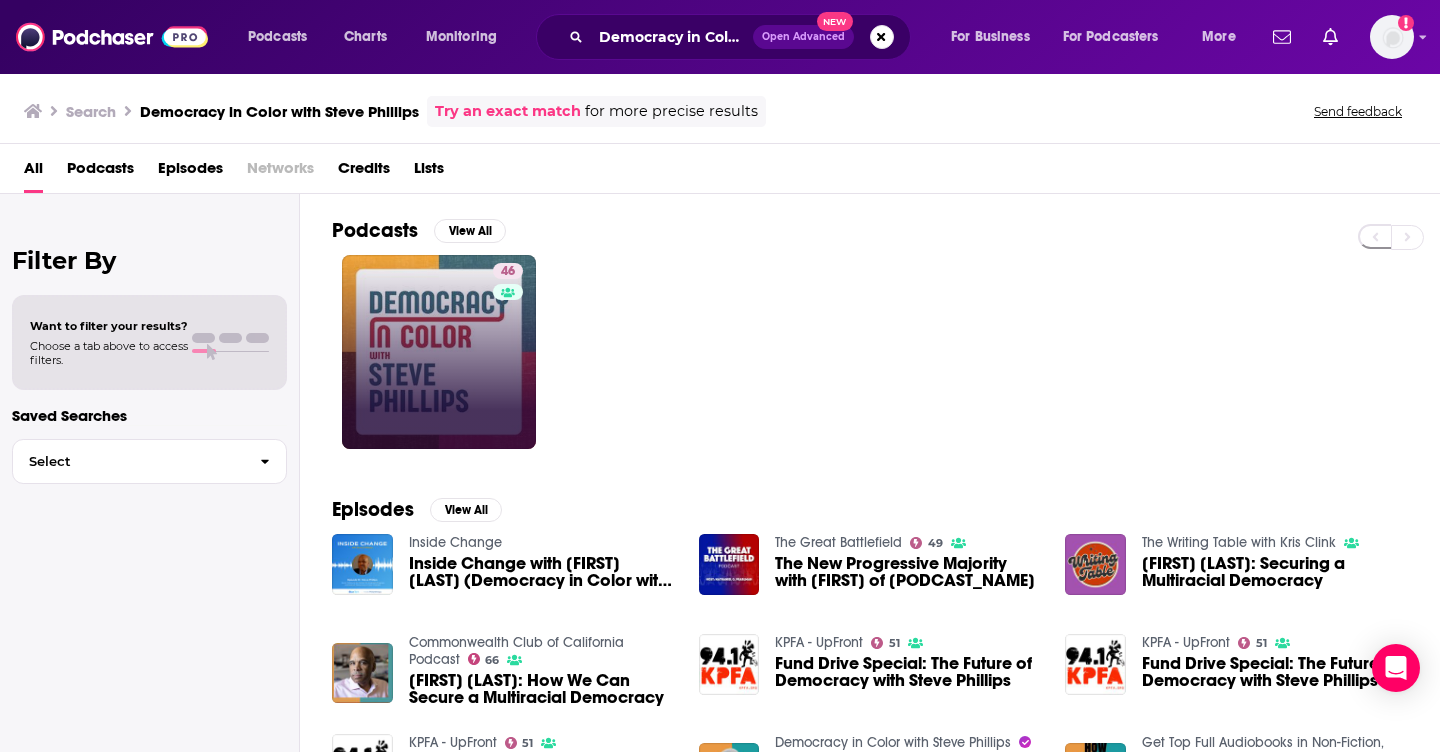 click on "46" at bounding box center [439, 352] 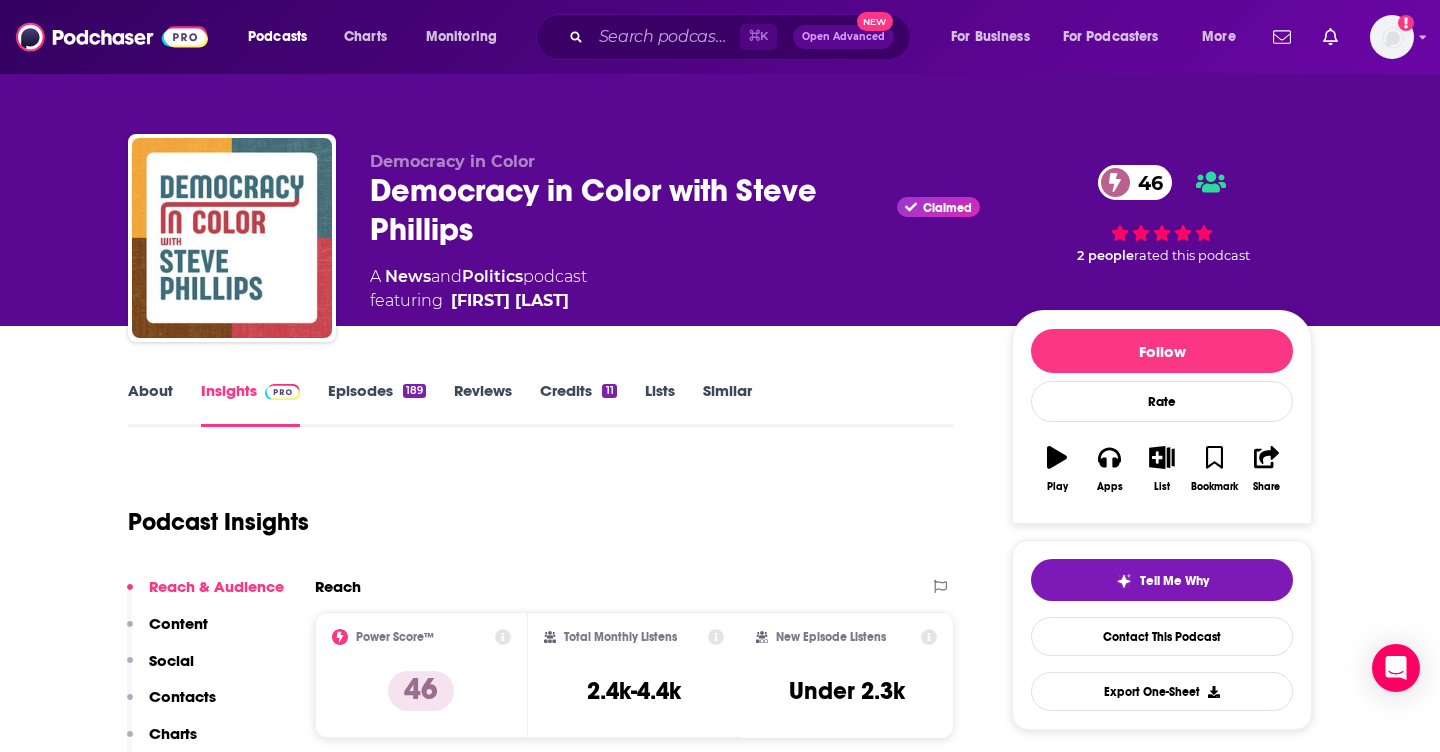 scroll, scrollTop: 135, scrollLeft: 0, axis: vertical 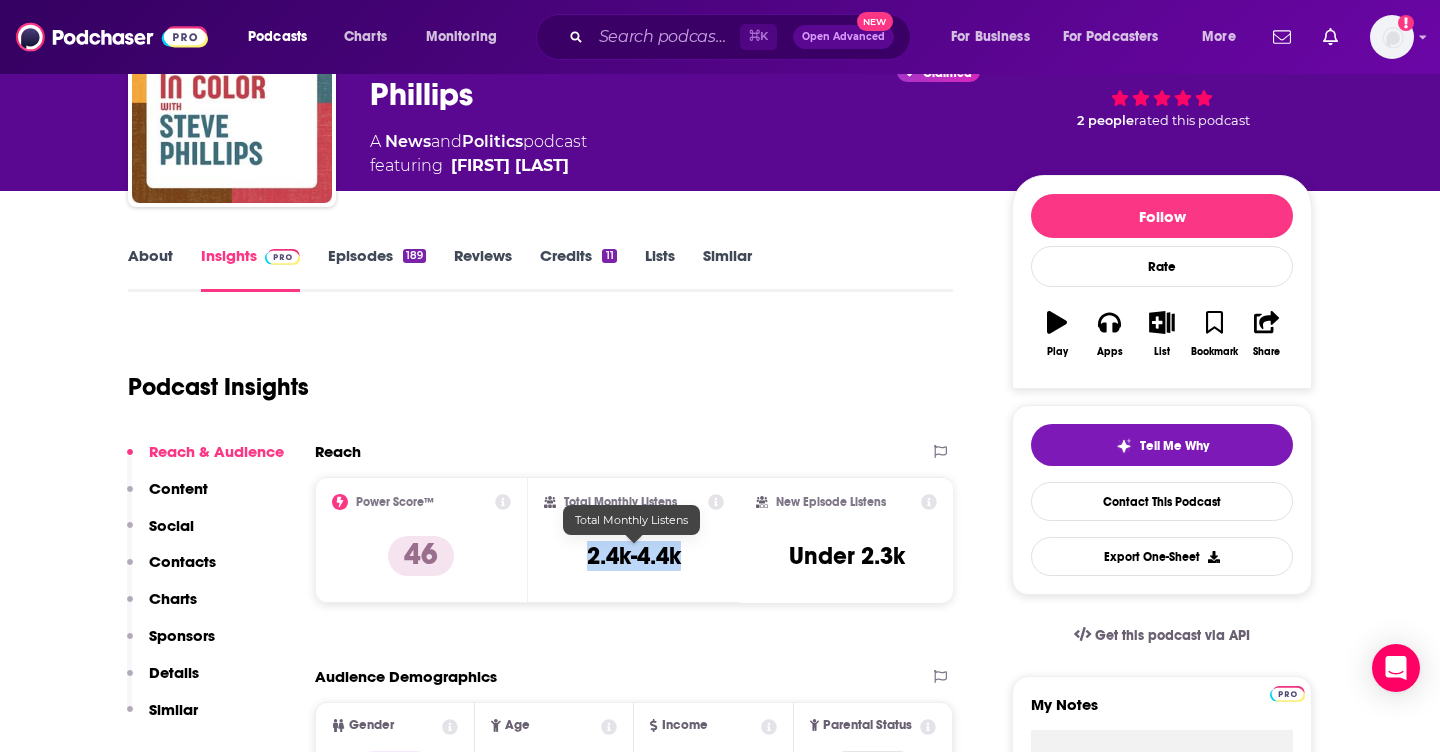 drag, startPoint x: 684, startPoint y: 570, endPoint x: 571, endPoint y: 564, distance: 113.15918 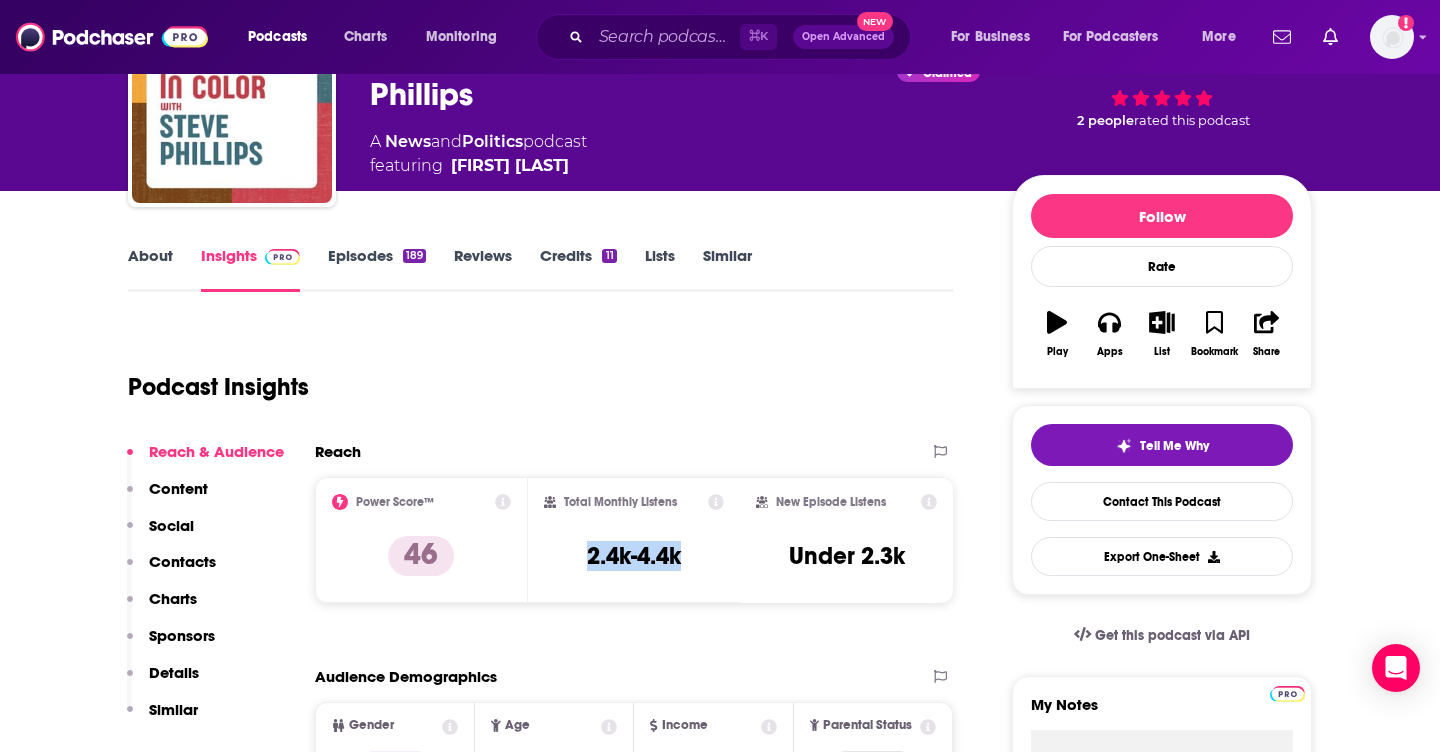 copy on "2.4k-4.4k" 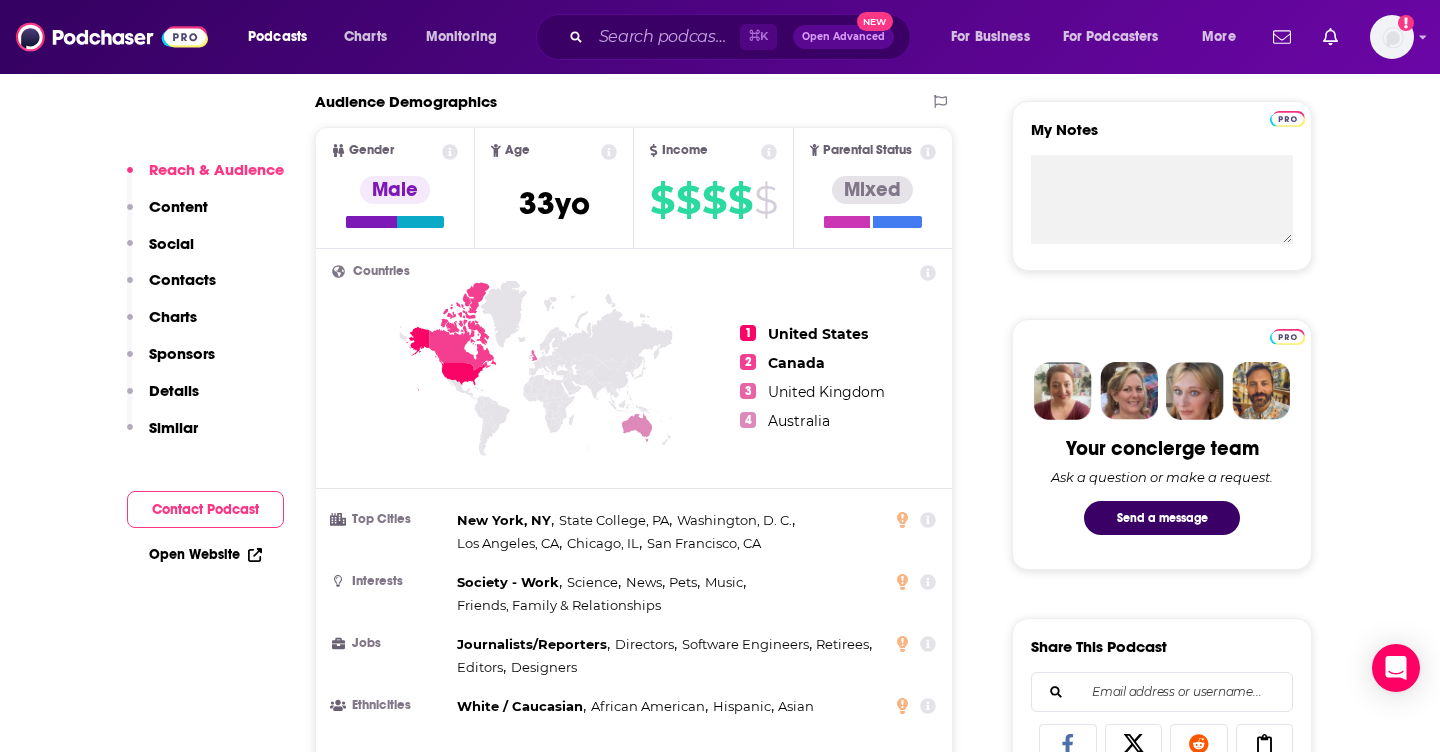 scroll, scrollTop: 636, scrollLeft: 0, axis: vertical 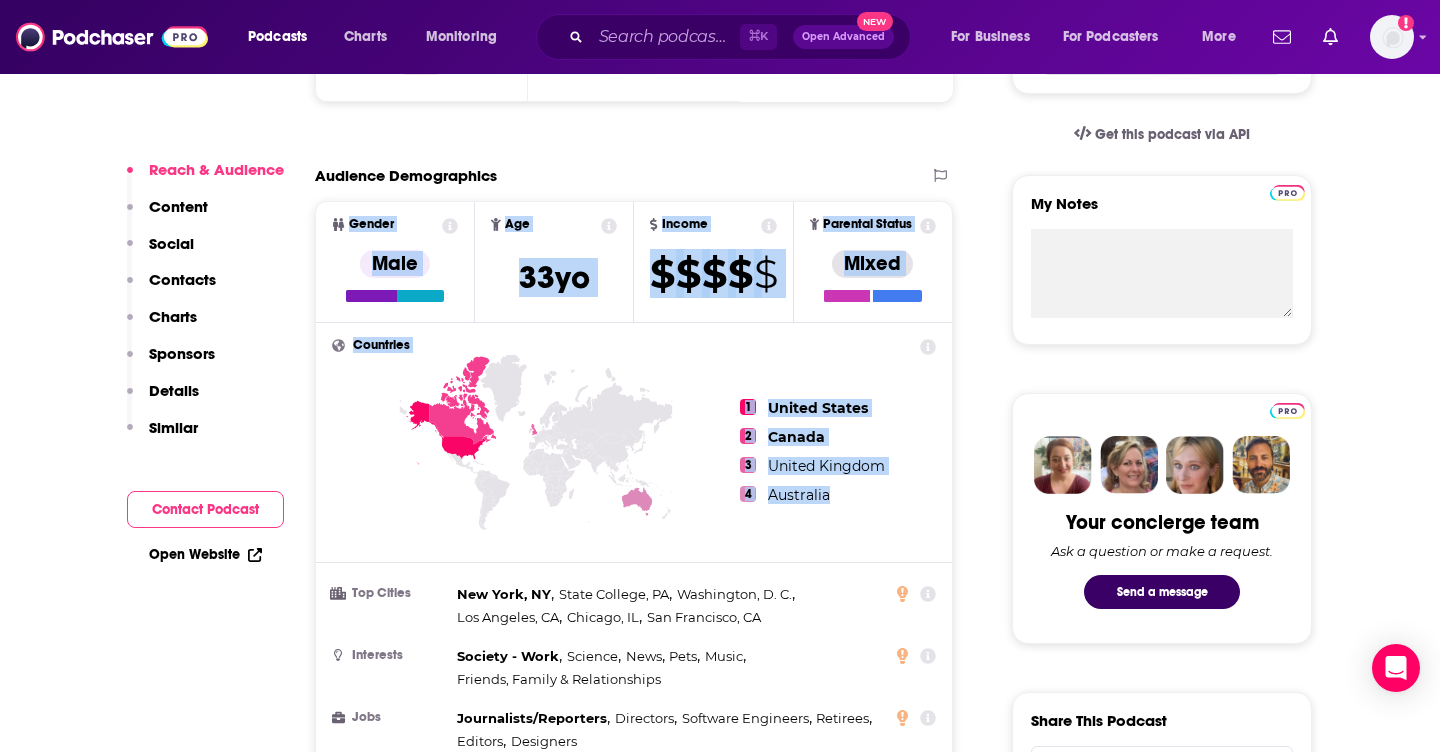 drag, startPoint x: 848, startPoint y: 513, endPoint x: 322, endPoint y: 243, distance: 591.2495 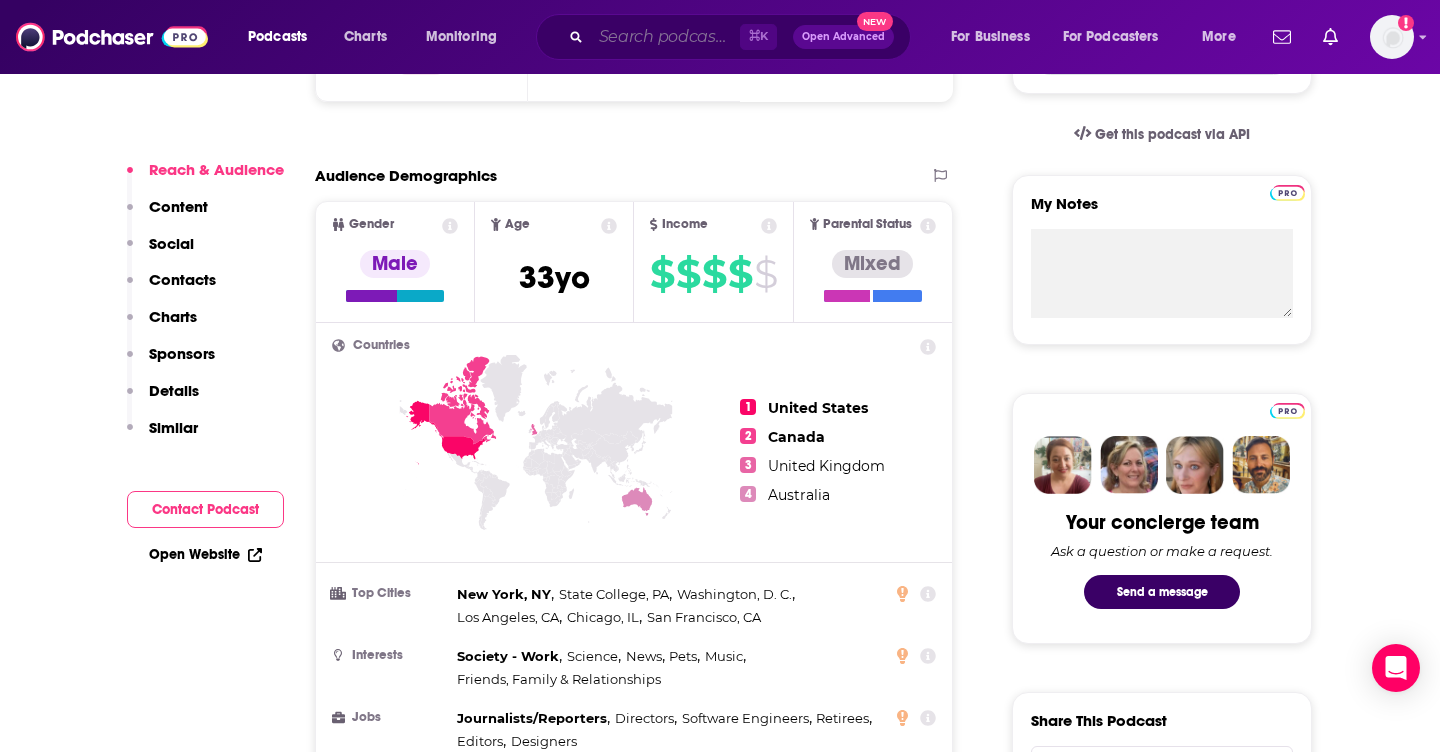 click at bounding box center (665, 37) 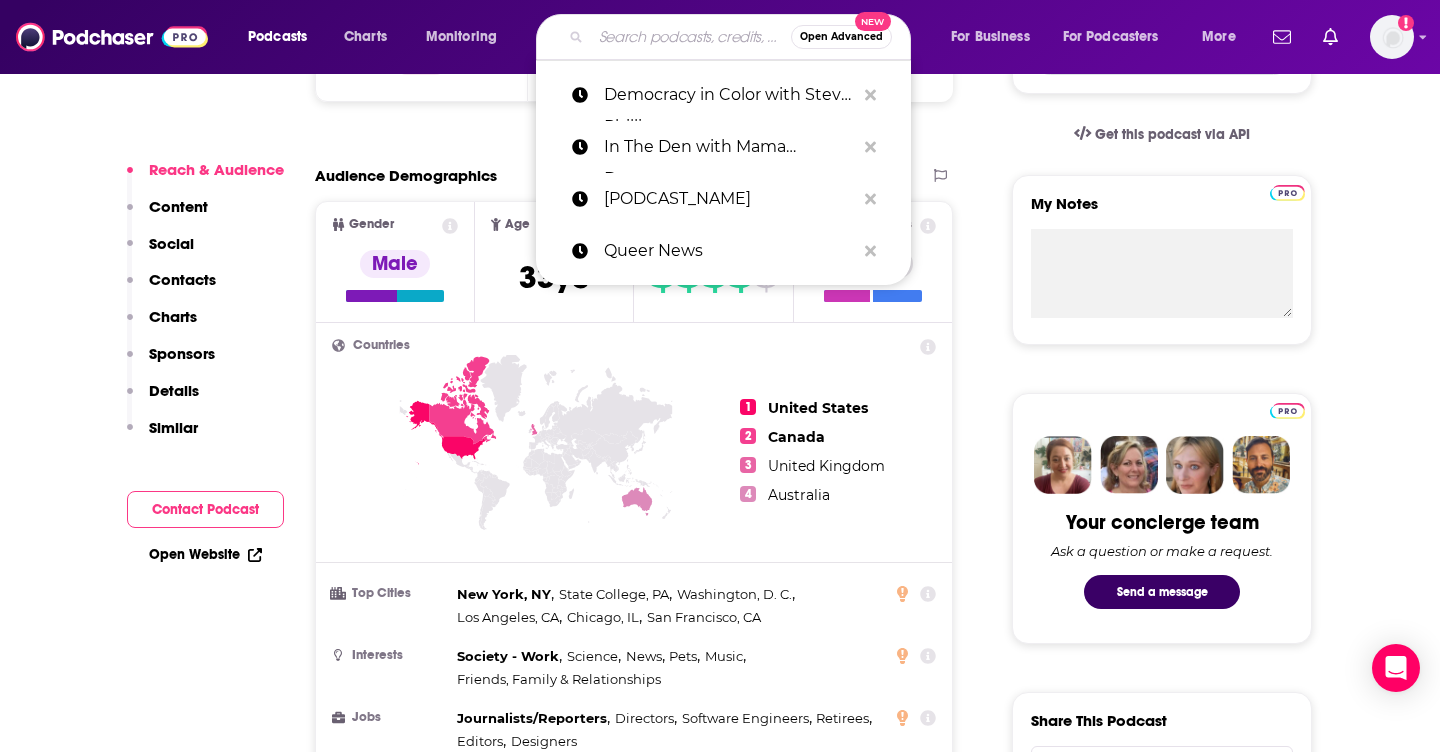 paste on "Beyond Politics" 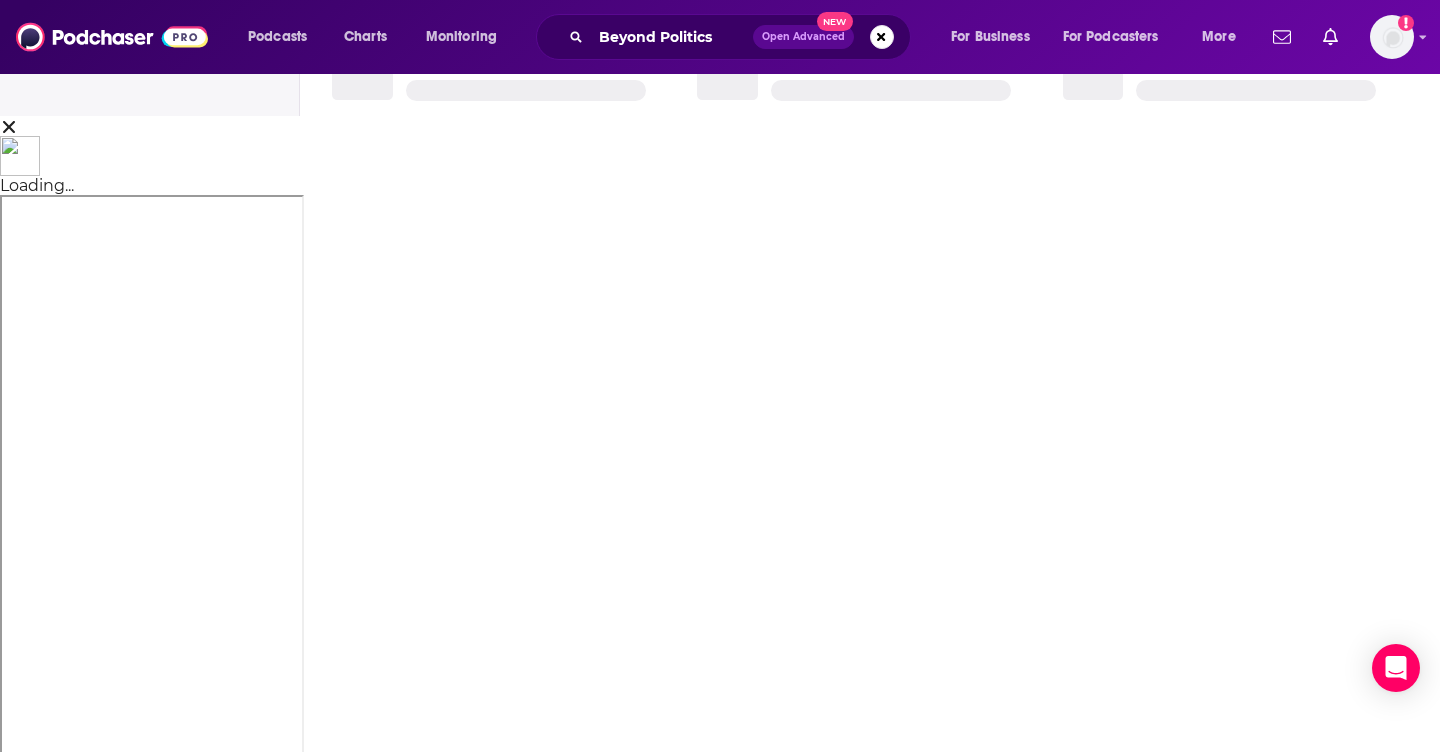 scroll, scrollTop: 0, scrollLeft: 0, axis: both 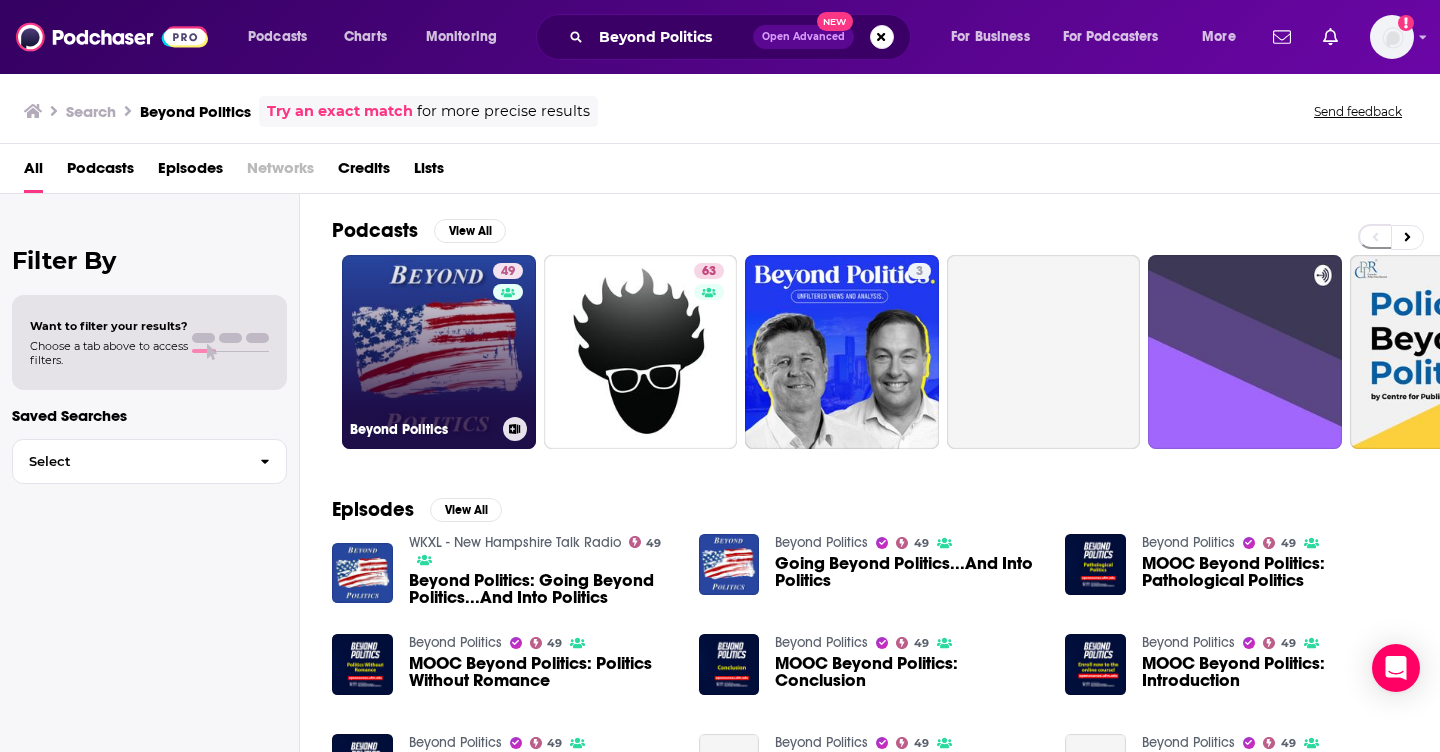 click on "Beyond Politics" at bounding box center [422, 429] 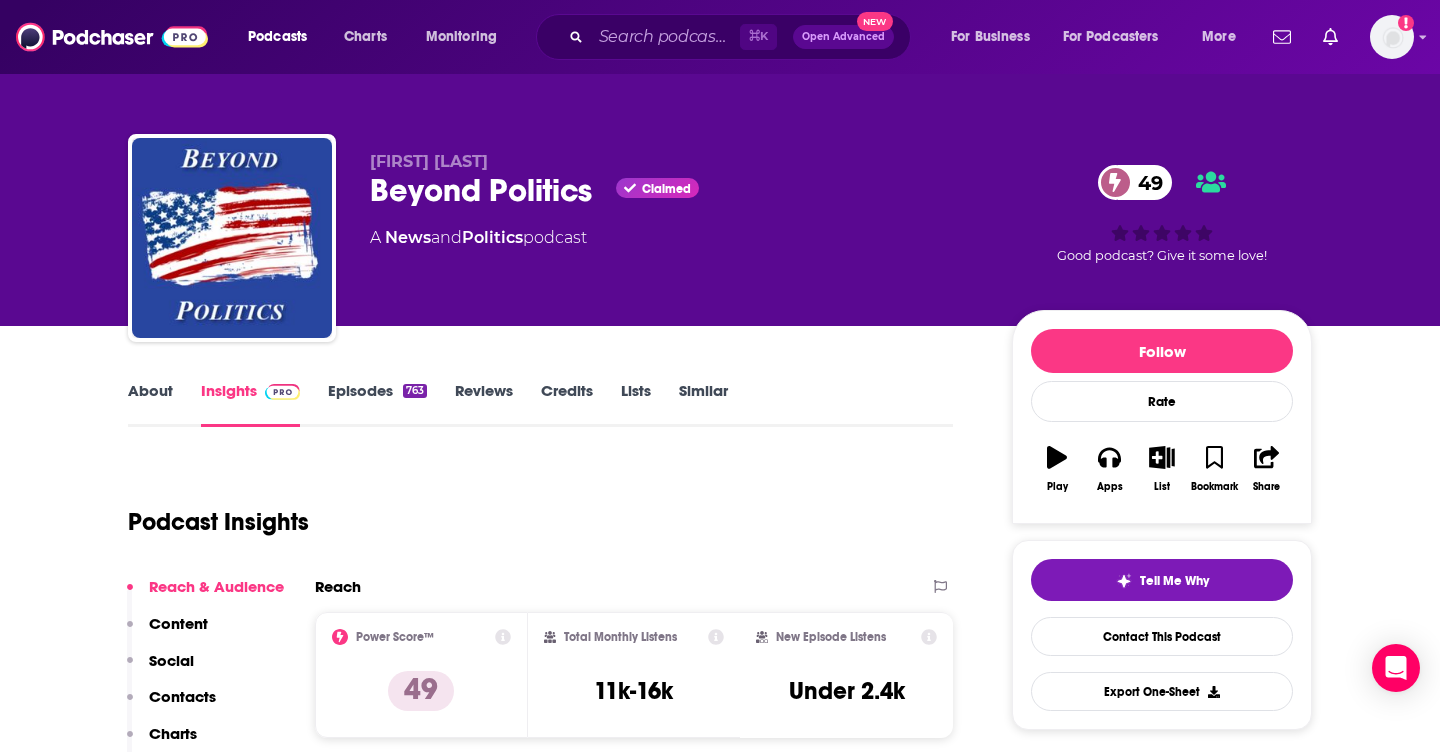 scroll, scrollTop: 254, scrollLeft: 0, axis: vertical 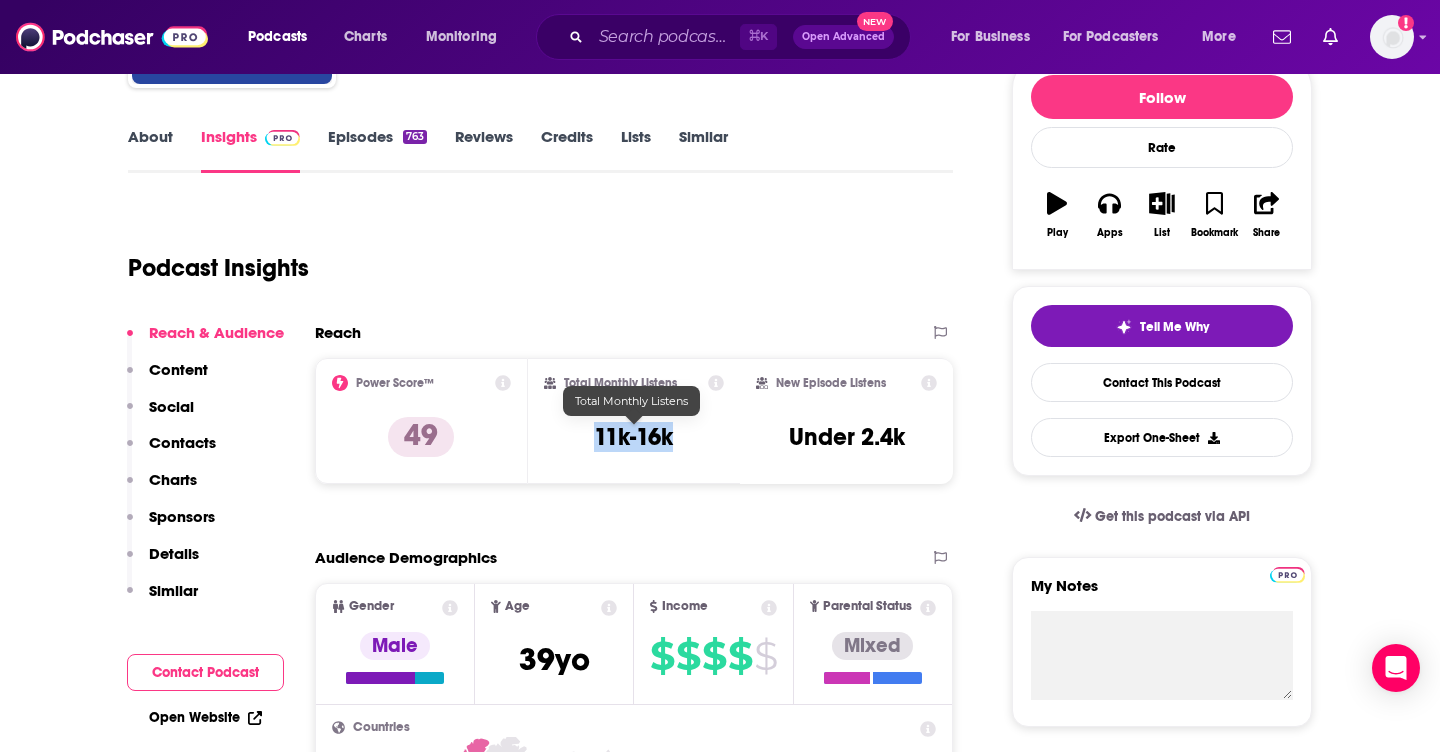 drag, startPoint x: 682, startPoint y: 446, endPoint x: 591, endPoint y: 439, distance: 91.26884 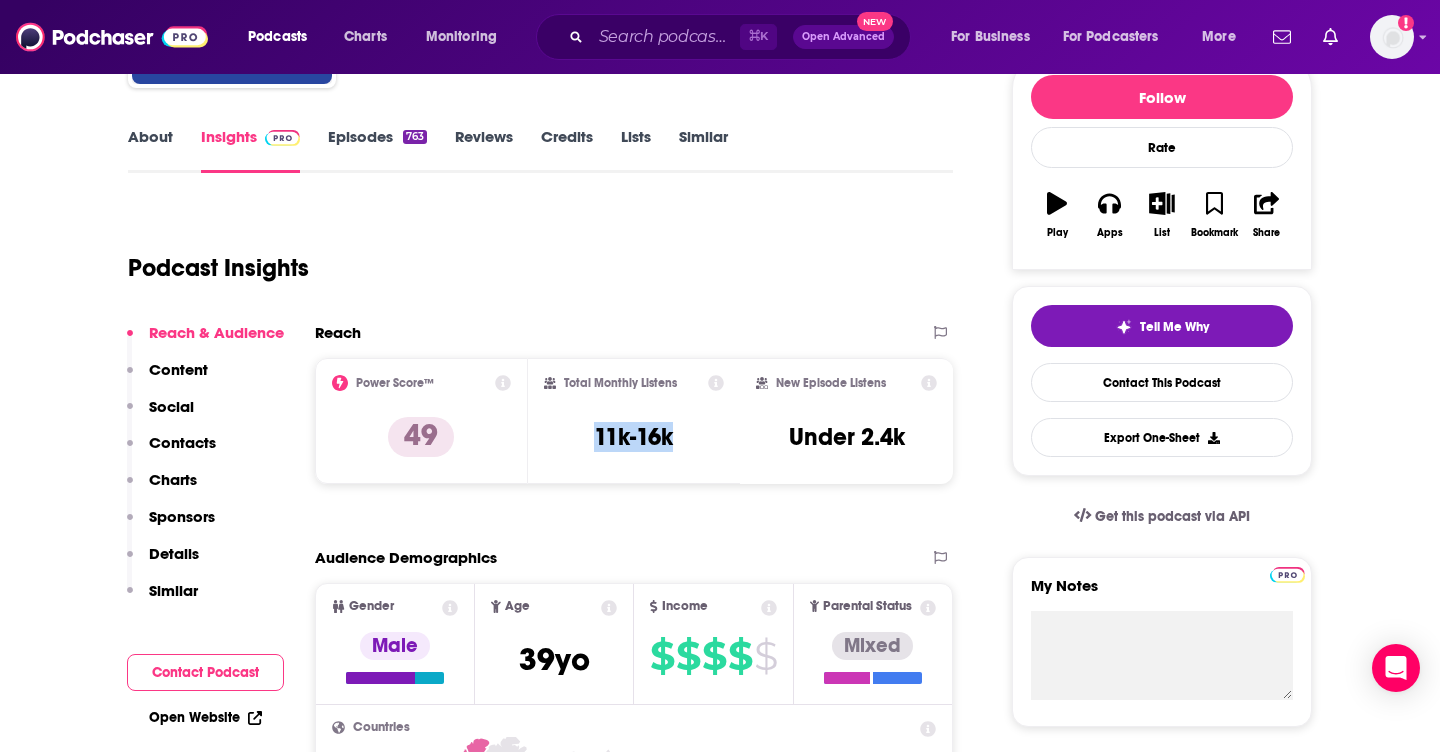copy on "11k-16k" 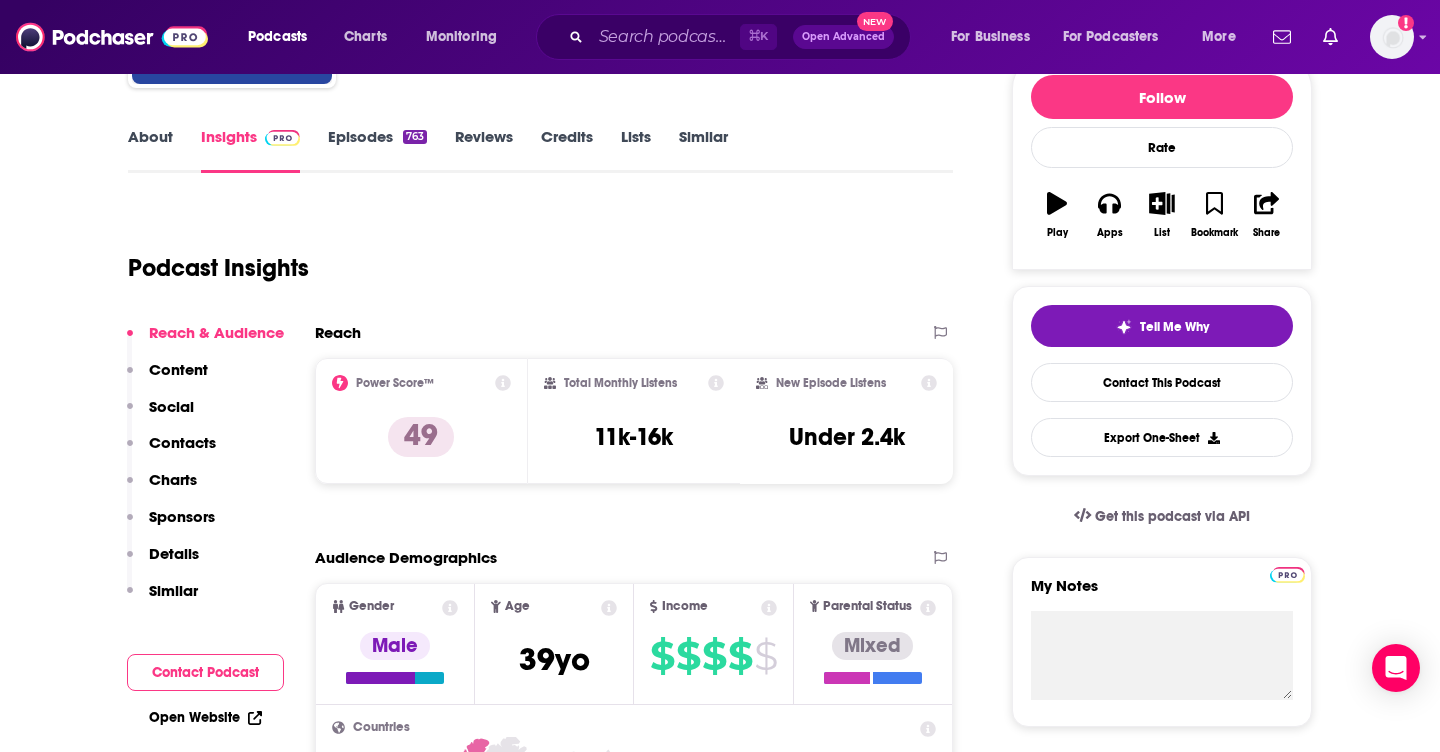 click on "Reach Power Score™ 49 Total Monthly Listens 11k-16k New Episode Listens Under 2.4k" at bounding box center [634, 411] 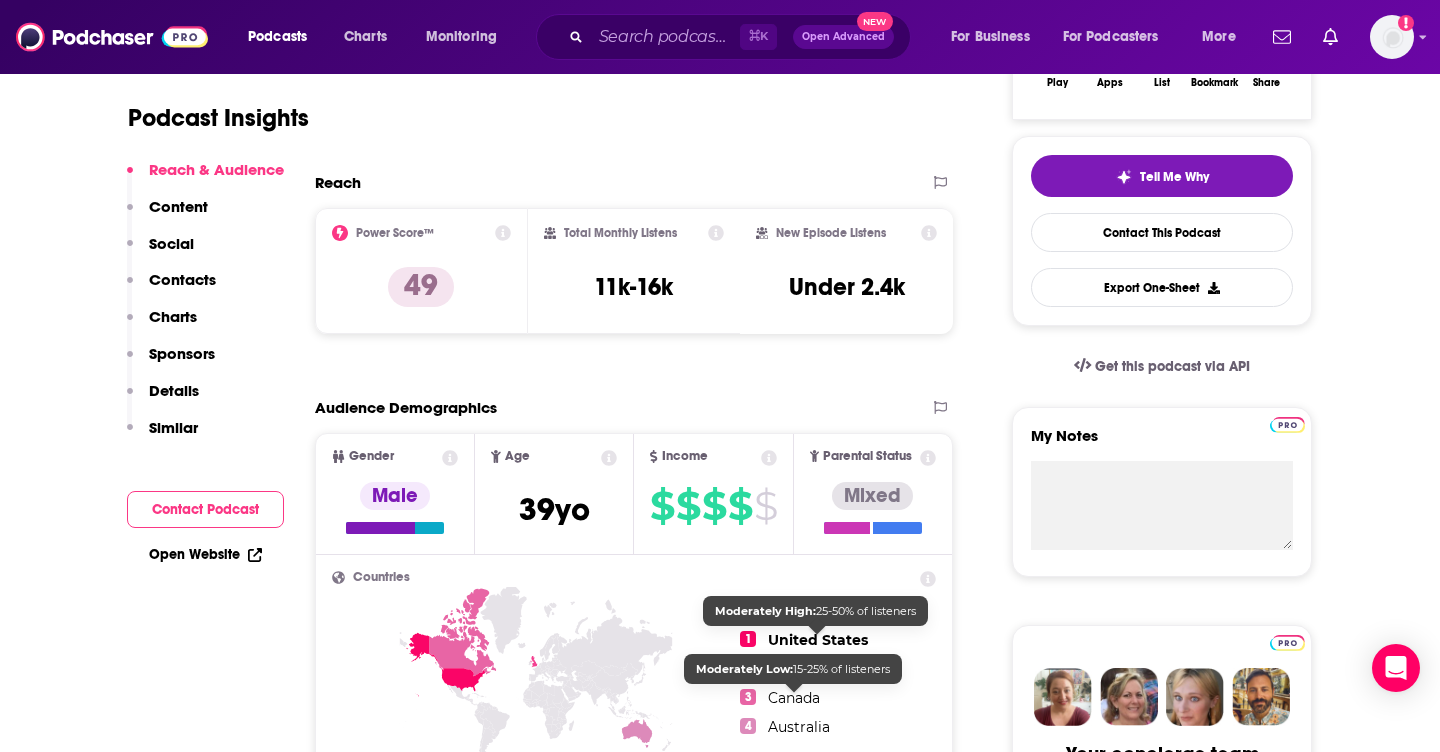 scroll, scrollTop: 511, scrollLeft: 0, axis: vertical 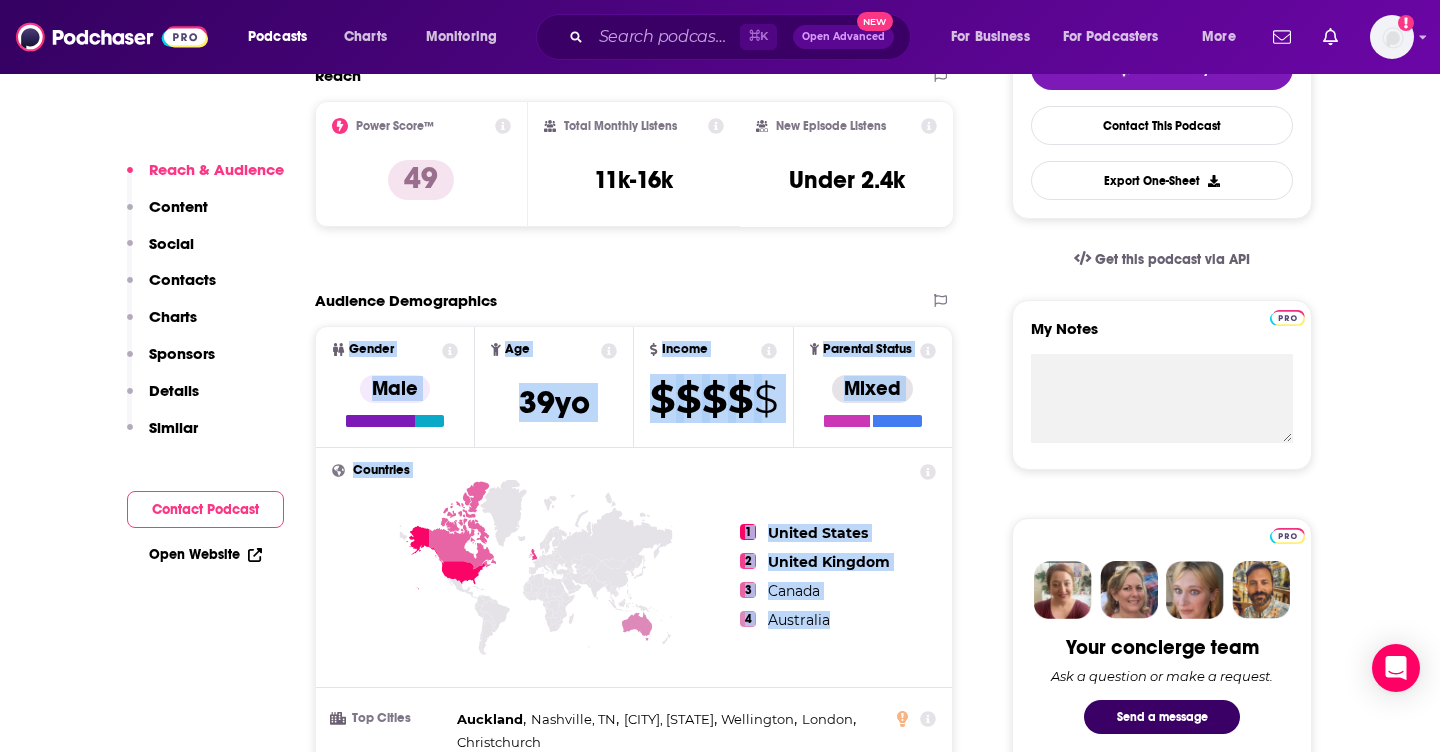 drag, startPoint x: 858, startPoint y: 644, endPoint x: 337, endPoint y: 347, distance: 599.70825 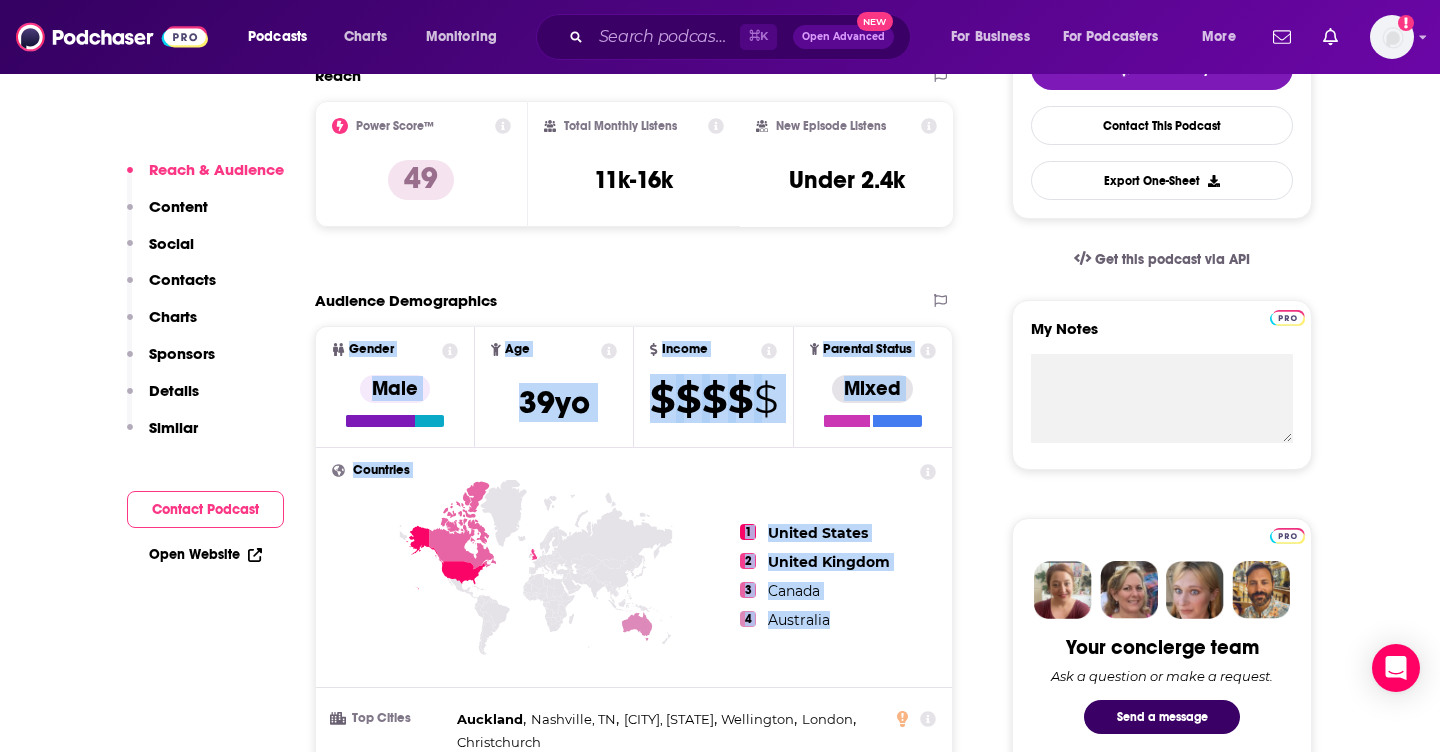 click on "Gender Male Age 39 yo Income $ $ $ $ $ Parental Status Mixed Countries 1 United States 2 United Kingdom 3 Canada 4 Australia Top Cities Auckland , Nashville, TN , Ashland, KY , Wellington , London , Christchurch Interests Nonfiction , Society - Work , Politics , Travel , Books , Science Jobs Directors , Authors/Writers , Attorneys/Lawyers , Software Engineers , Retirees , Managers Ethnicities White / Caucasian , African American , Hispanic , Asian Show More" at bounding box center [634, 647] 